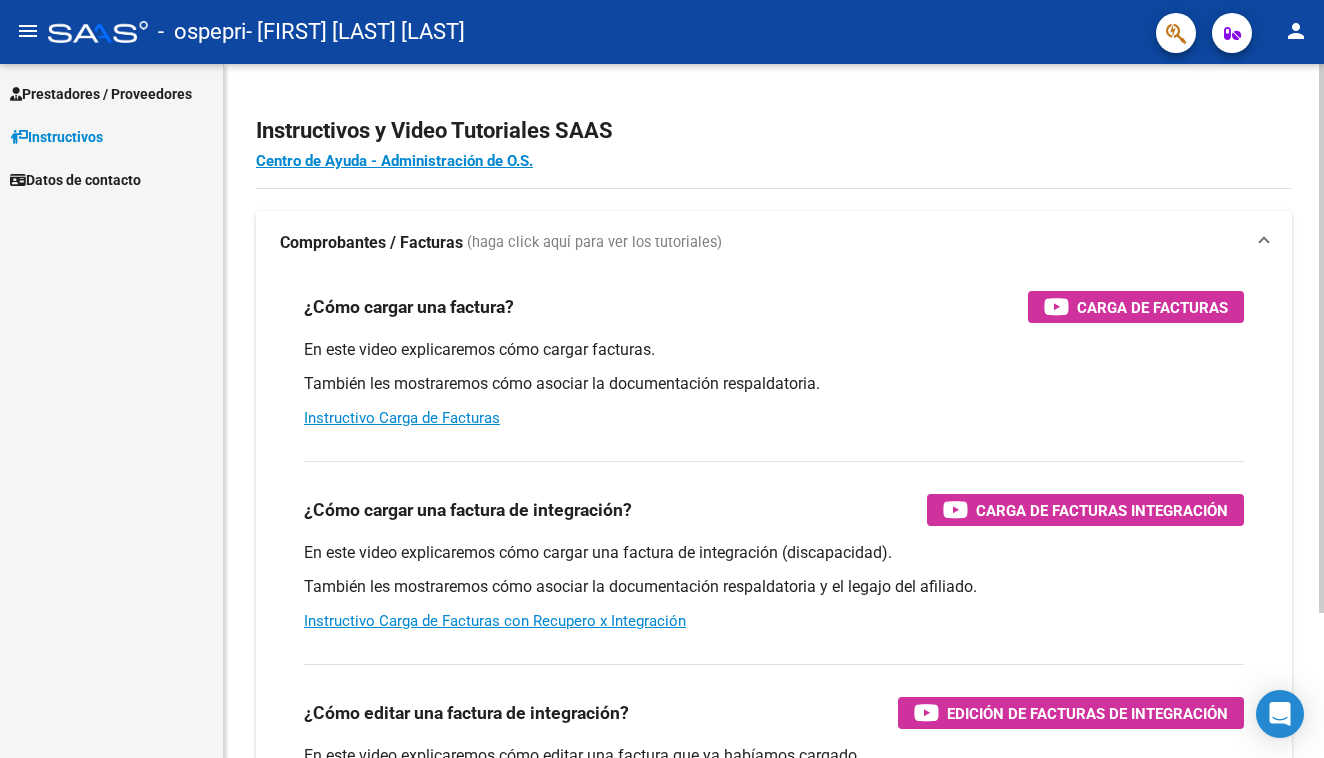 scroll, scrollTop: 0, scrollLeft: 0, axis: both 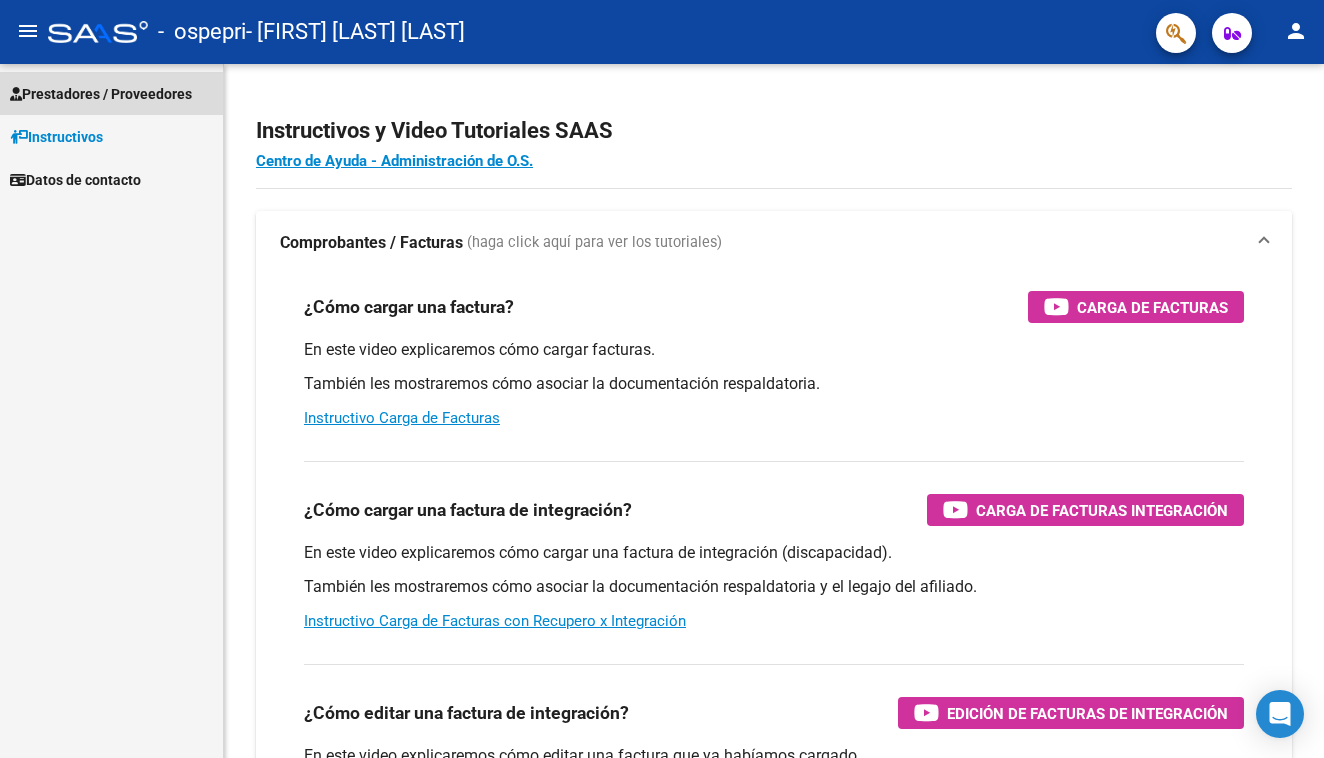 click on "Prestadores / Proveedores" at bounding box center (101, 94) 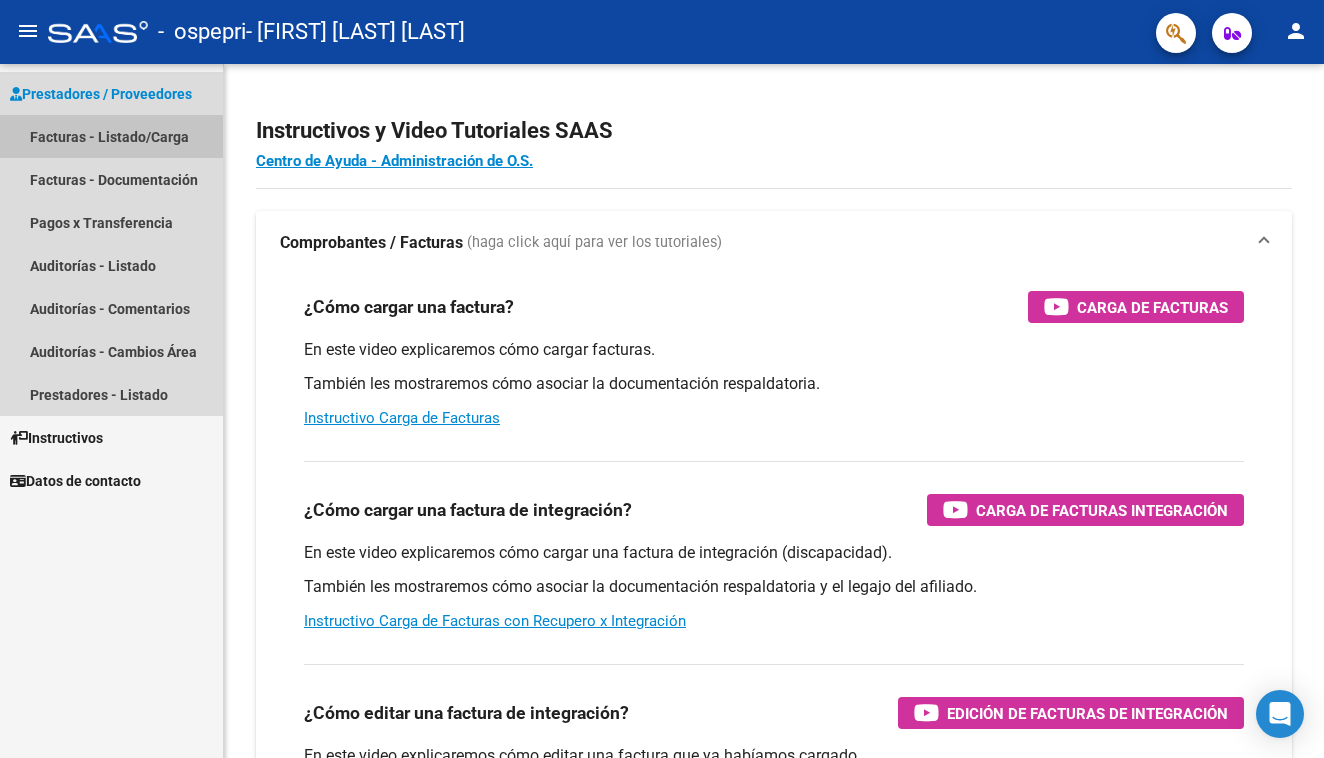 click on "Facturas - Listado/Carga" at bounding box center (111, 136) 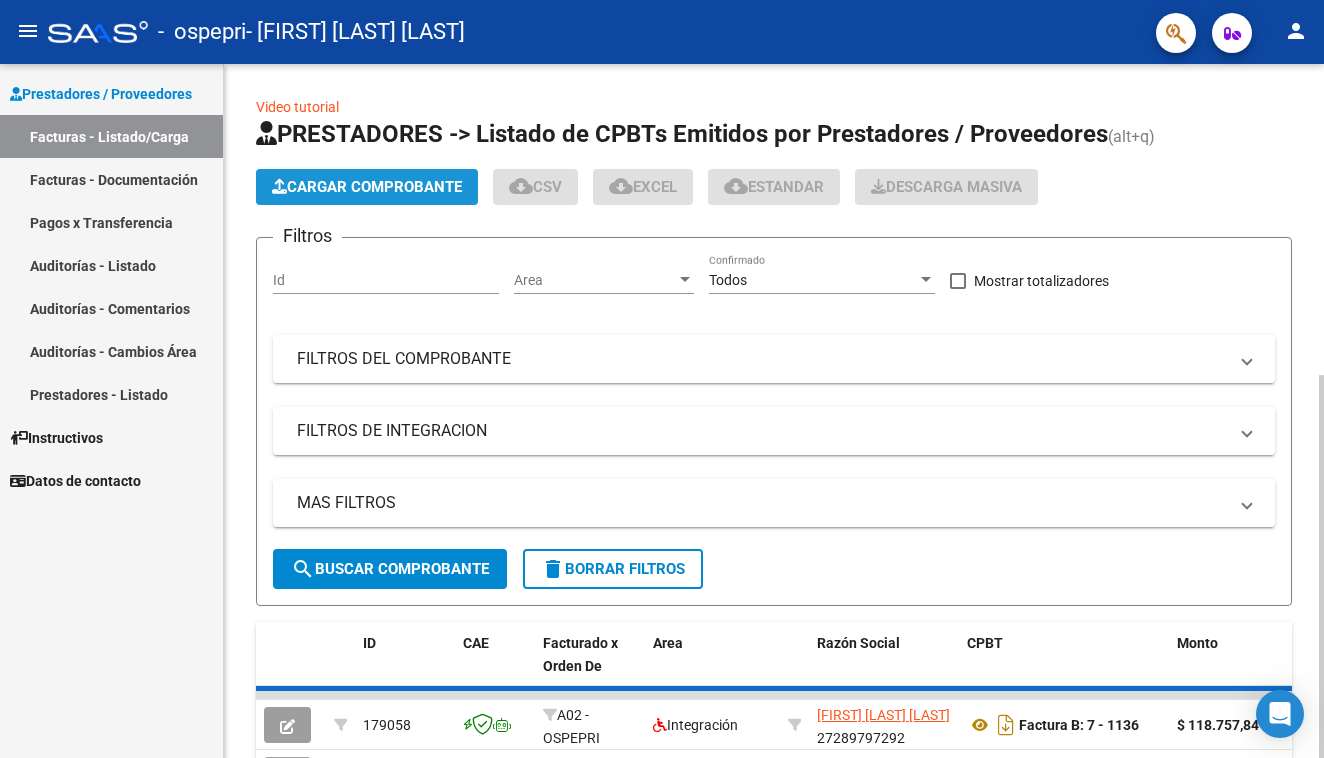 click on "Cargar Comprobante" 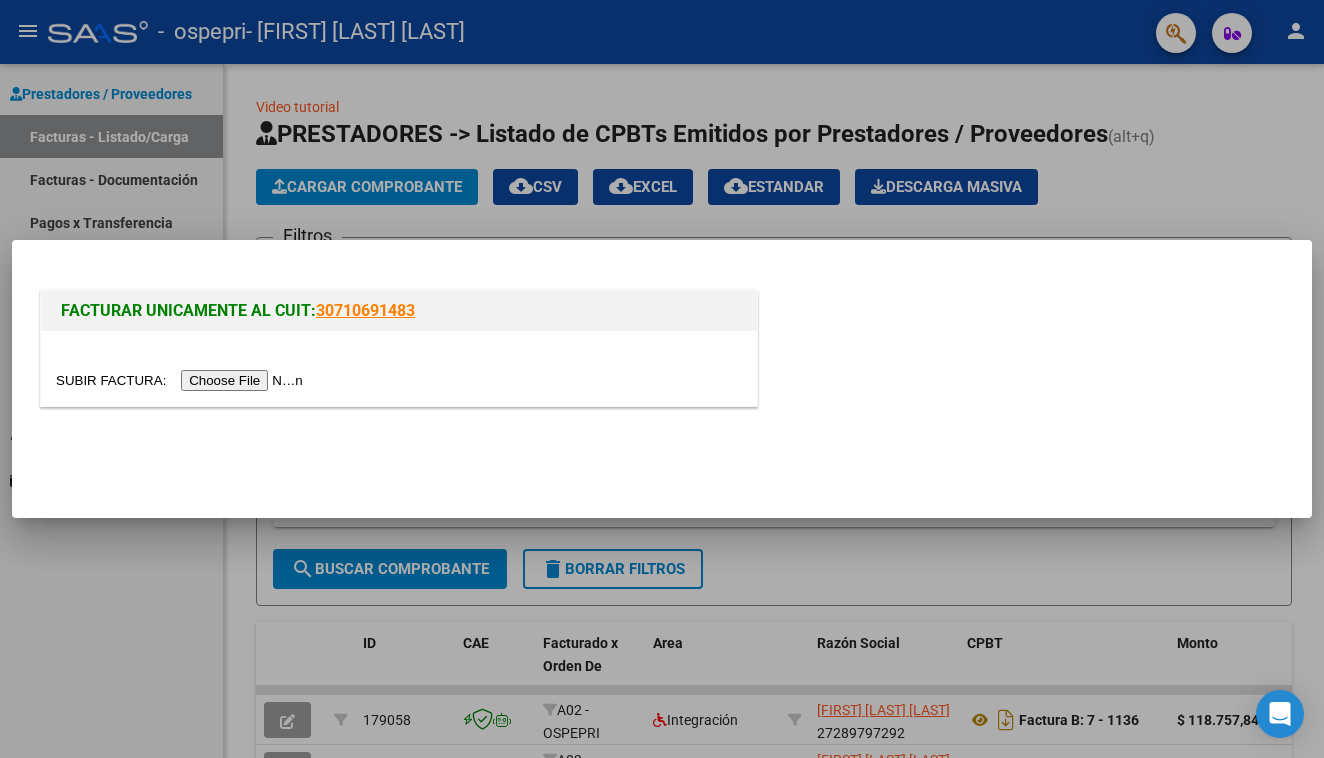 click at bounding box center [182, 380] 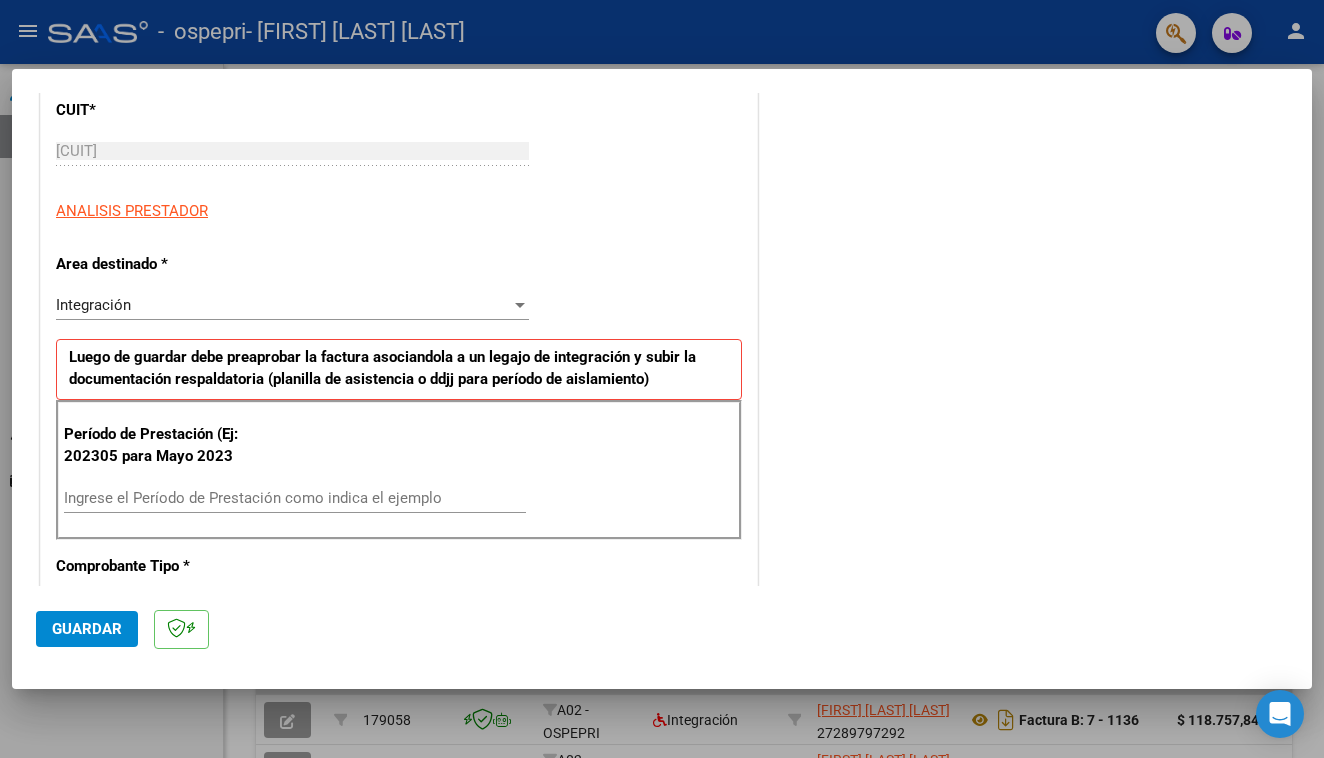 scroll, scrollTop: 283, scrollLeft: 0, axis: vertical 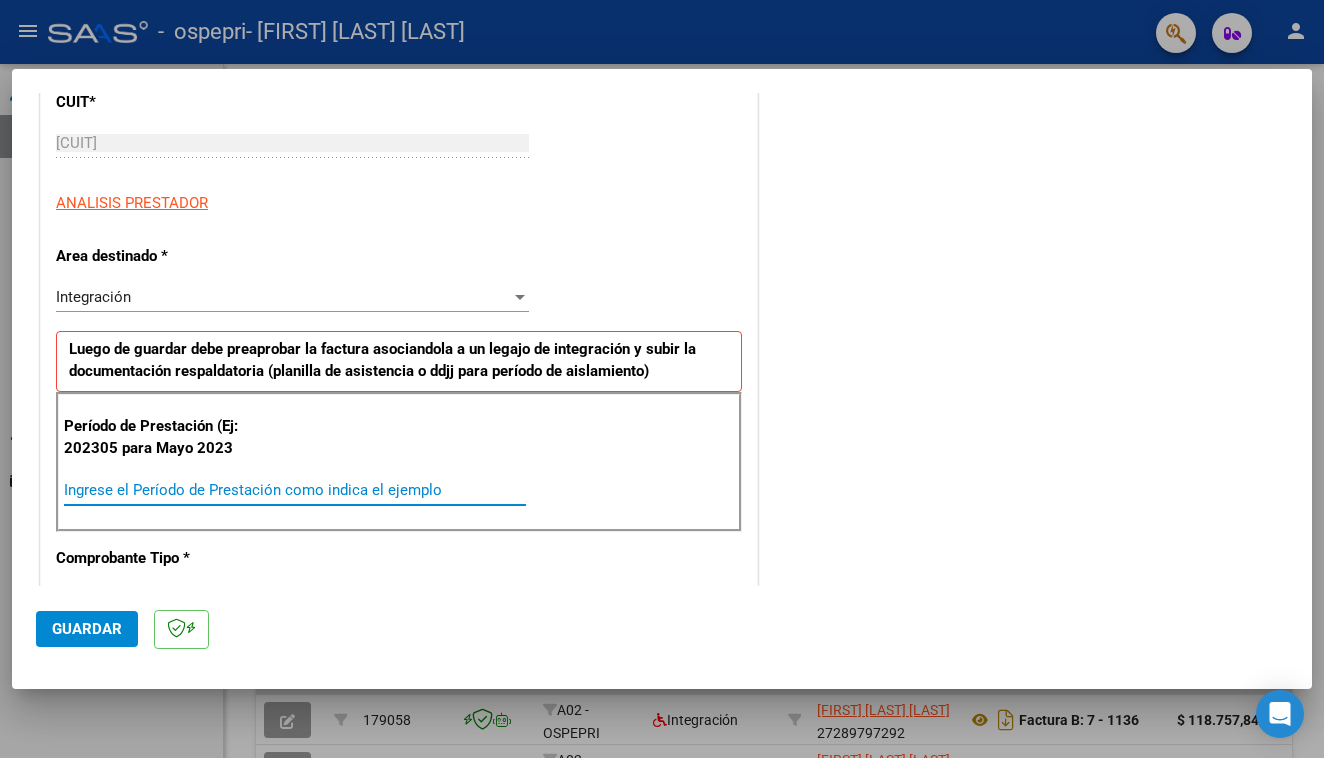 click on "Ingrese el Período de Prestación como indica el ejemplo" at bounding box center (295, 490) 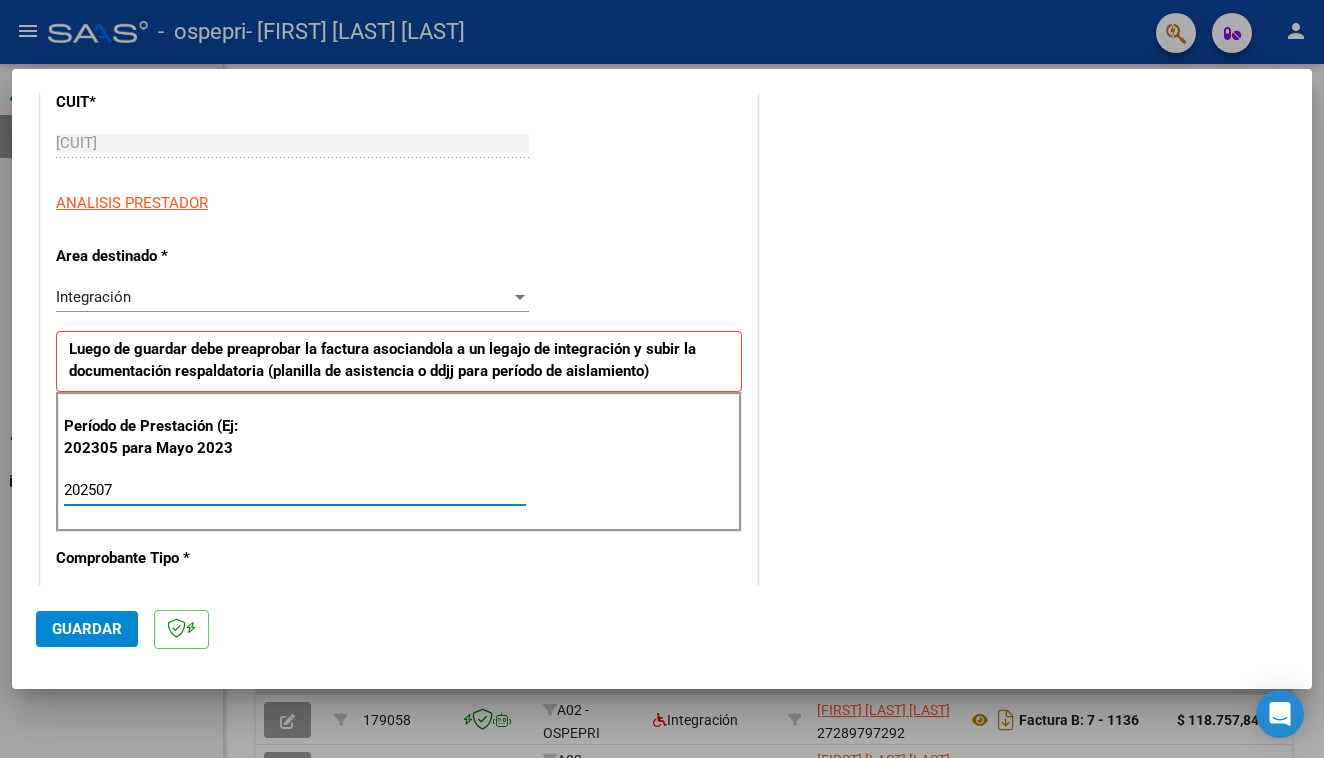 type on "202507" 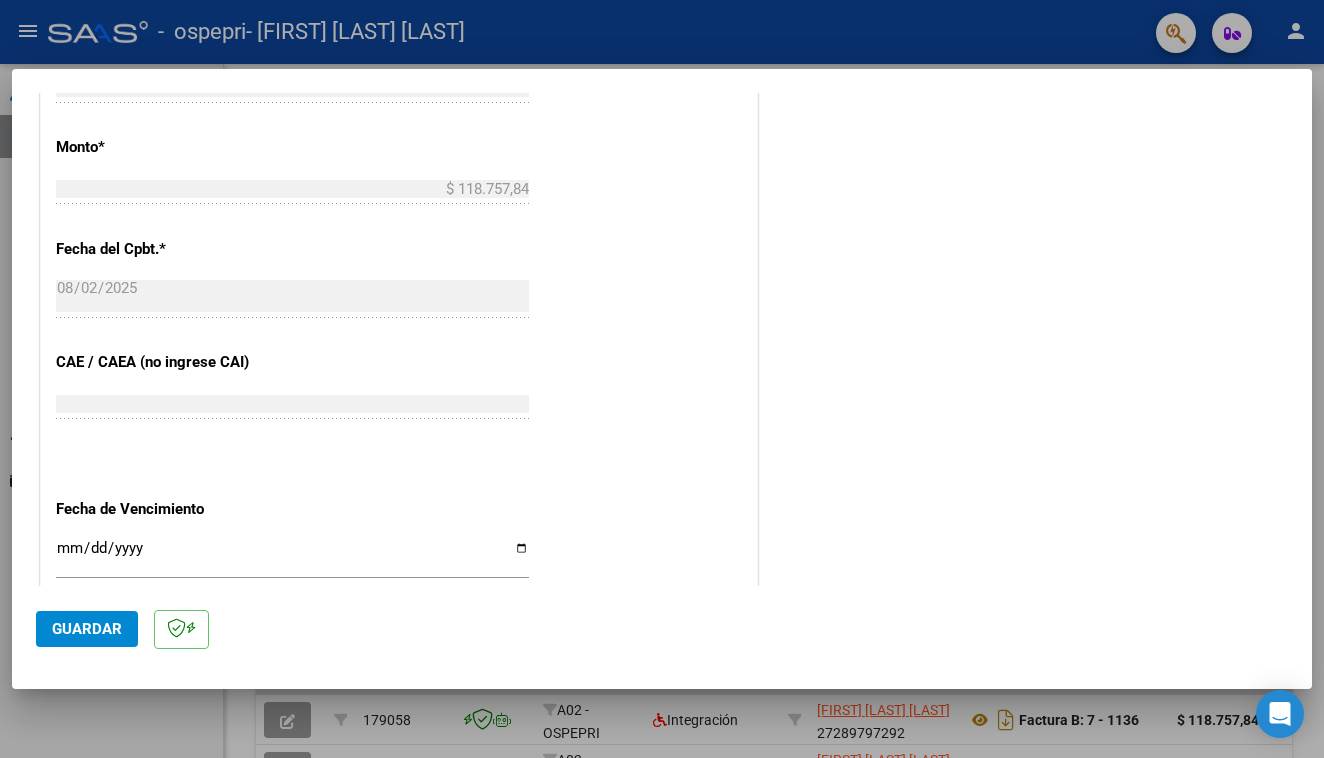 scroll, scrollTop: 1031, scrollLeft: 0, axis: vertical 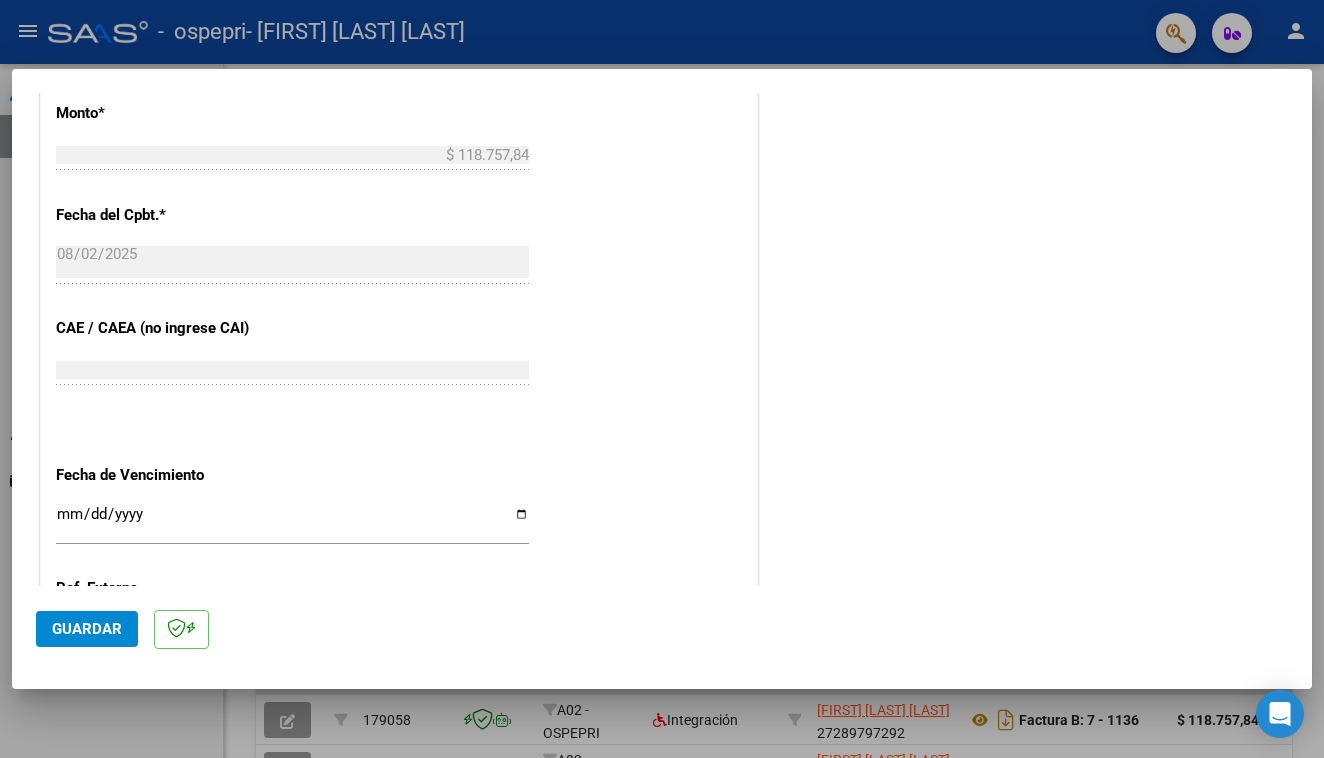click on "Guardar" 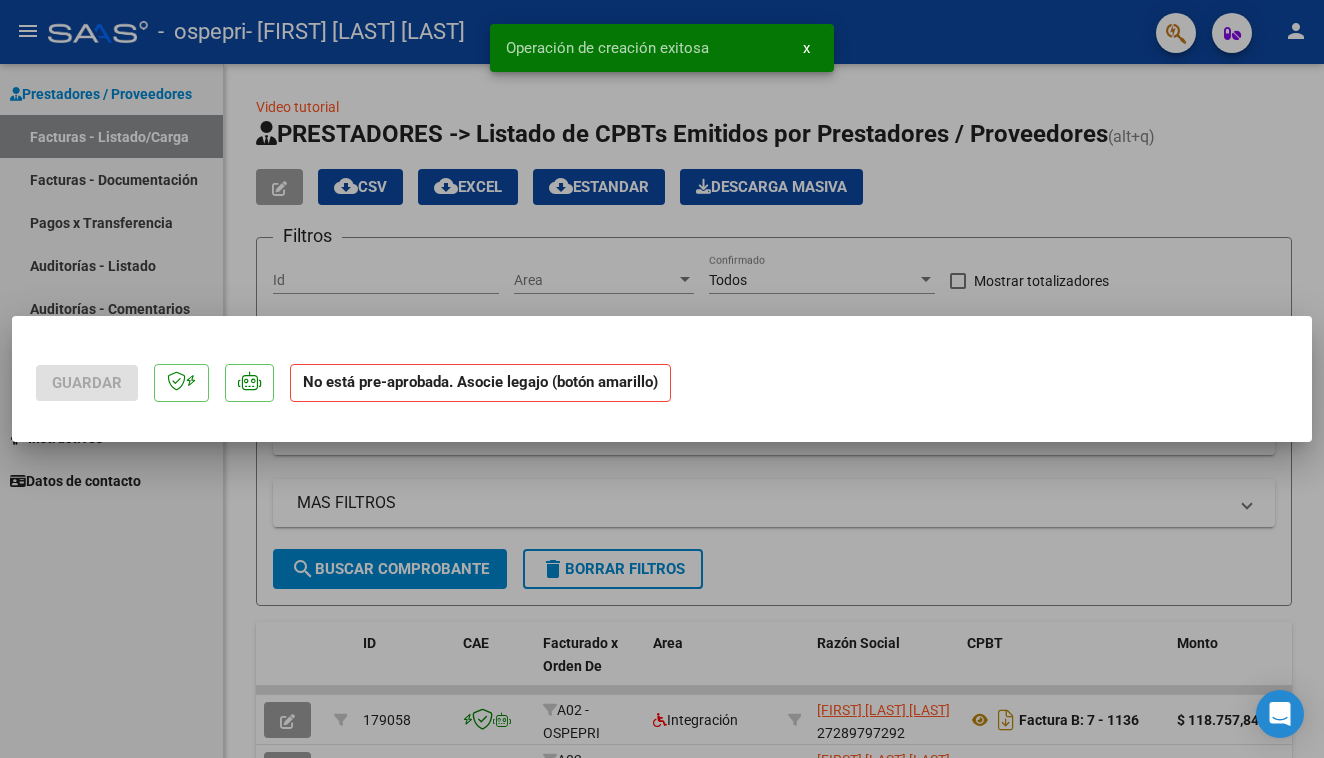 scroll, scrollTop: 0, scrollLeft: 0, axis: both 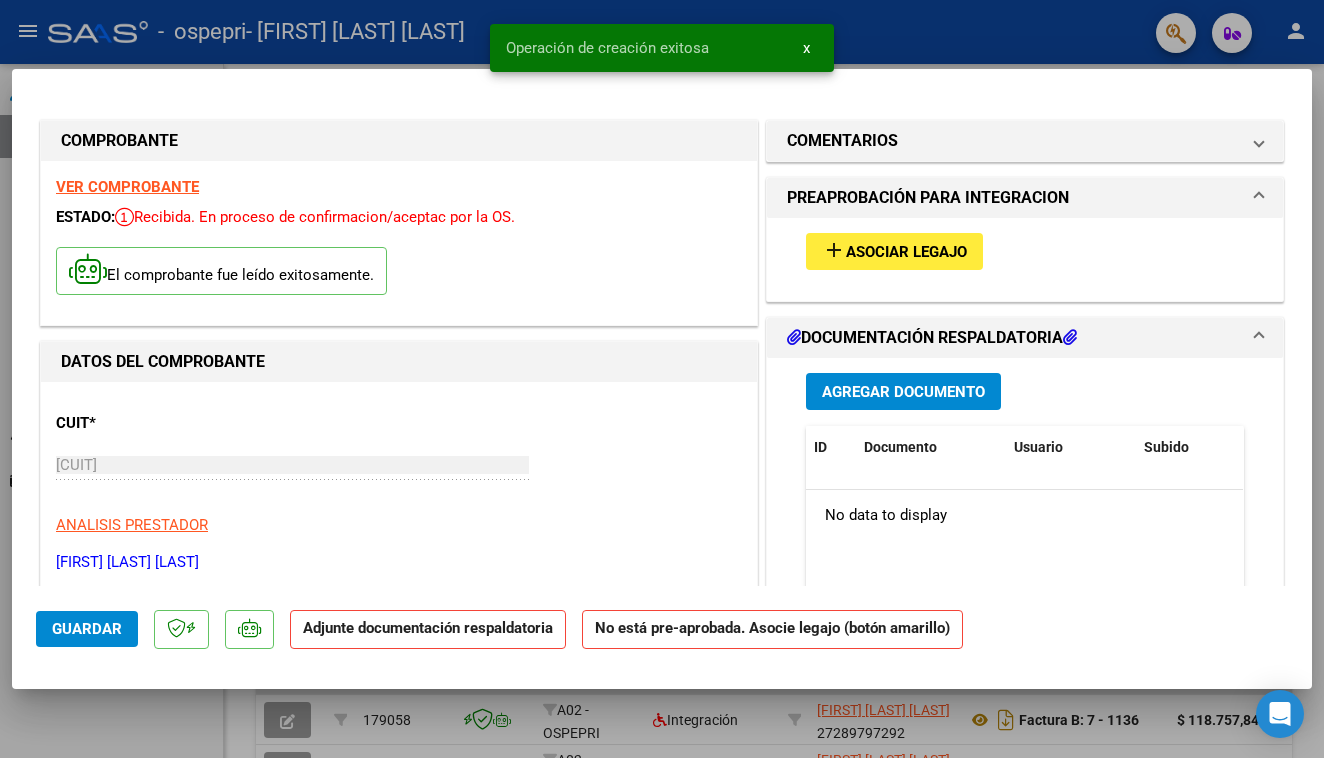 click on "Asociar Legajo" at bounding box center [906, 252] 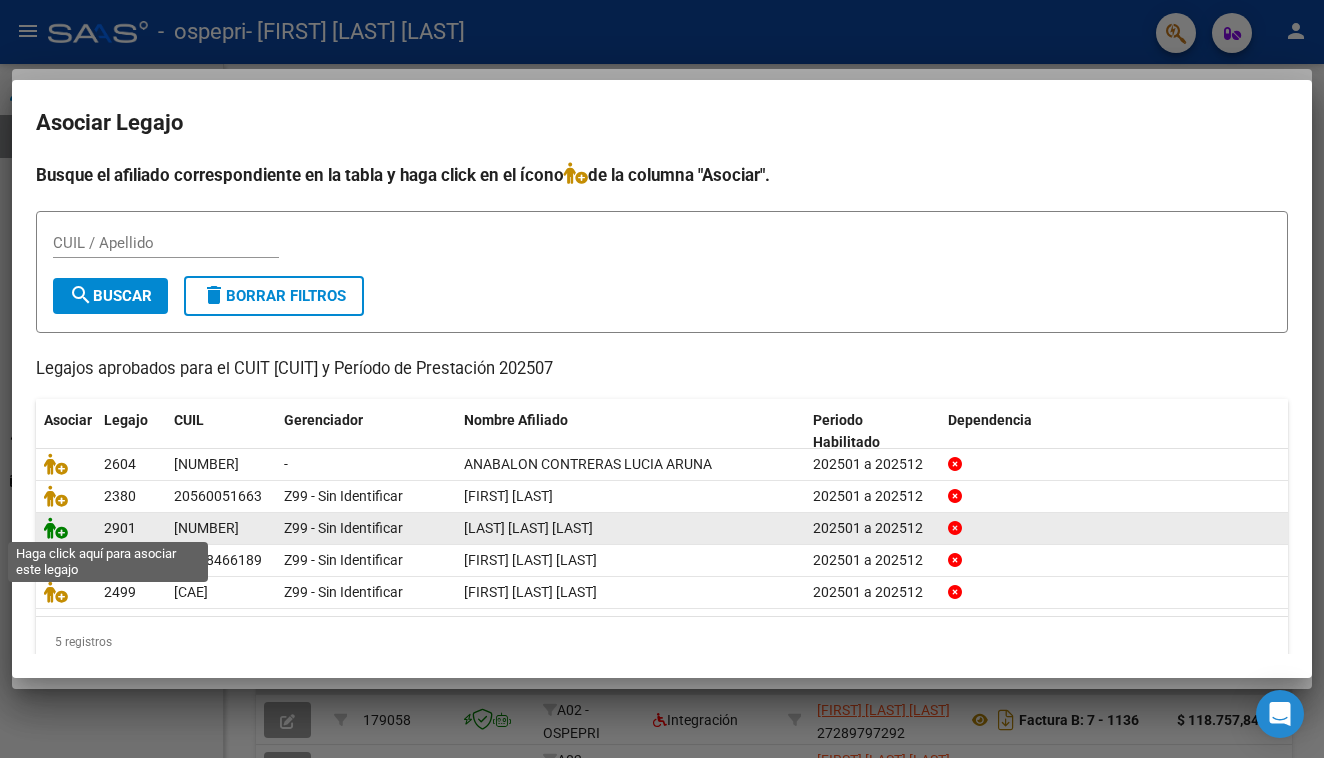 click 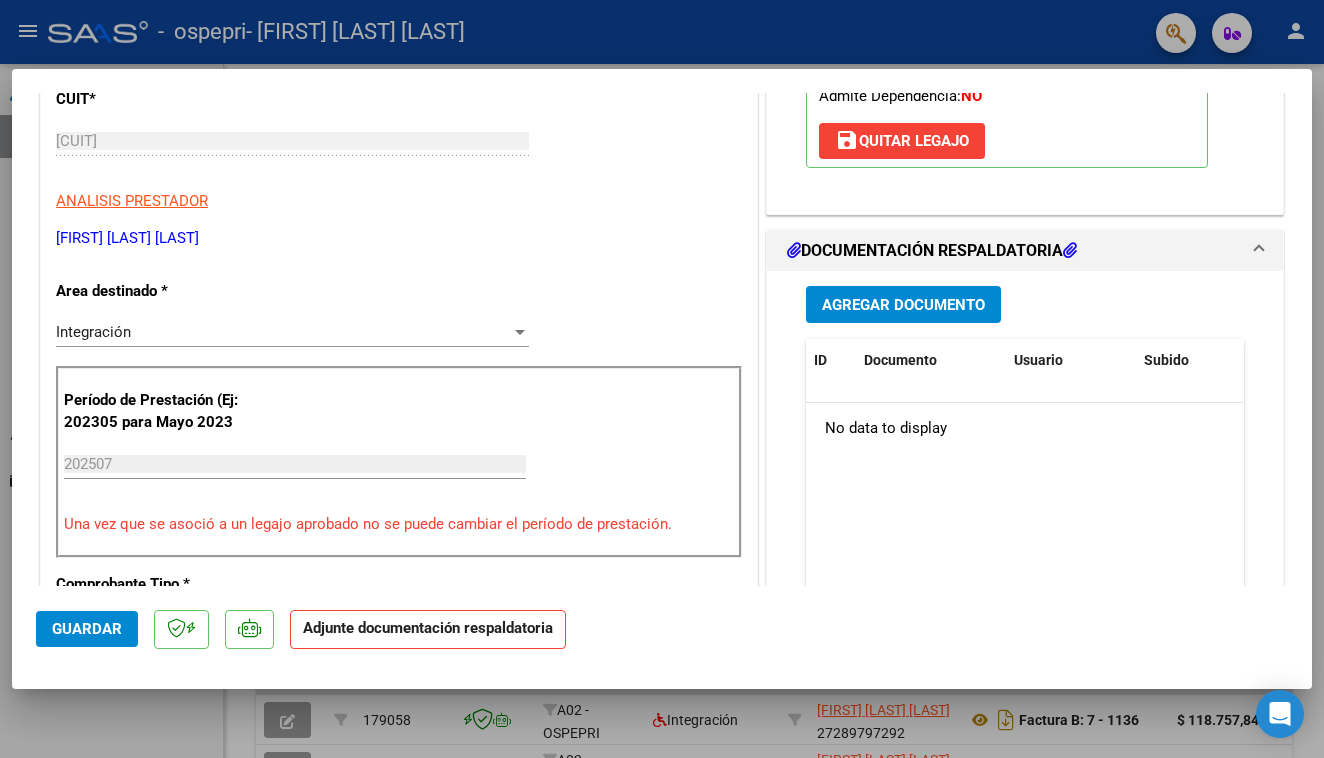 scroll, scrollTop: 340, scrollLeft: 0, axis: vertical 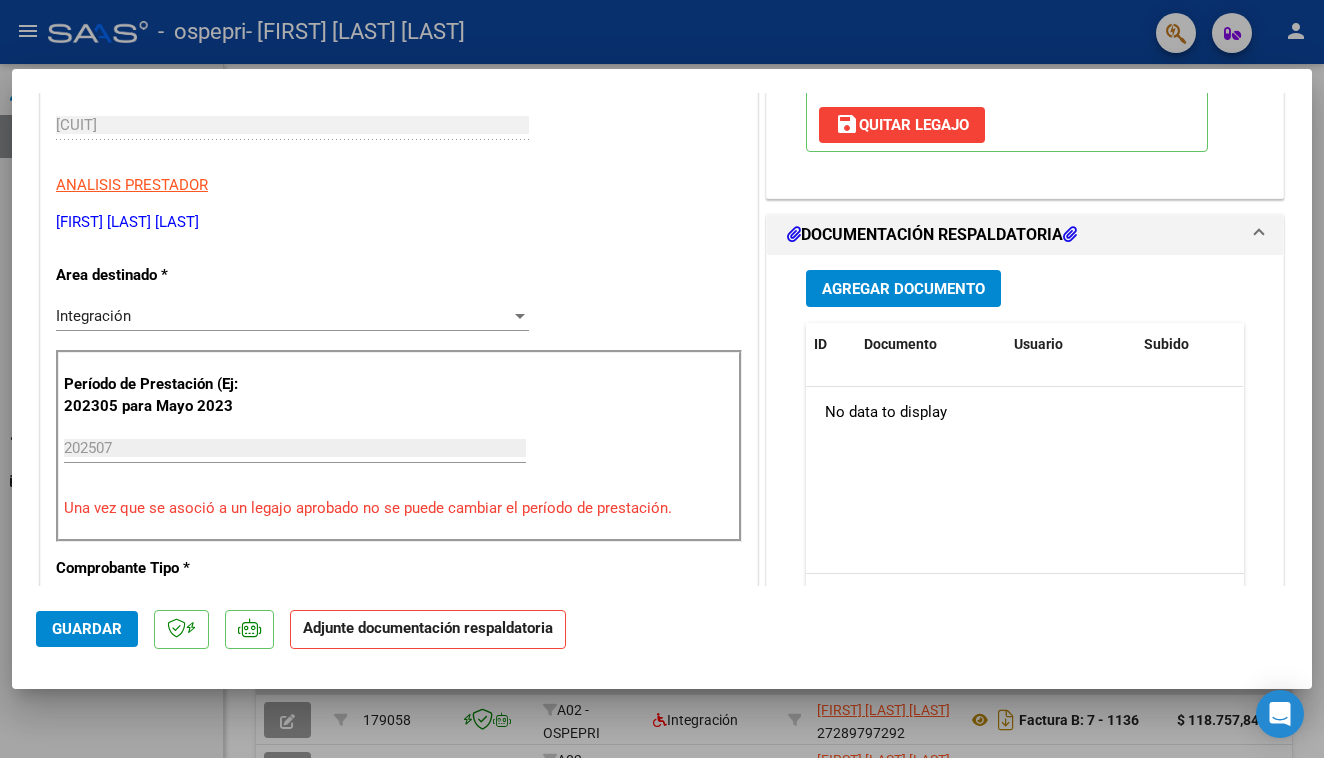 click on "Agregar Documento" at bounding box center [903, 289] 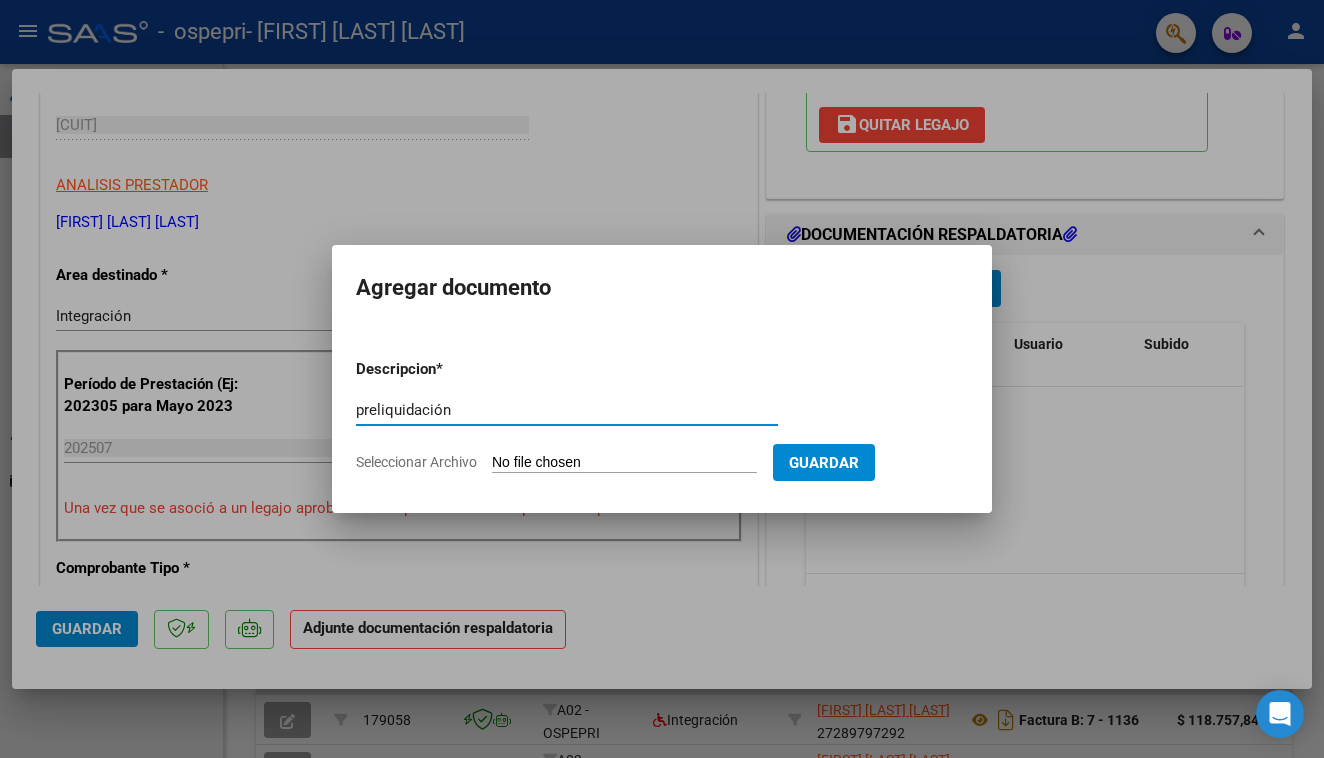 type on "preliquidación" 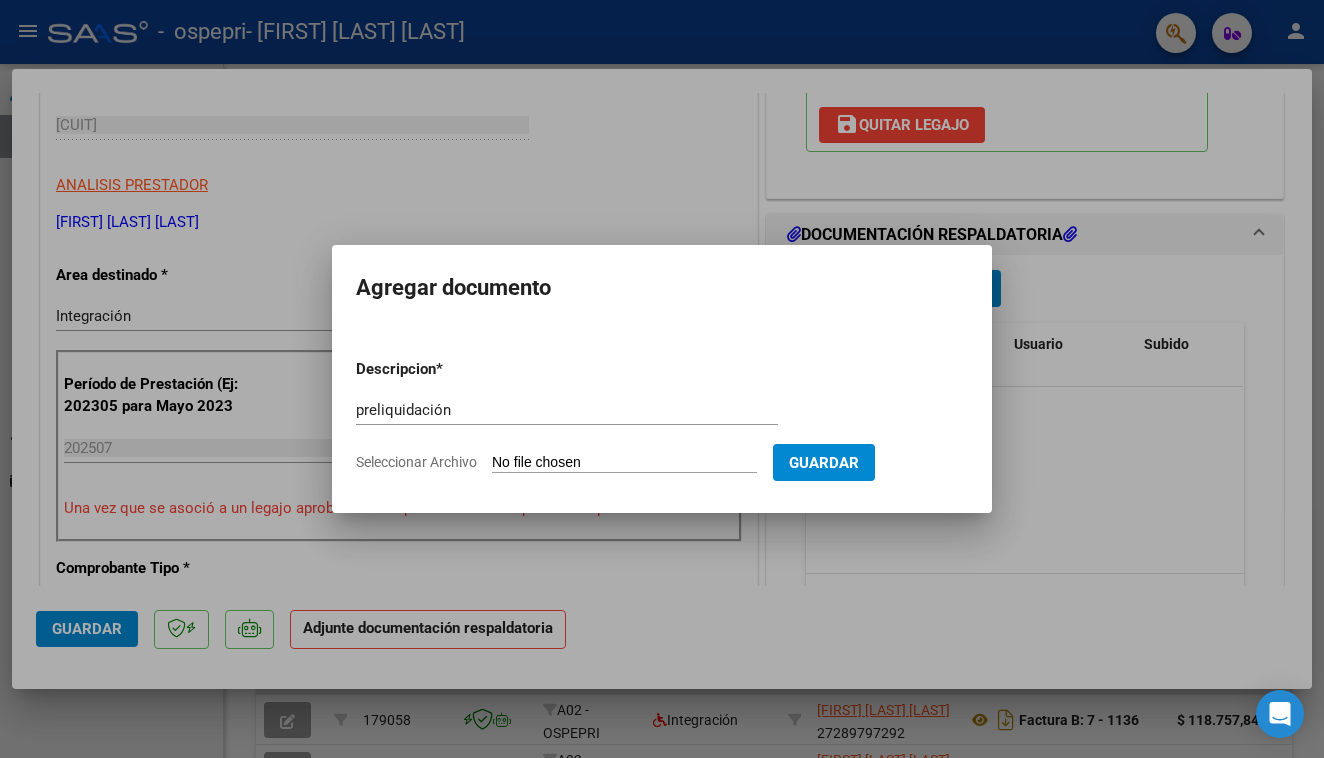 click on "Seleccionar Archivo" at bounding box center (624, 463) 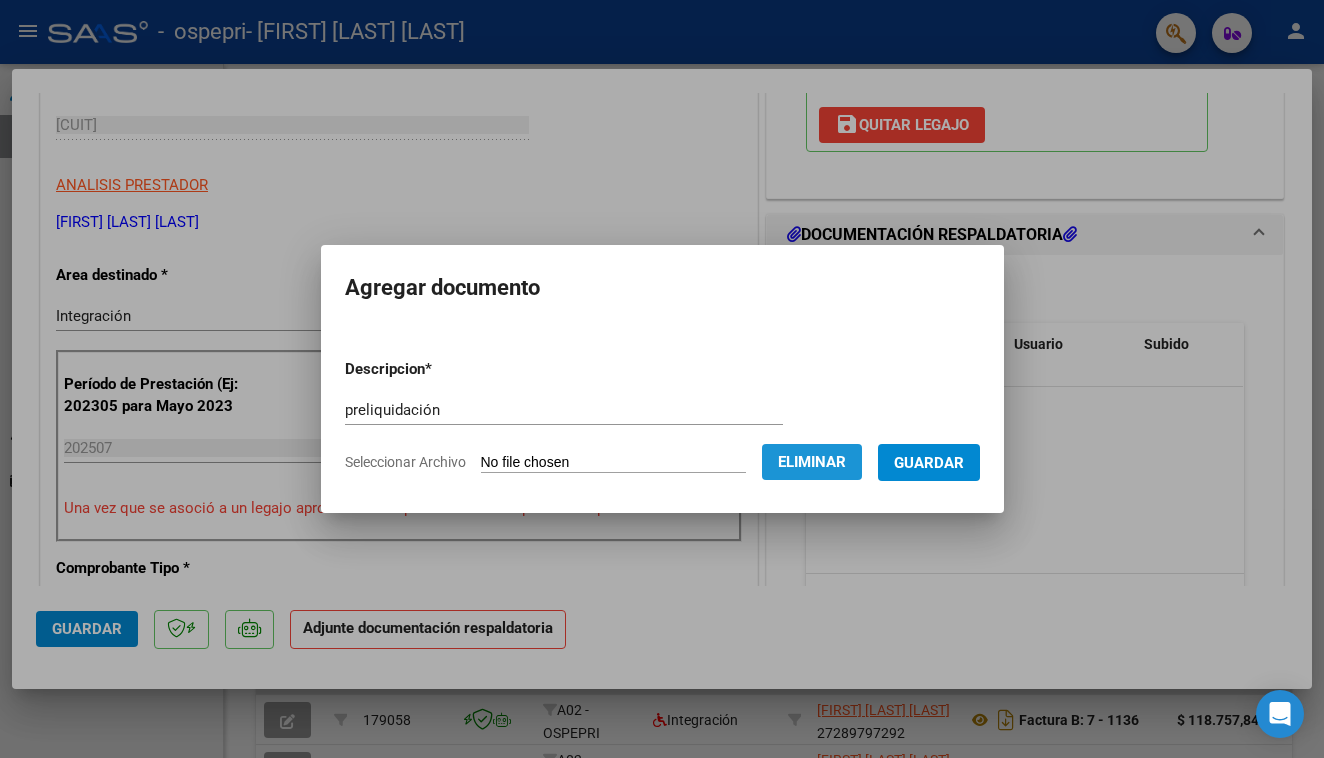 click on "Eliminar" 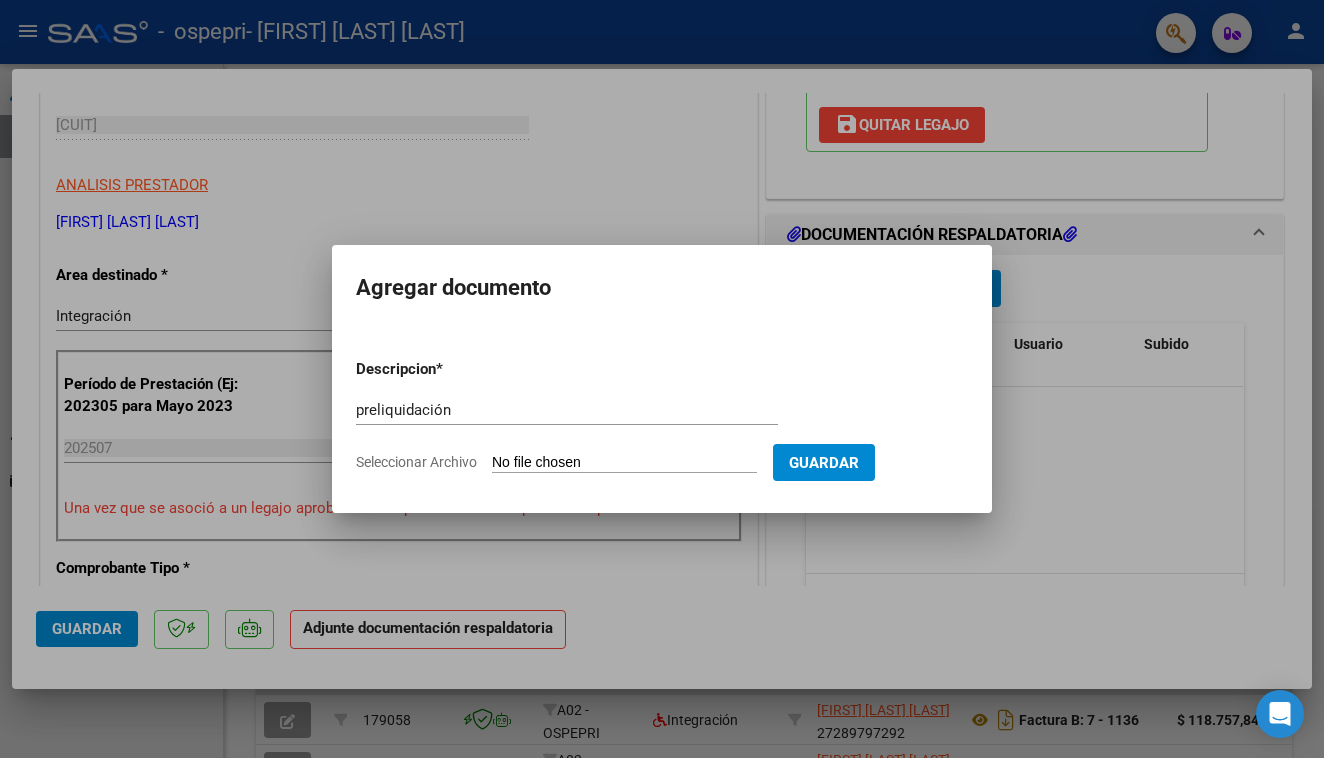click on "Seleccionar Archivo" at bounding box center (624, 463) 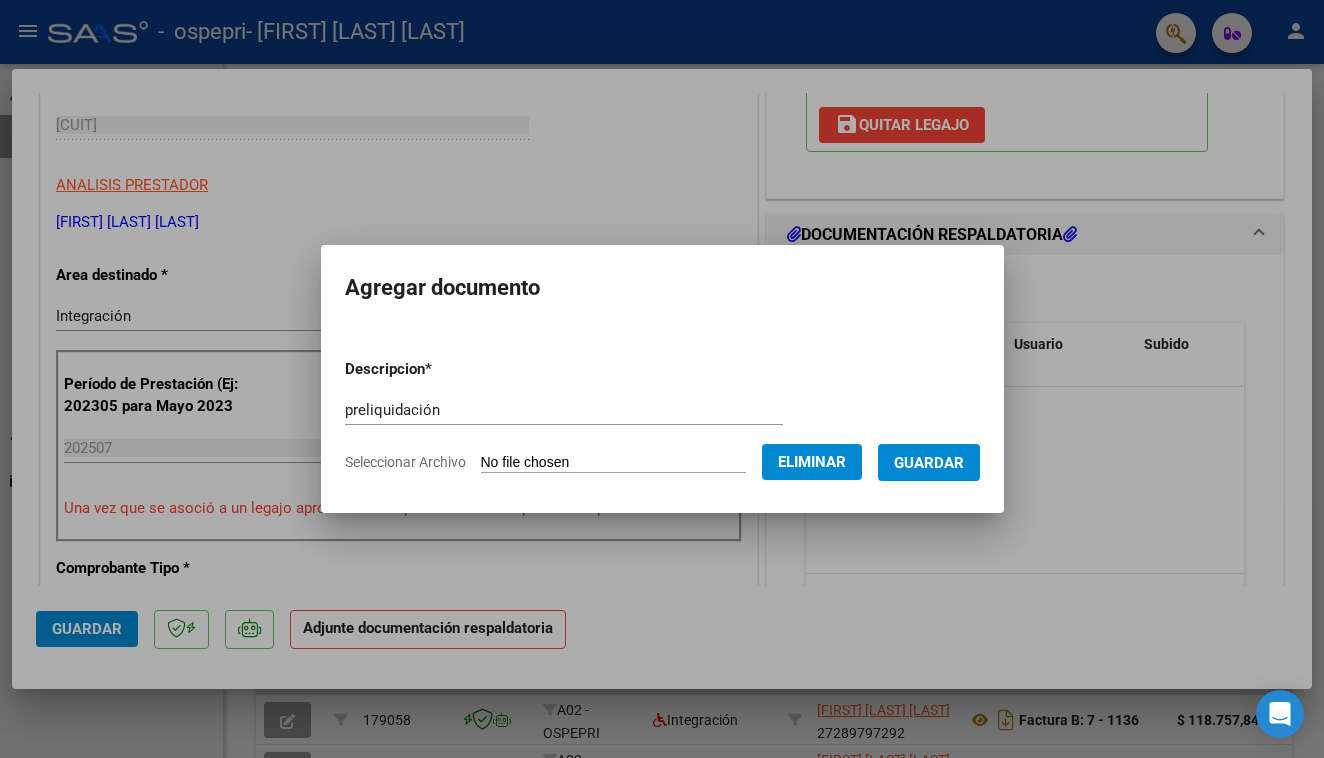 click on "Guardar" at bounding box center [929, 463] 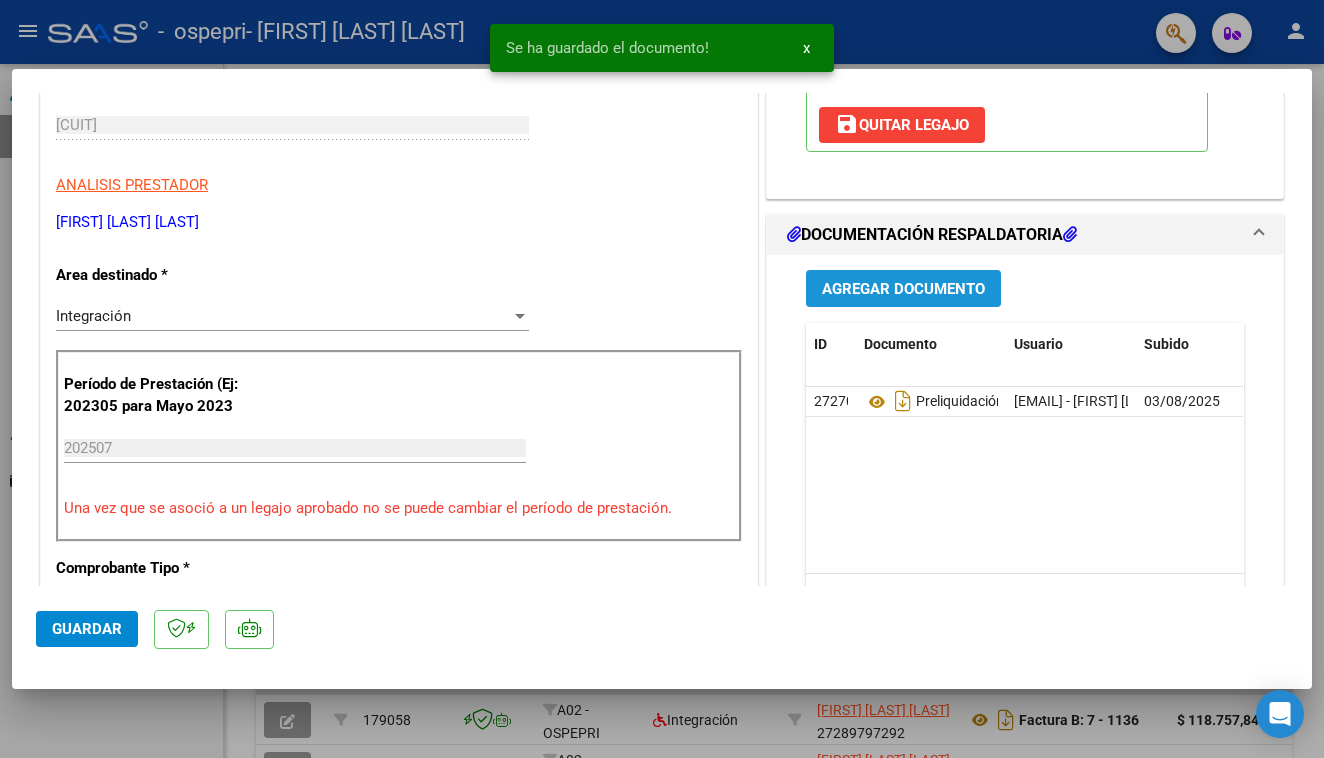 click on "Agregar Documento" at bounding box center (903, 289) 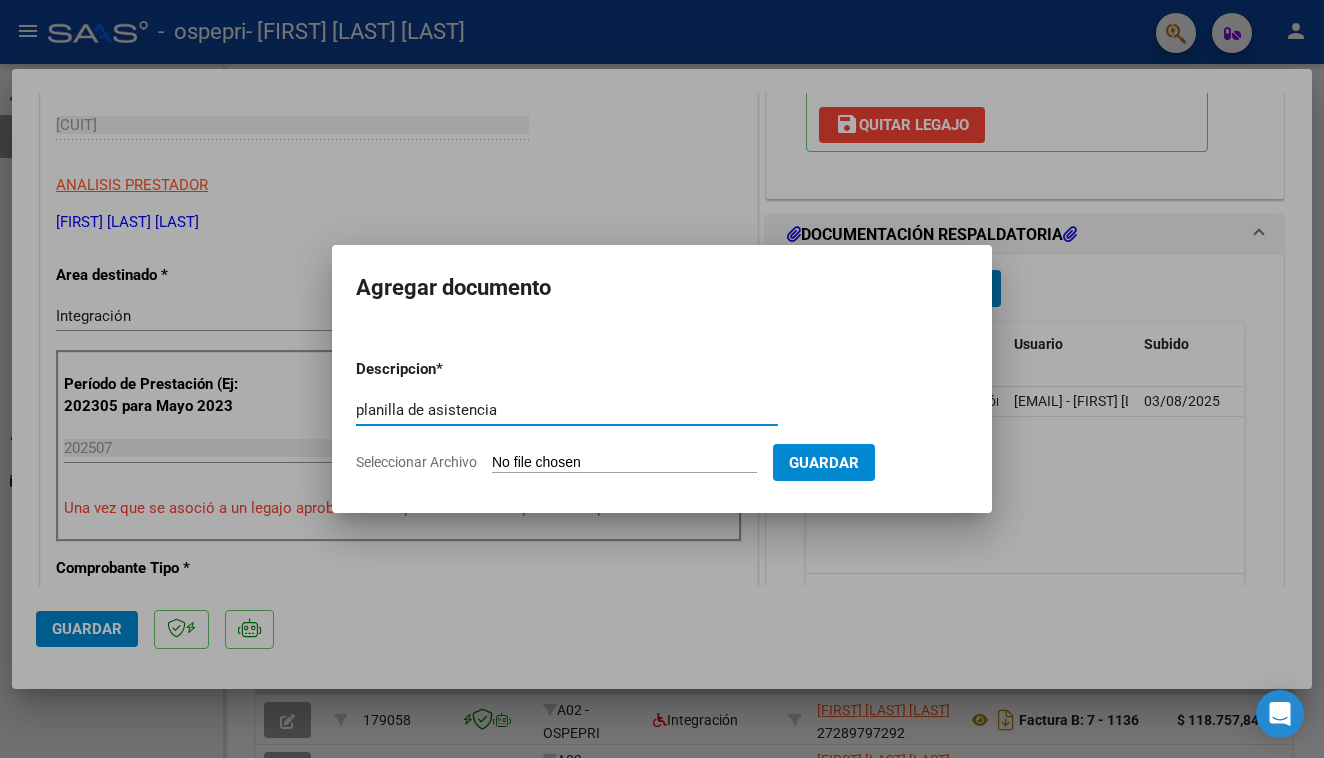 type on "planilla de asistencia" 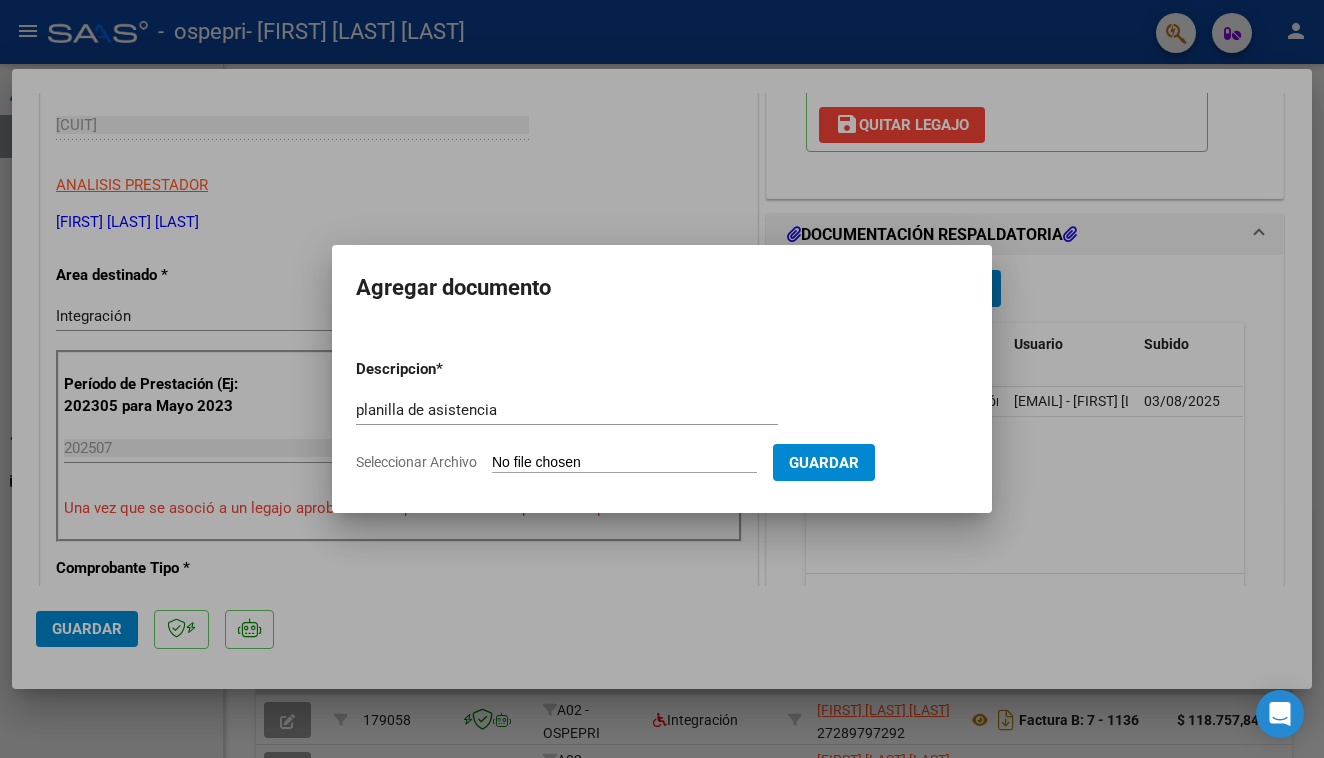 click on "Seleccionar Archivo" at bounding box center (624, 463) 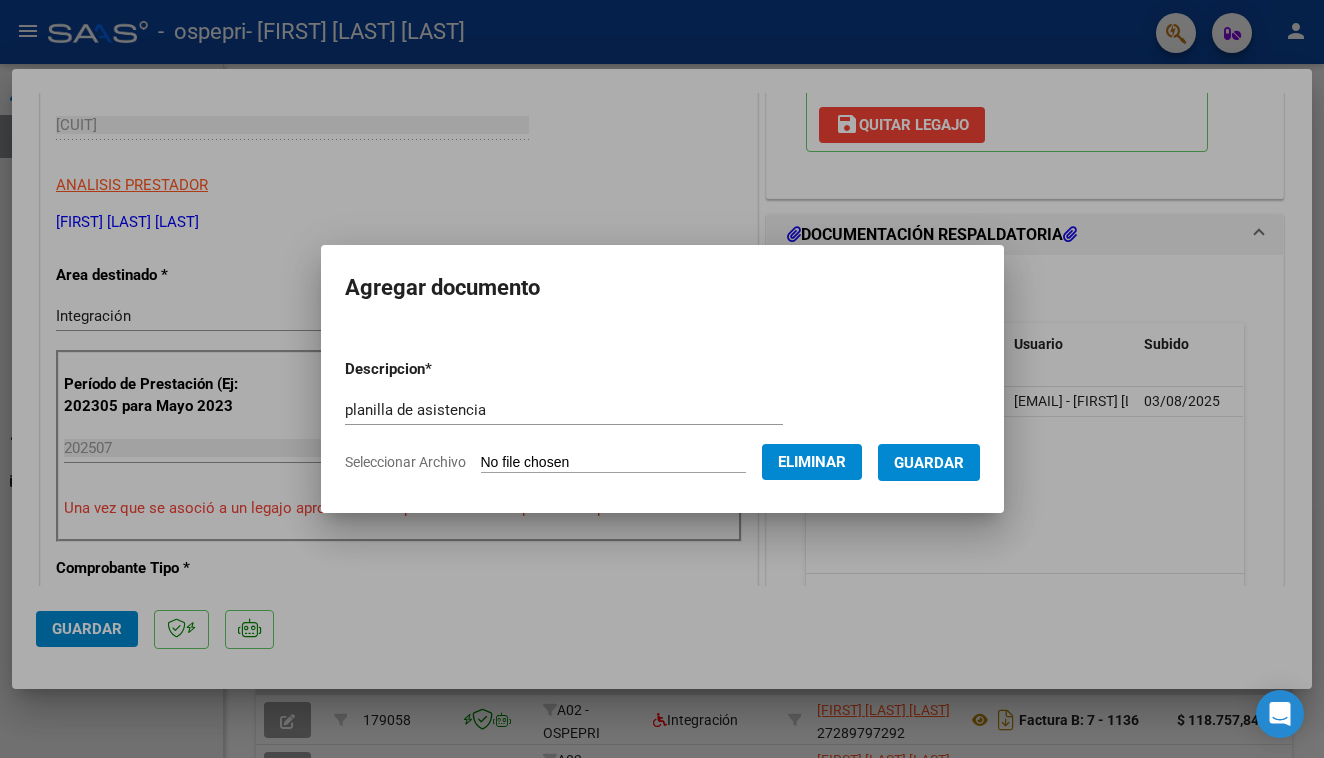 click on "Guardar" at bounding box center (929, 463) 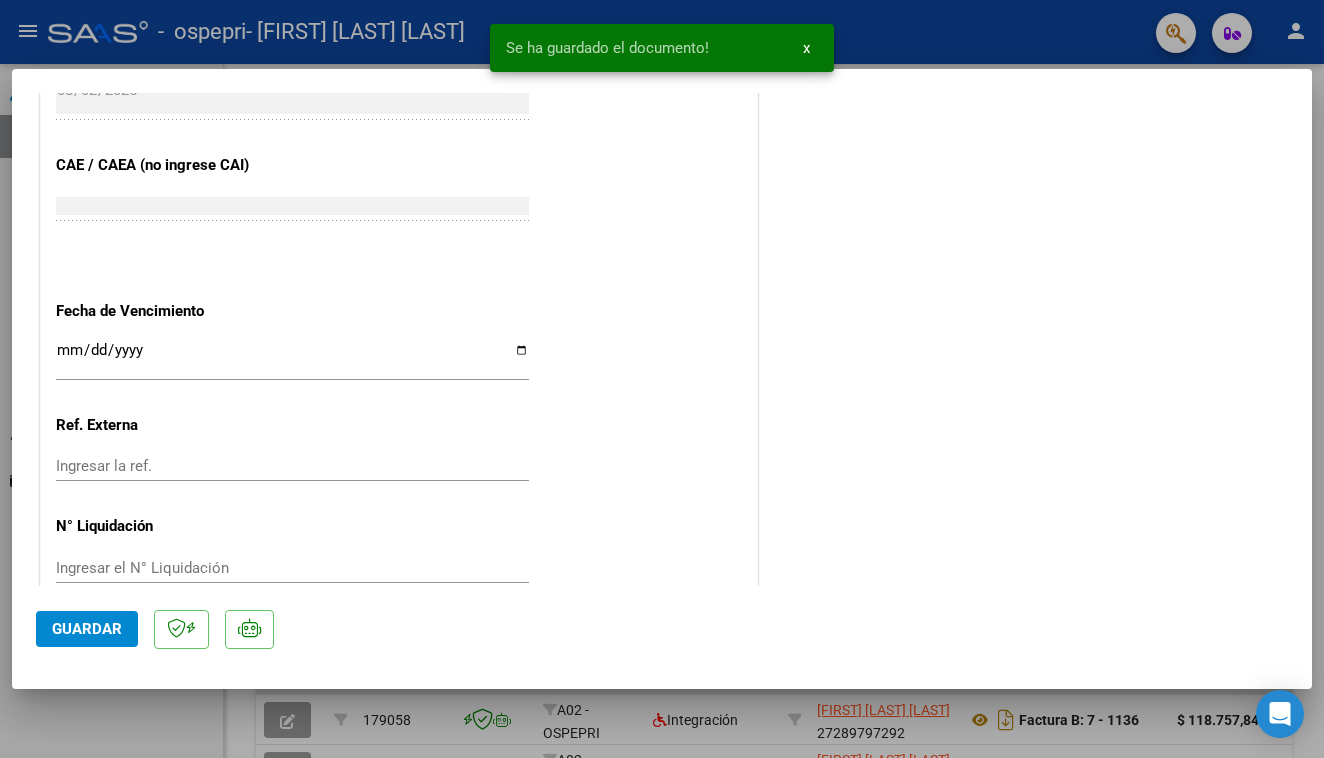 scroll, scrollTop: 1261, scrollLeft: 0, axis: vertical 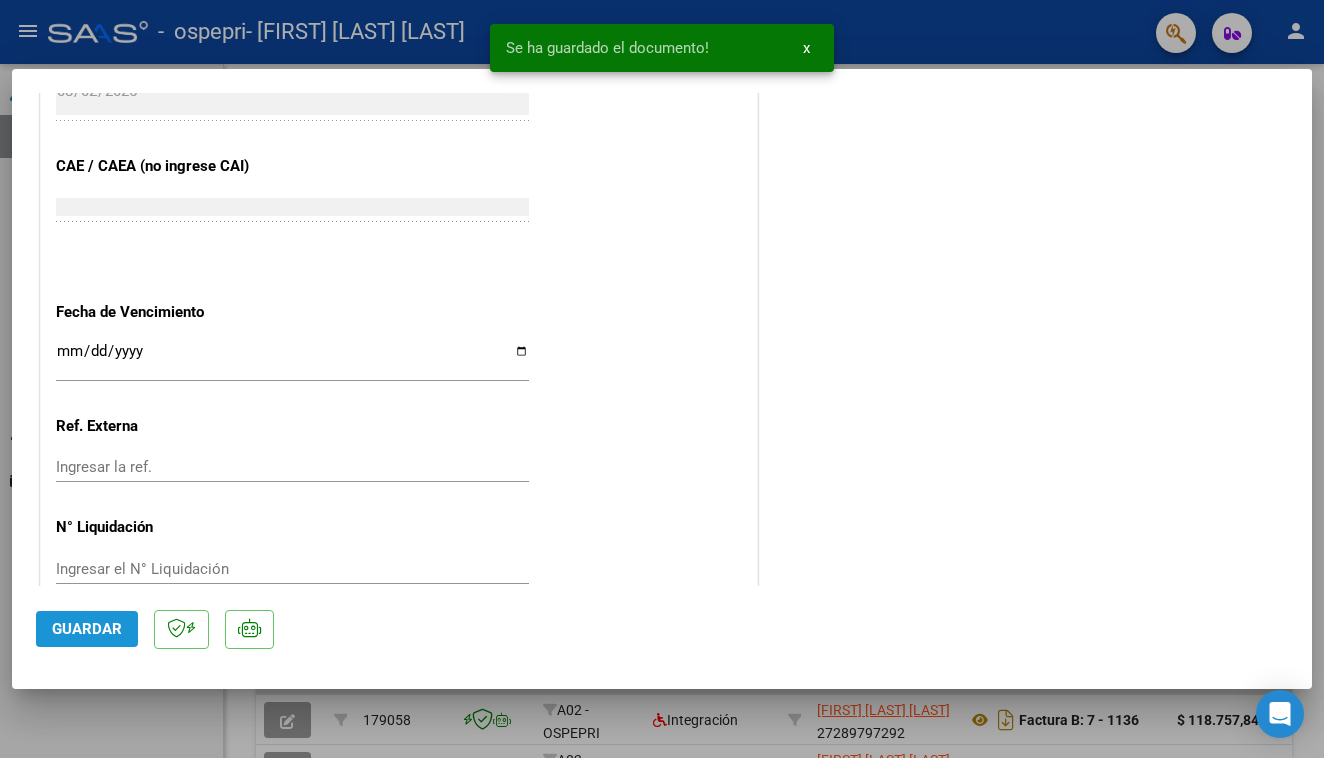 click on "Guardar" 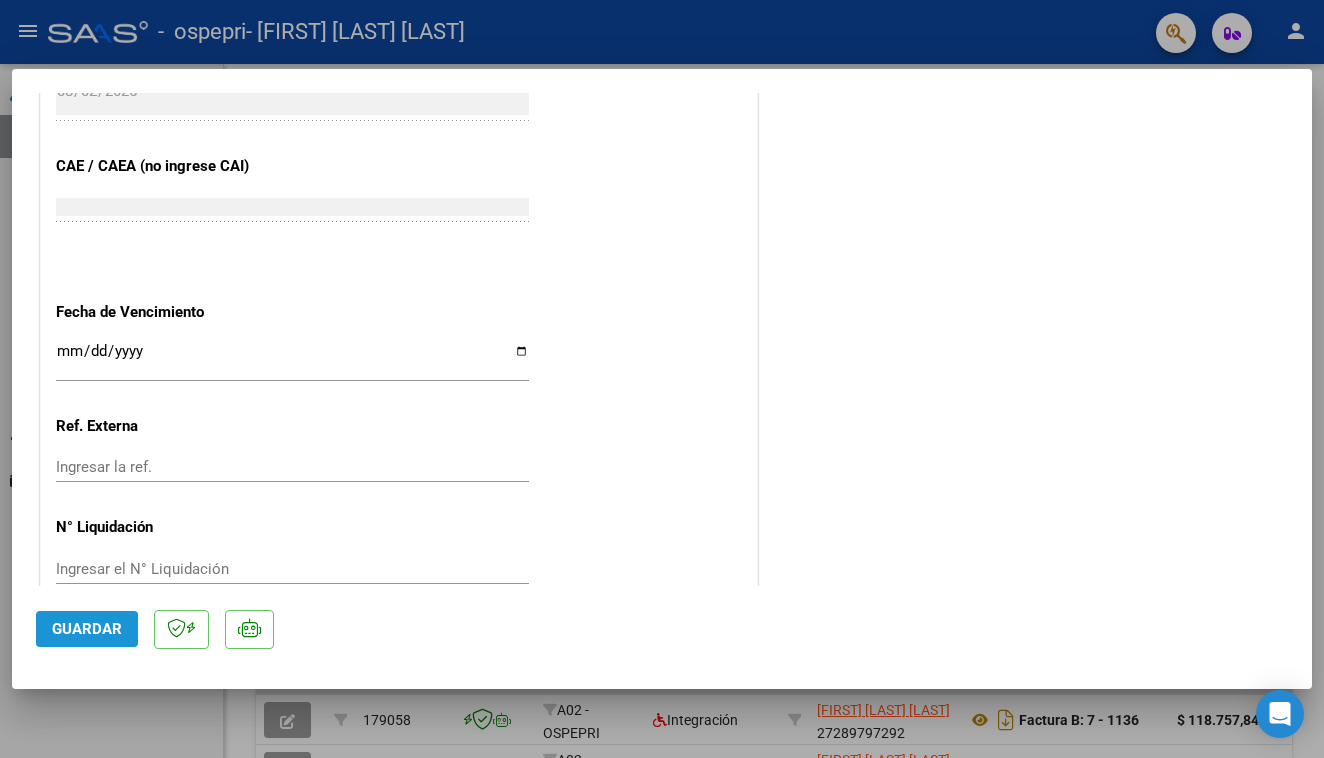 click on "Guardar" 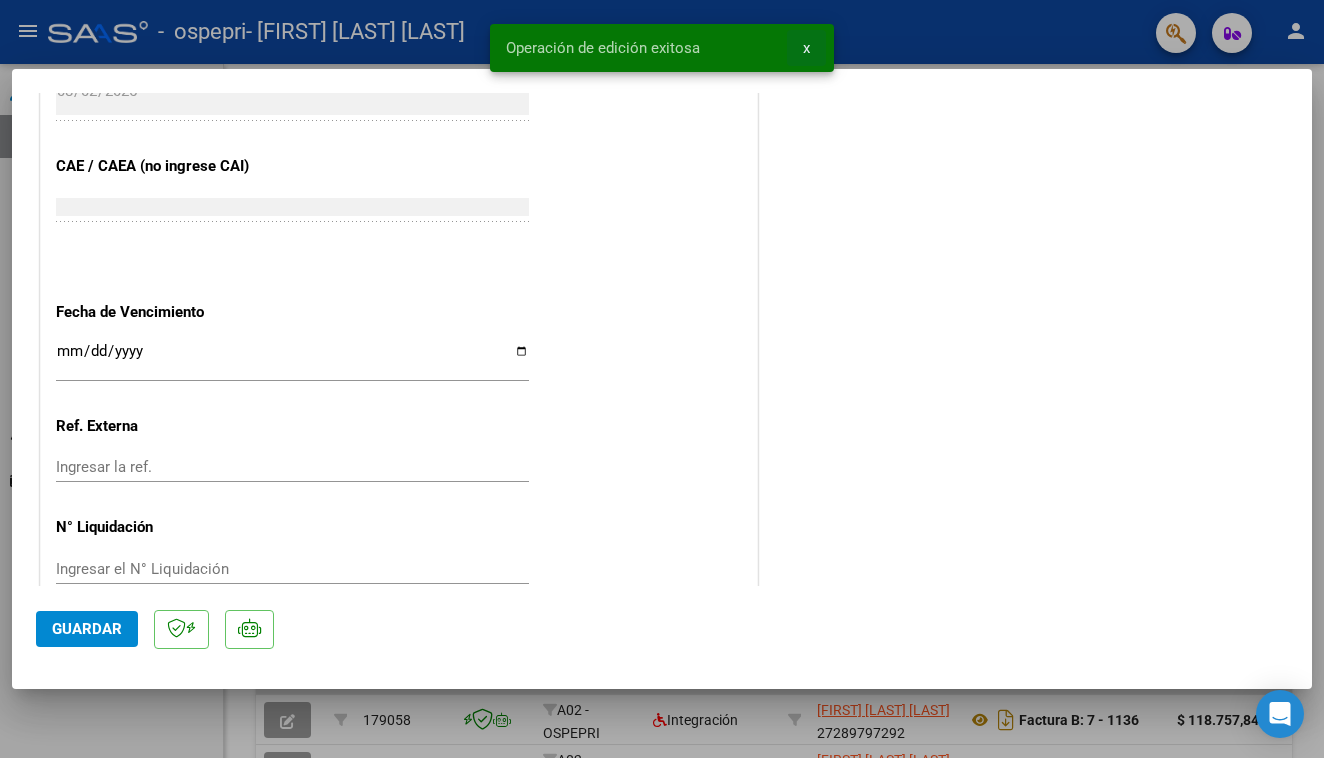click on "x" at bounding box center (806, 48) 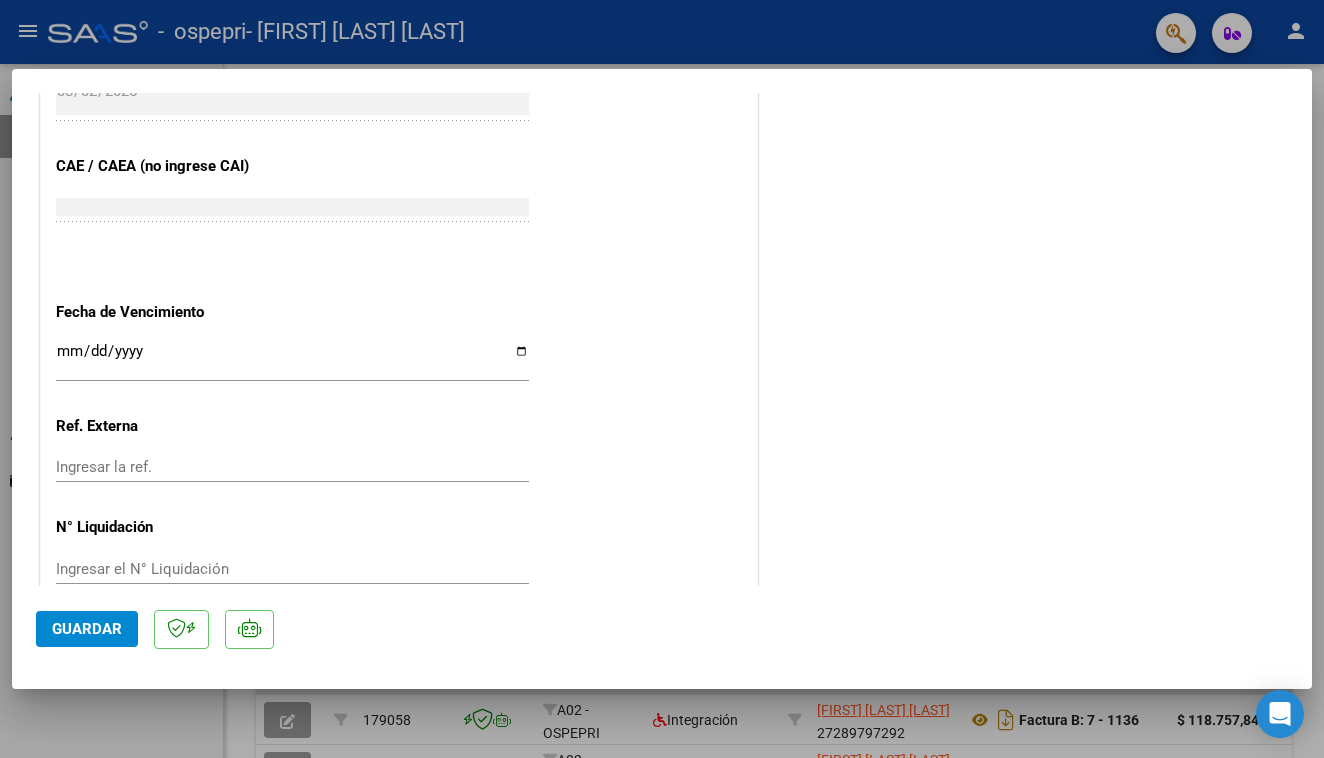 scroll, scrollTop: 0, scrollLeft: 0, axis: both 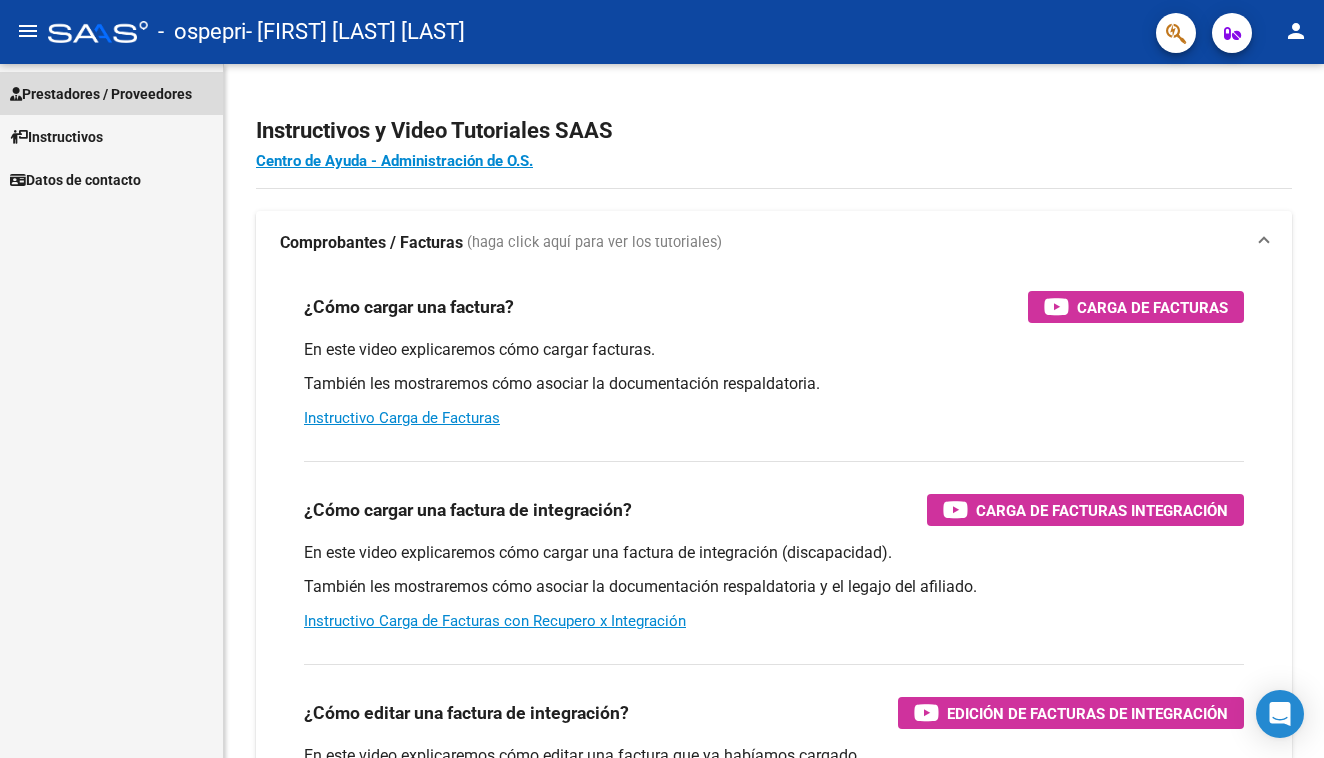 click on "Prestadores / Proveedores" at bounding box center [101, 94] 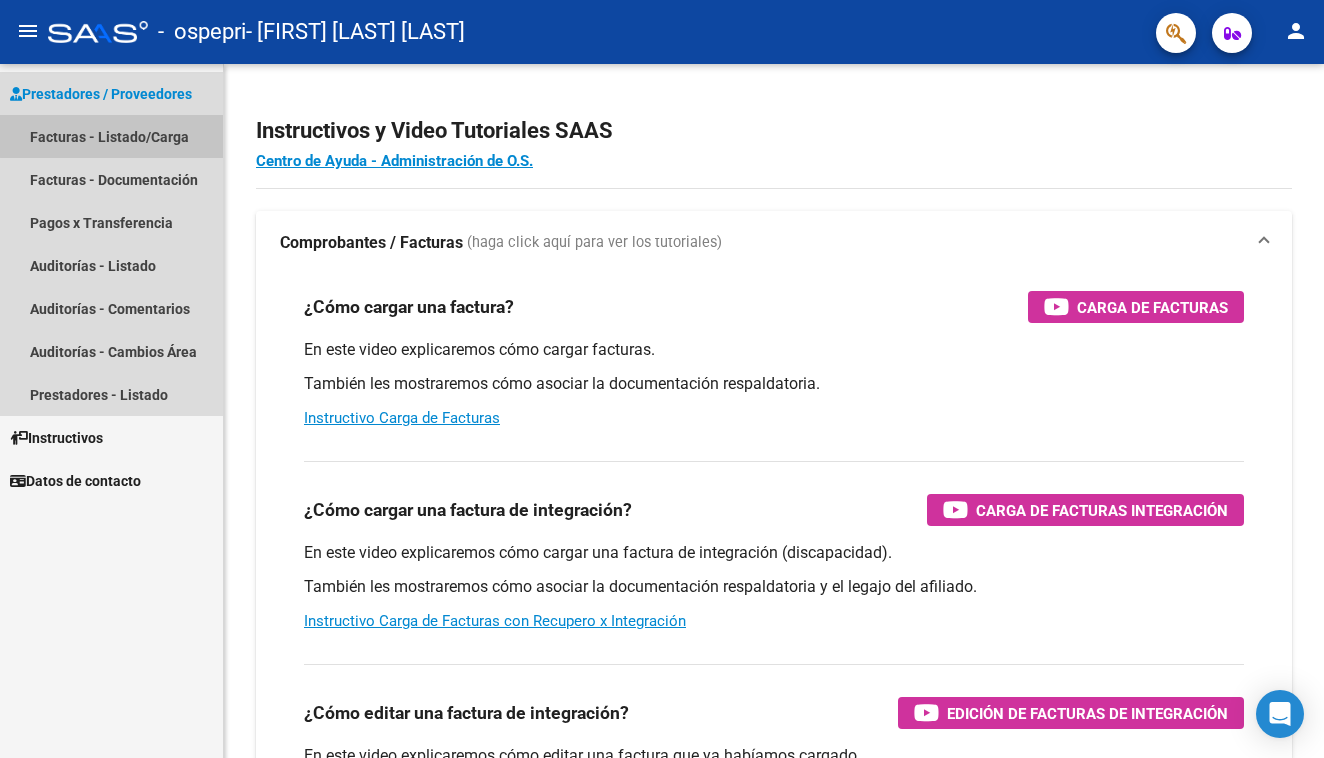 click on "Facturas - Listado/Carga" at bounding box center (111, 136) 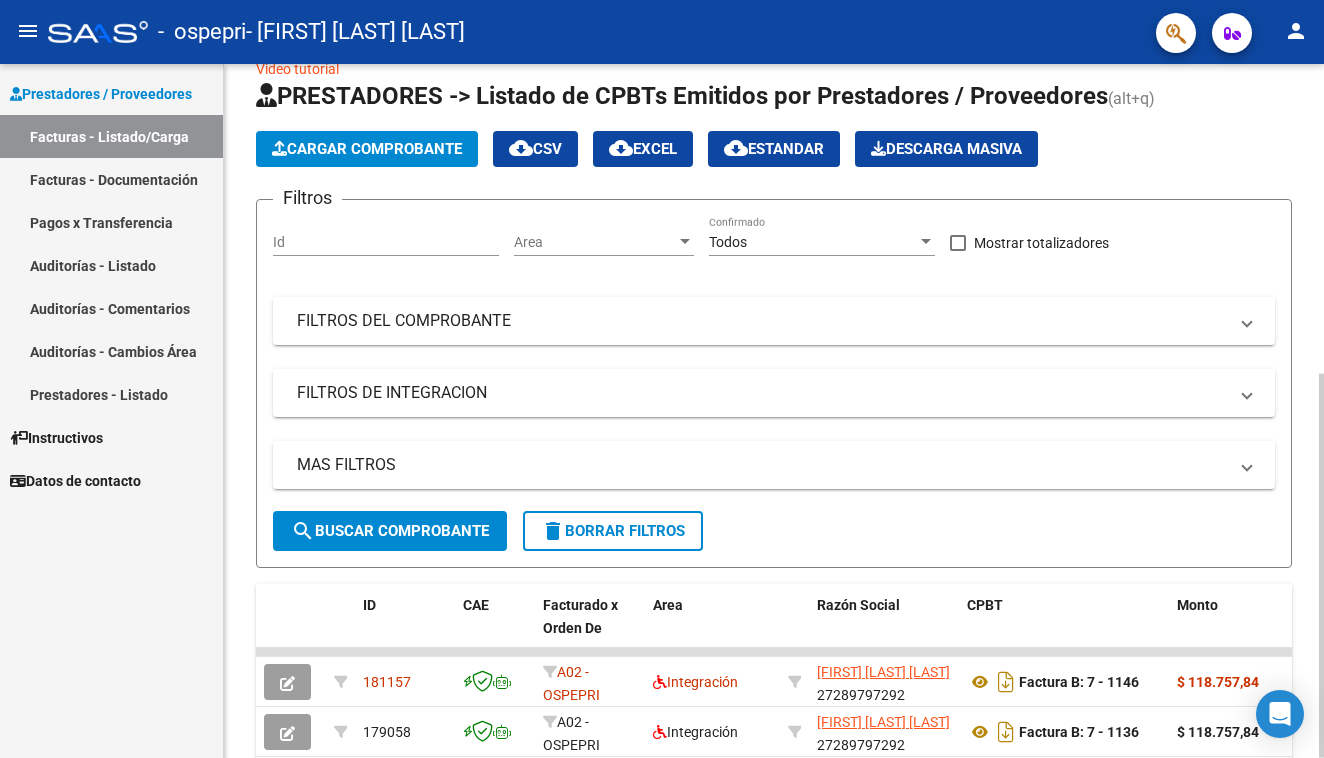 scroll, scrollTop: 25, scrollLeft: 0, axis: vertical 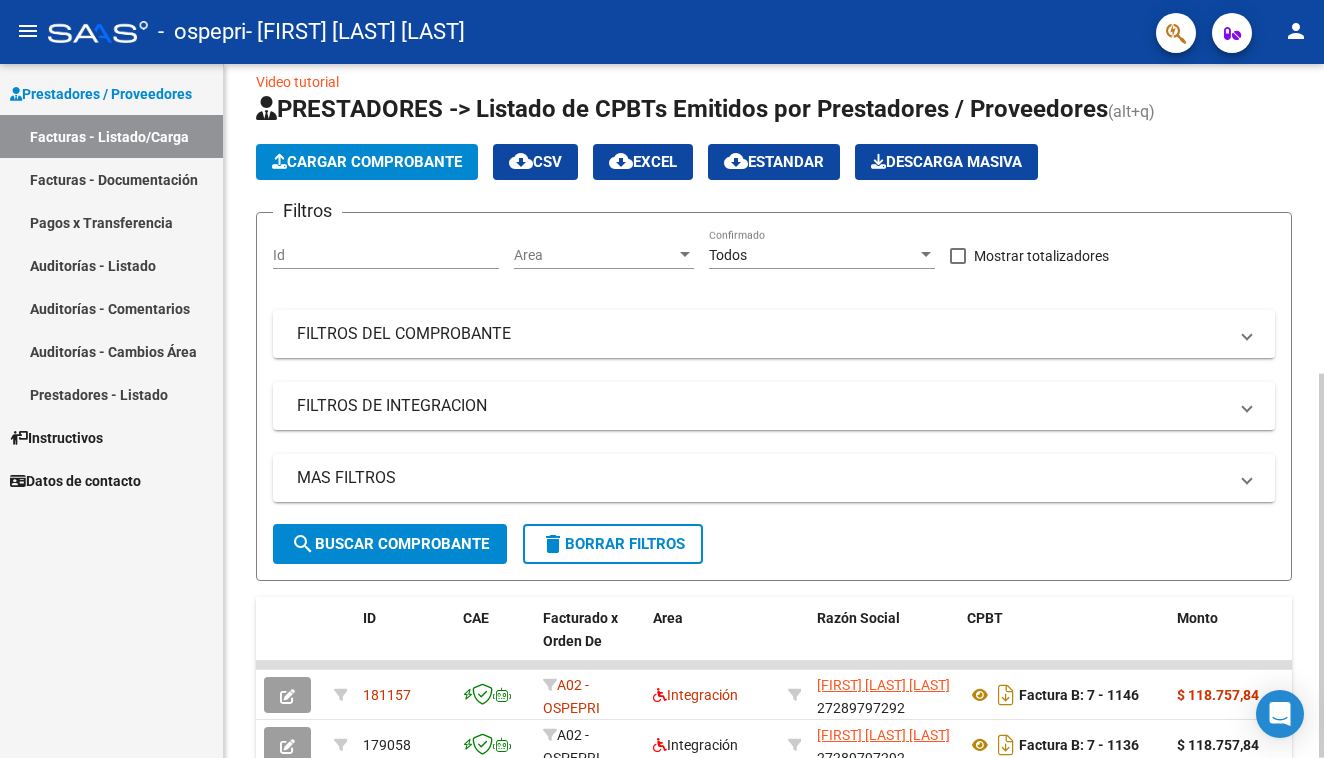 click on "Cargar Comprobante" 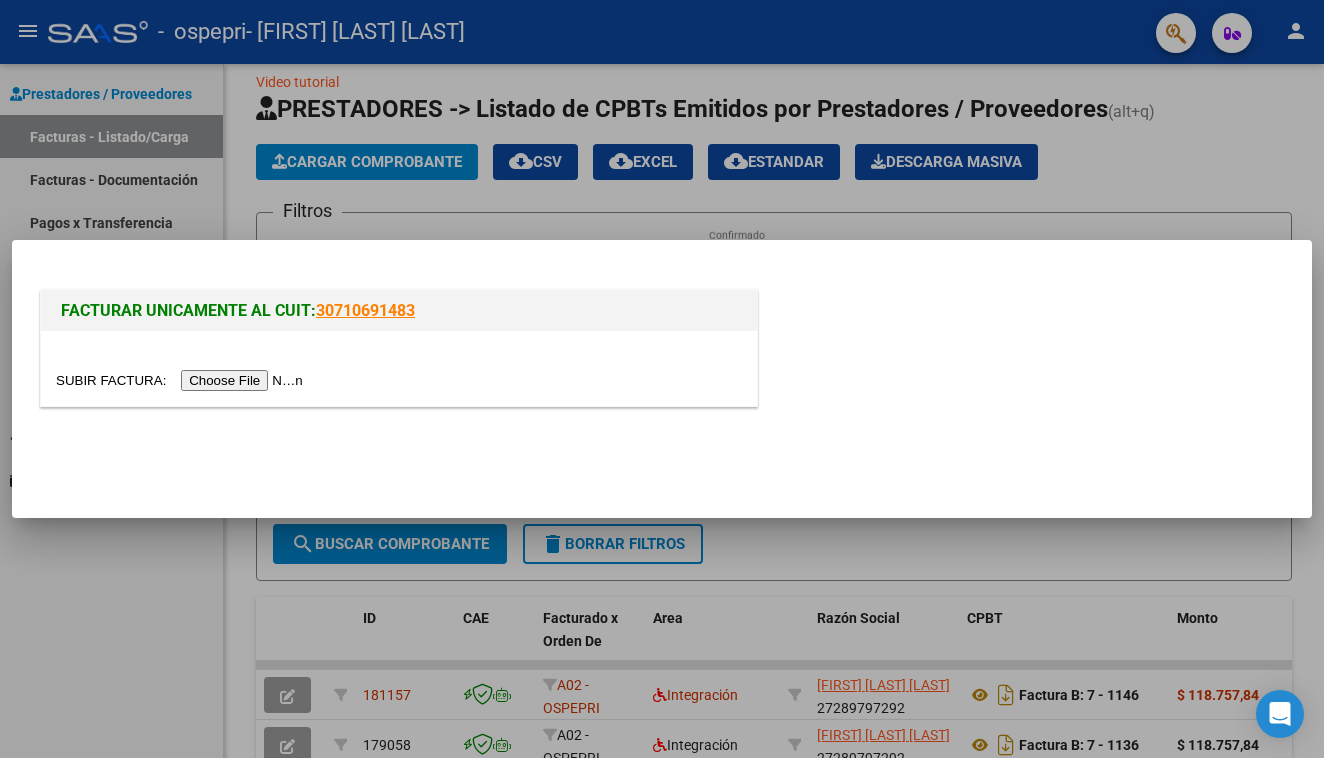 click at bounding box center [182, 380] 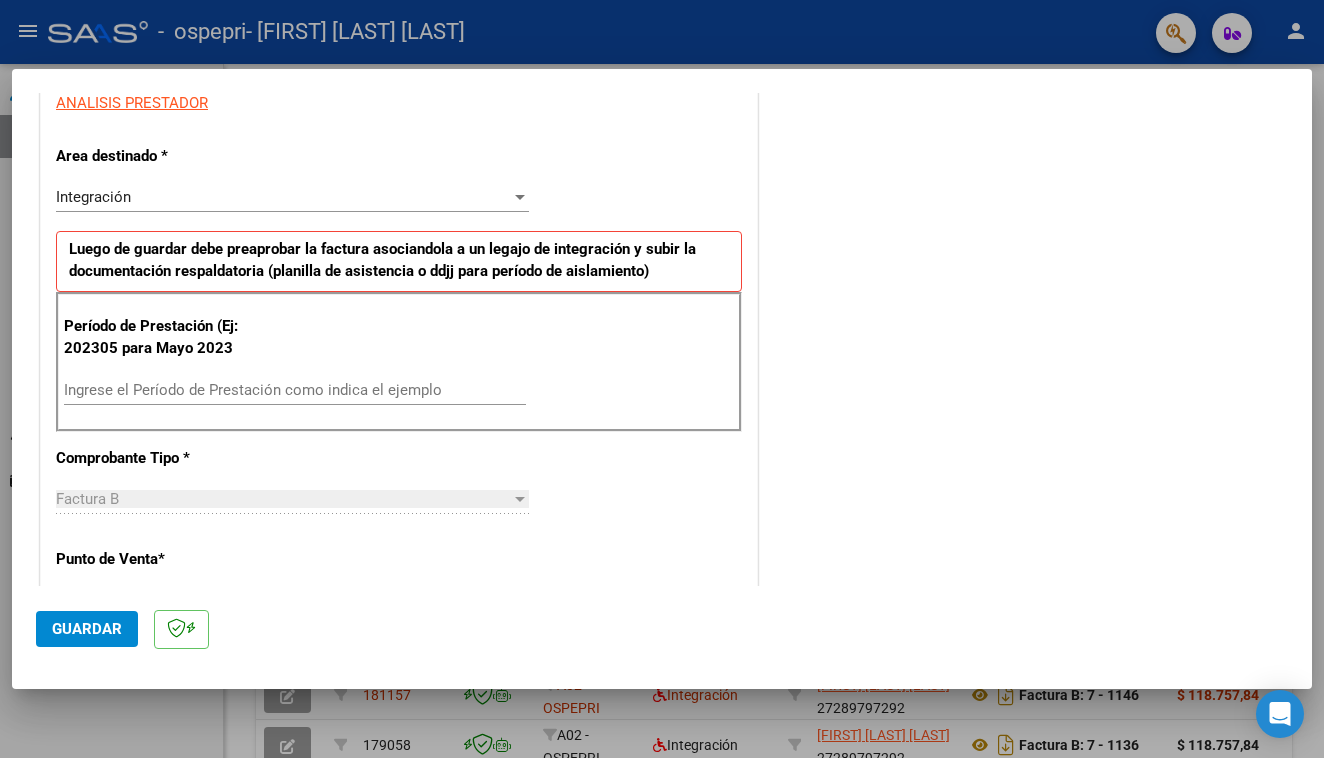 scroll, scrollTop: 389, scrollLeft: 0, axis: vertical 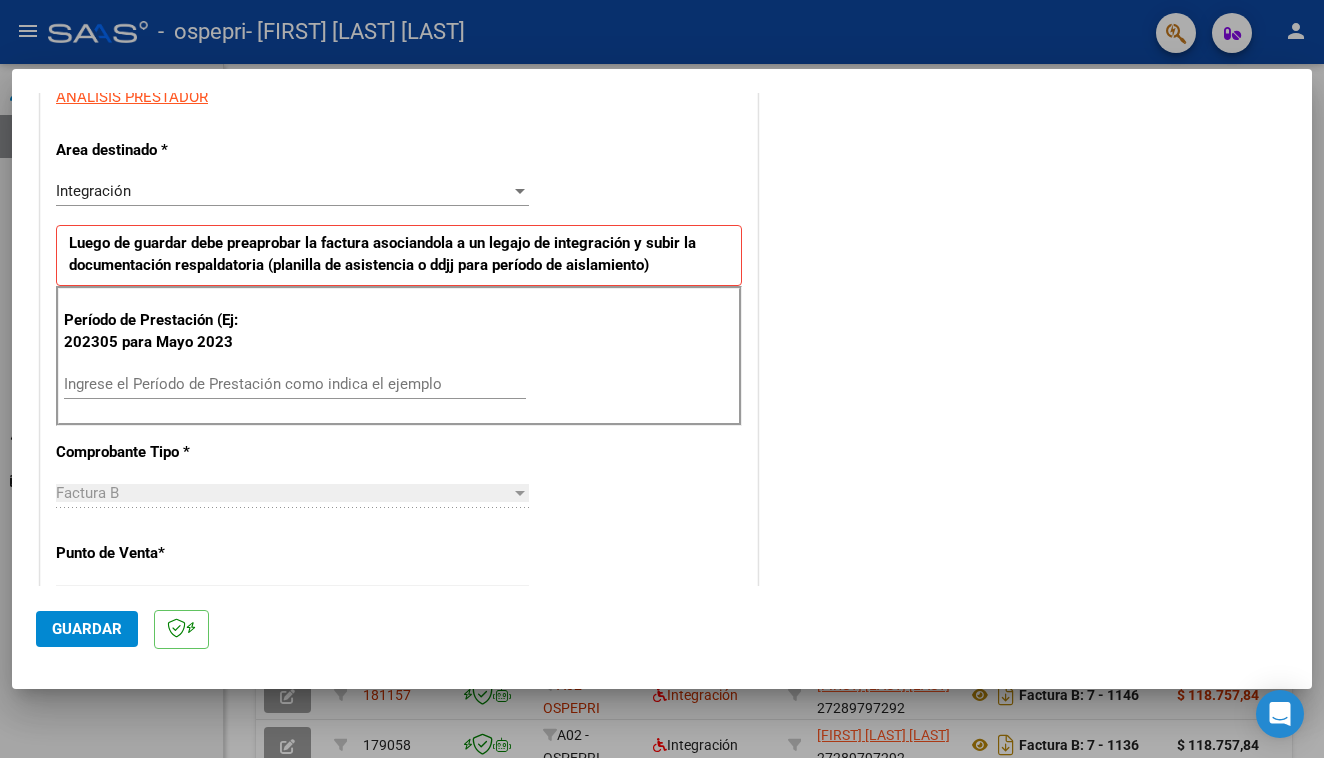 click on "Ingrese el Período de Prestación como indica el ejemplo" at bounding box center [295, 384] 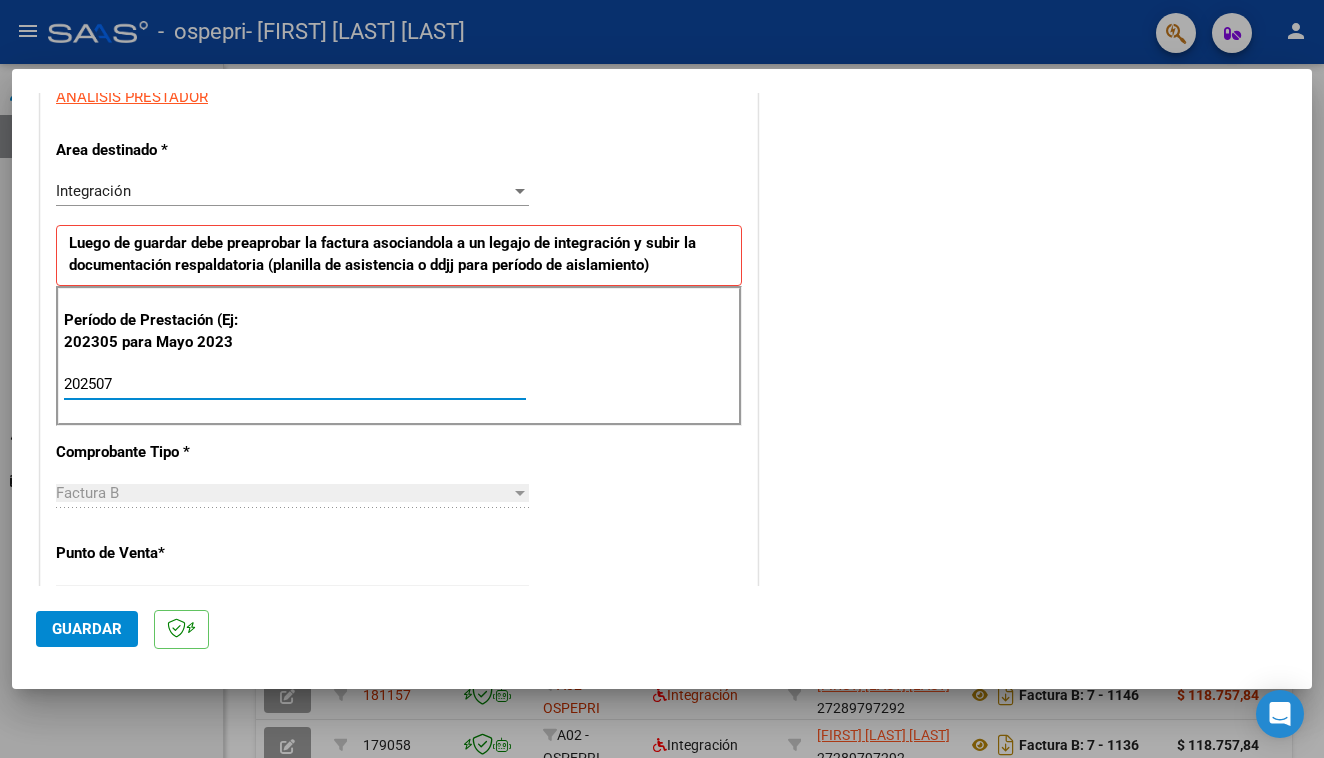 type on "202507" 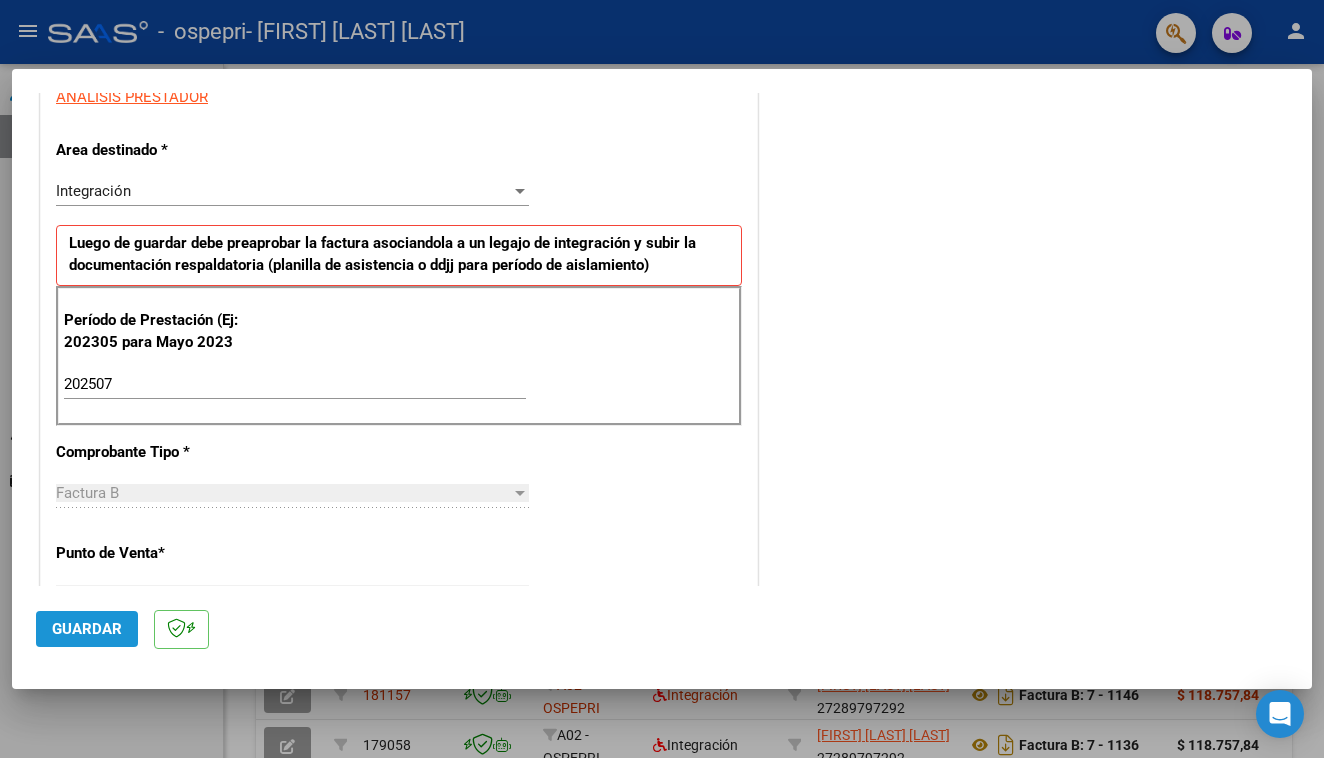 click on "Guardar" 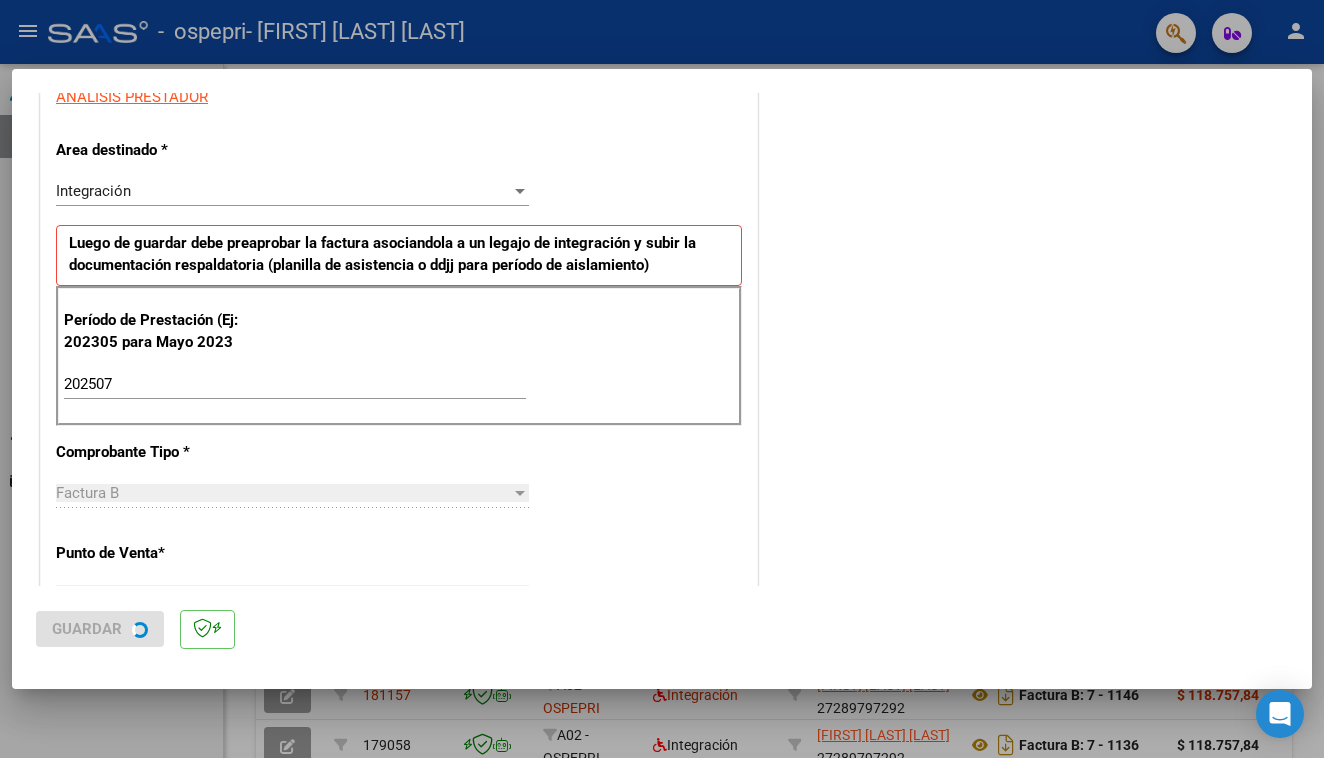 scroll, scrollTop: 0, scrollLeft: 0, axis: both 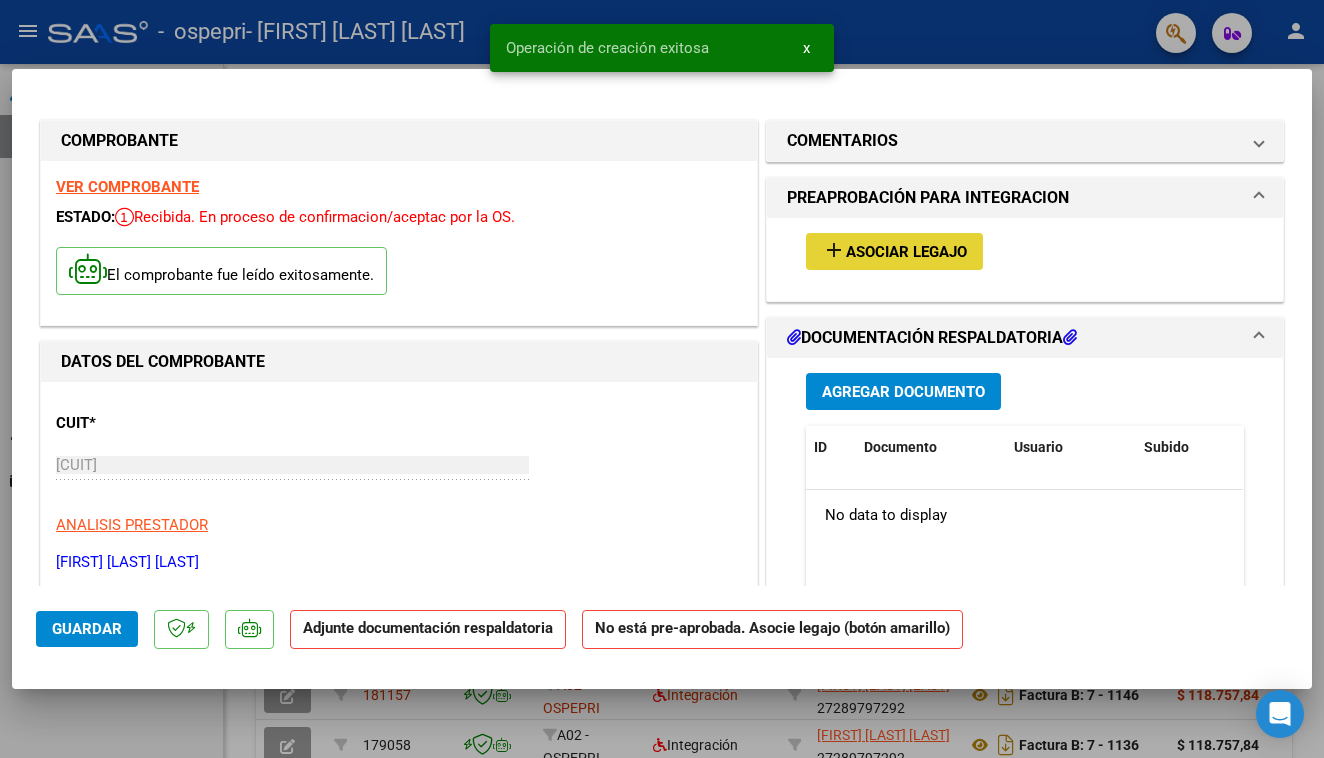 click on "add Asociar Legajo" at bounding box center (894, 251) 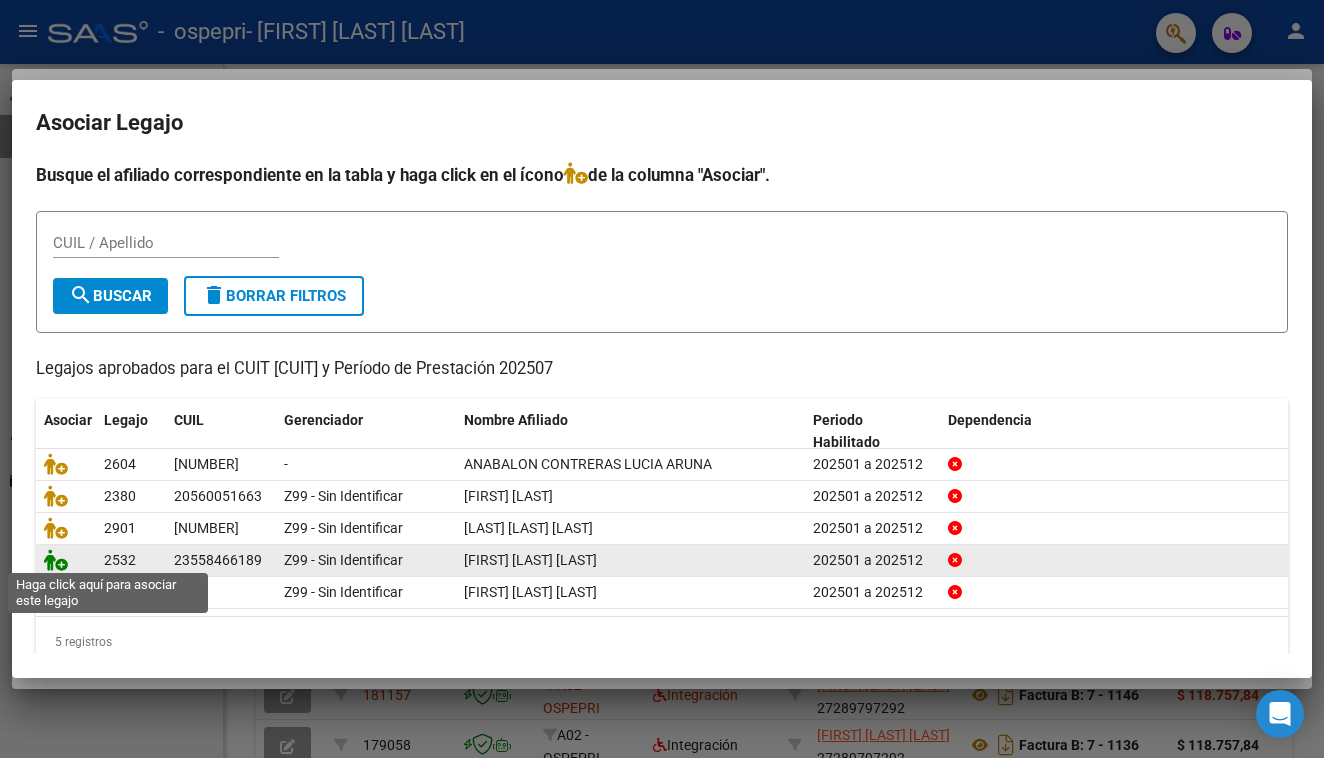 click 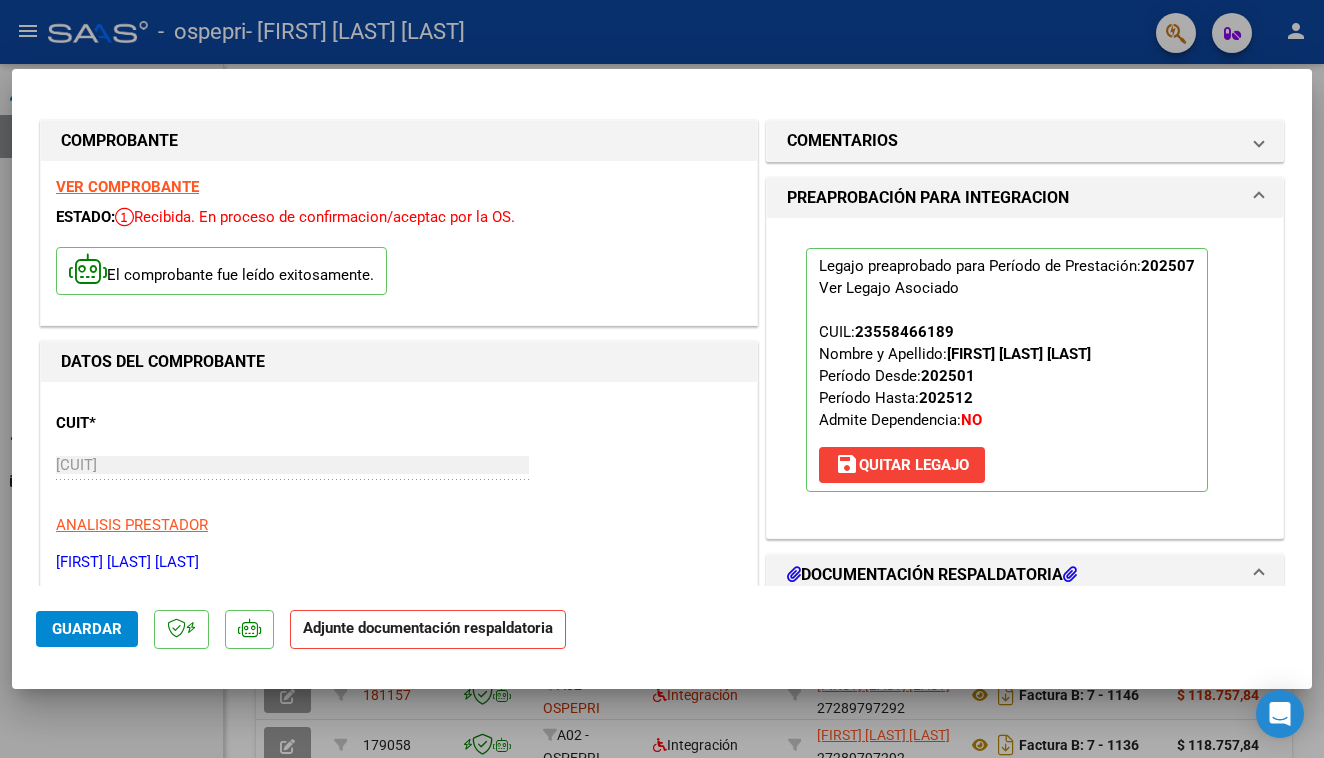 scroll, scrollTop: 0, scrollLeft: 0, axis: both 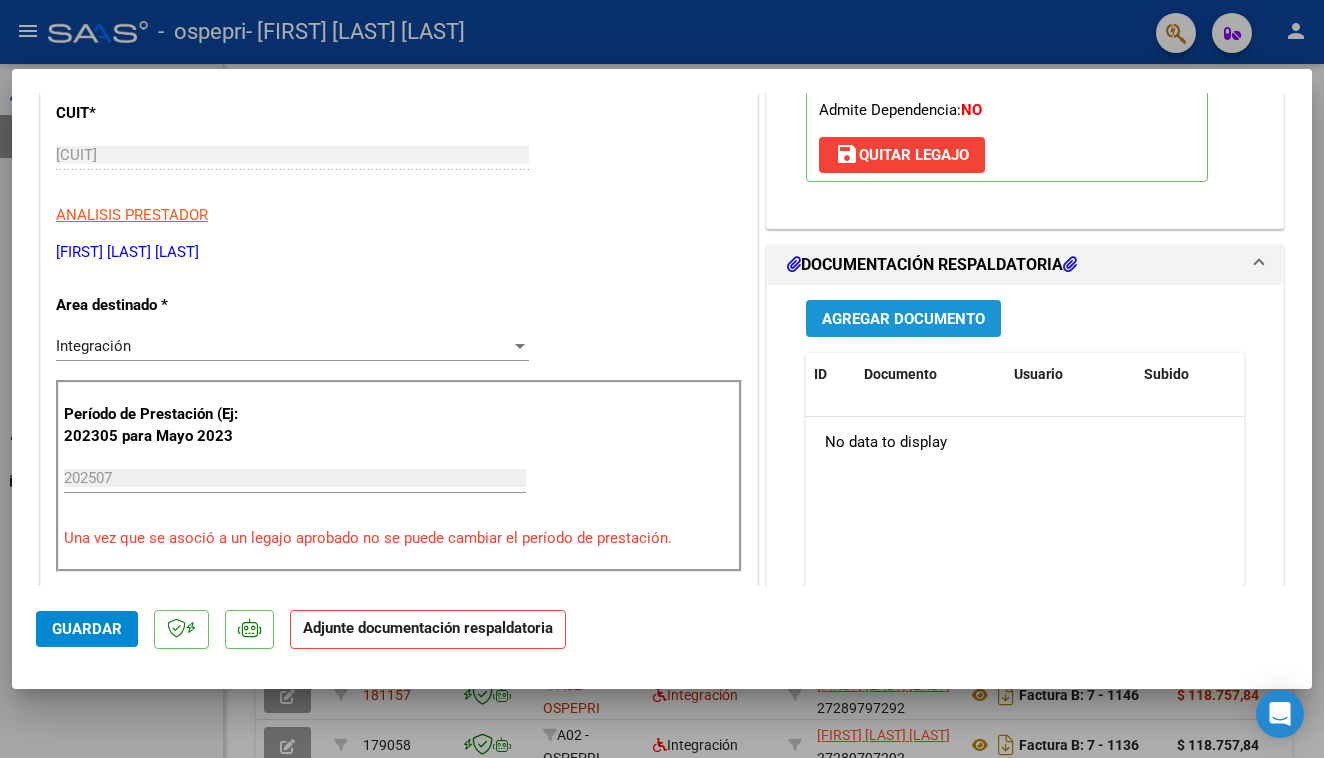 click on "Agregar Documento" at bounding box center [903, 319] 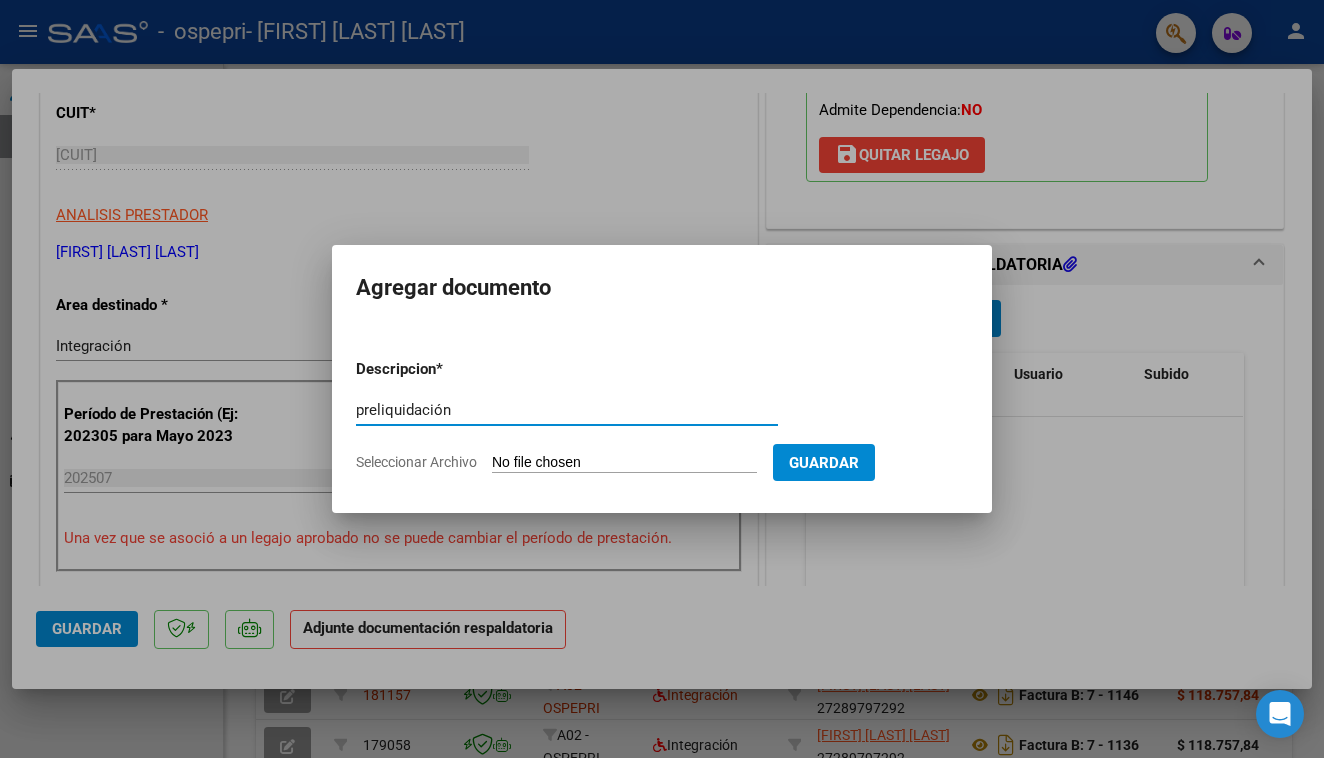type on "preliquidación" 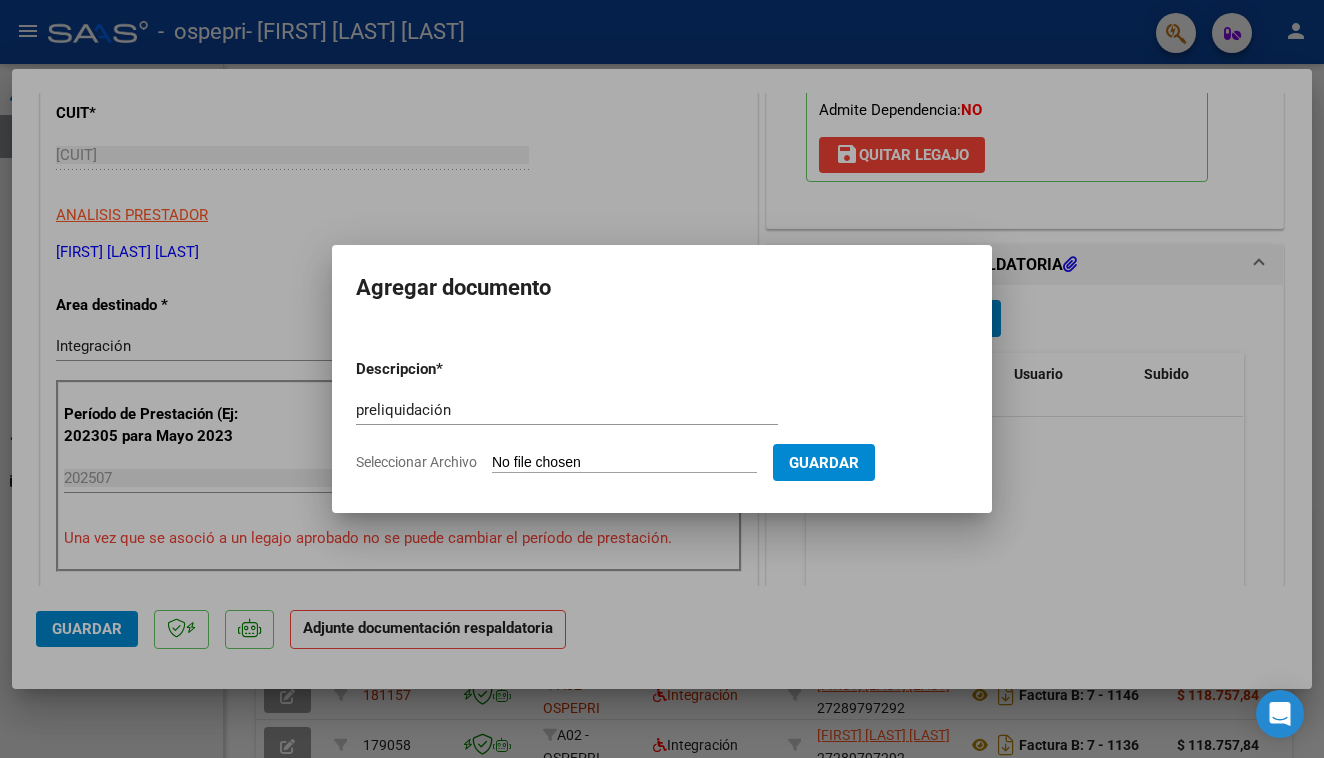 click on "Seleccionar Archivo" at bounding box center [624, 463] 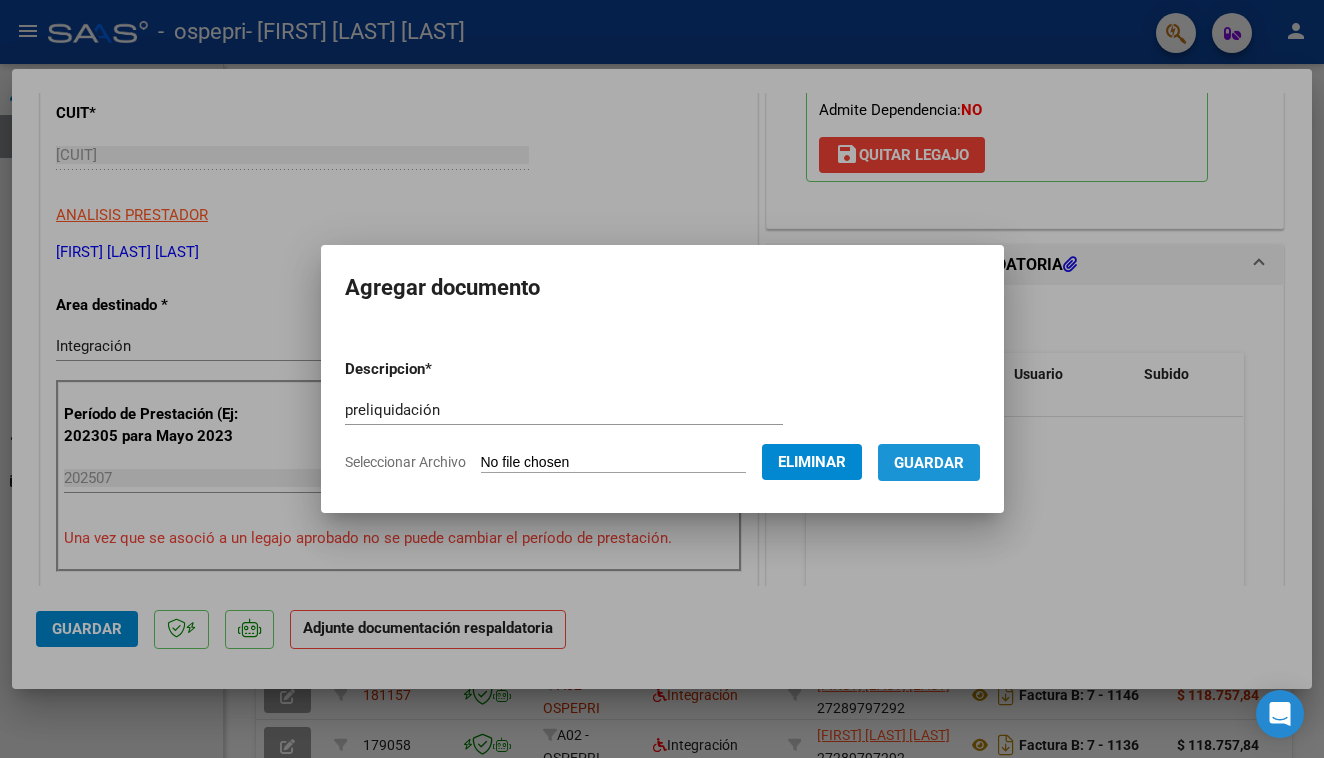 click on "Guardar" at bounding box center [929, 463] 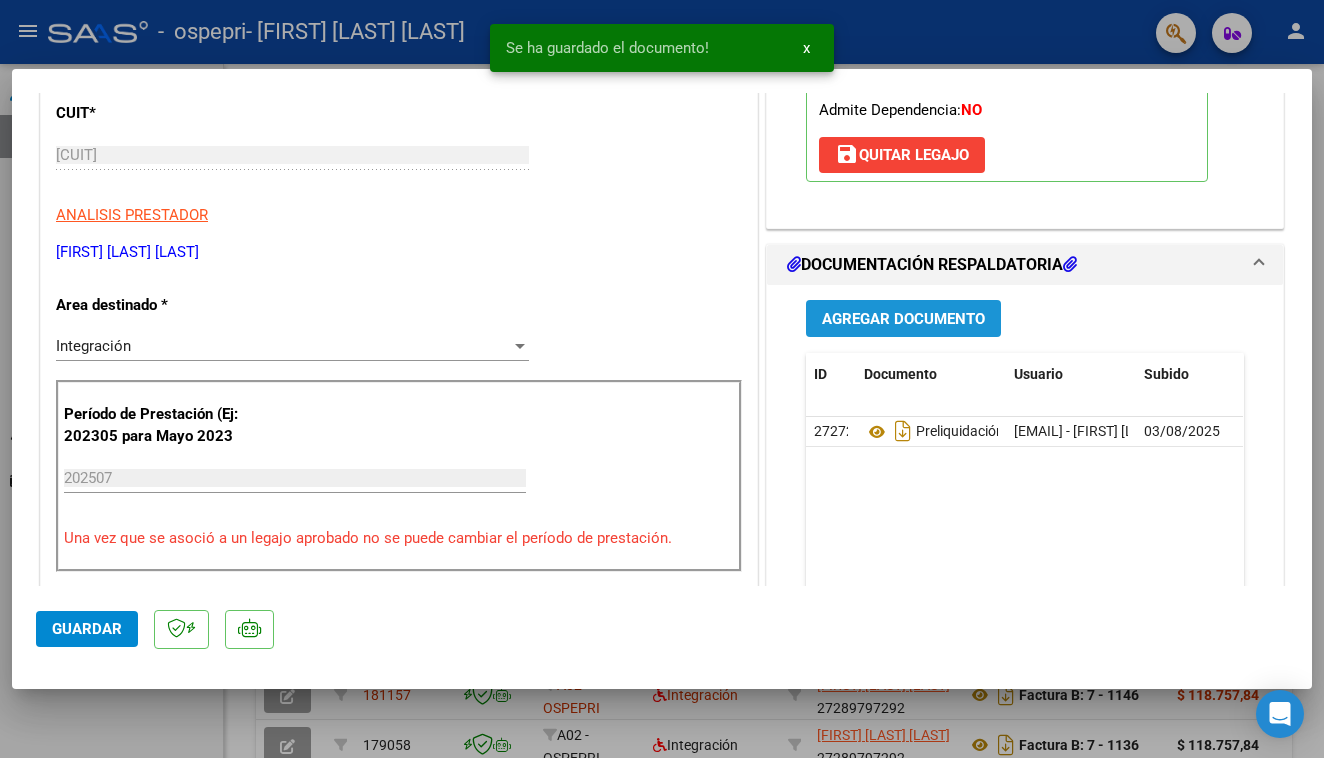 click on "Agregar Documento" at bounding box center [903, 319] 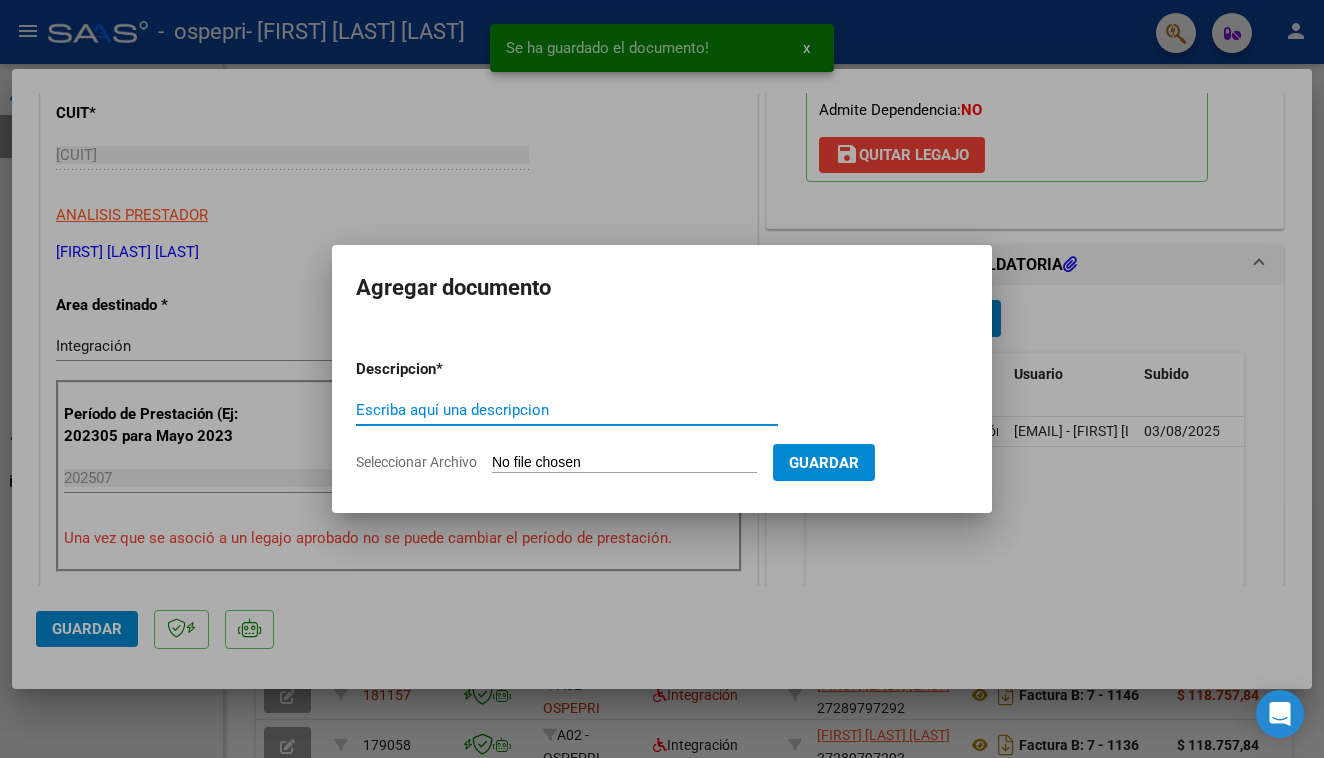 click on "Escriba aquí una descripcion" at bounding box center [567, 410] 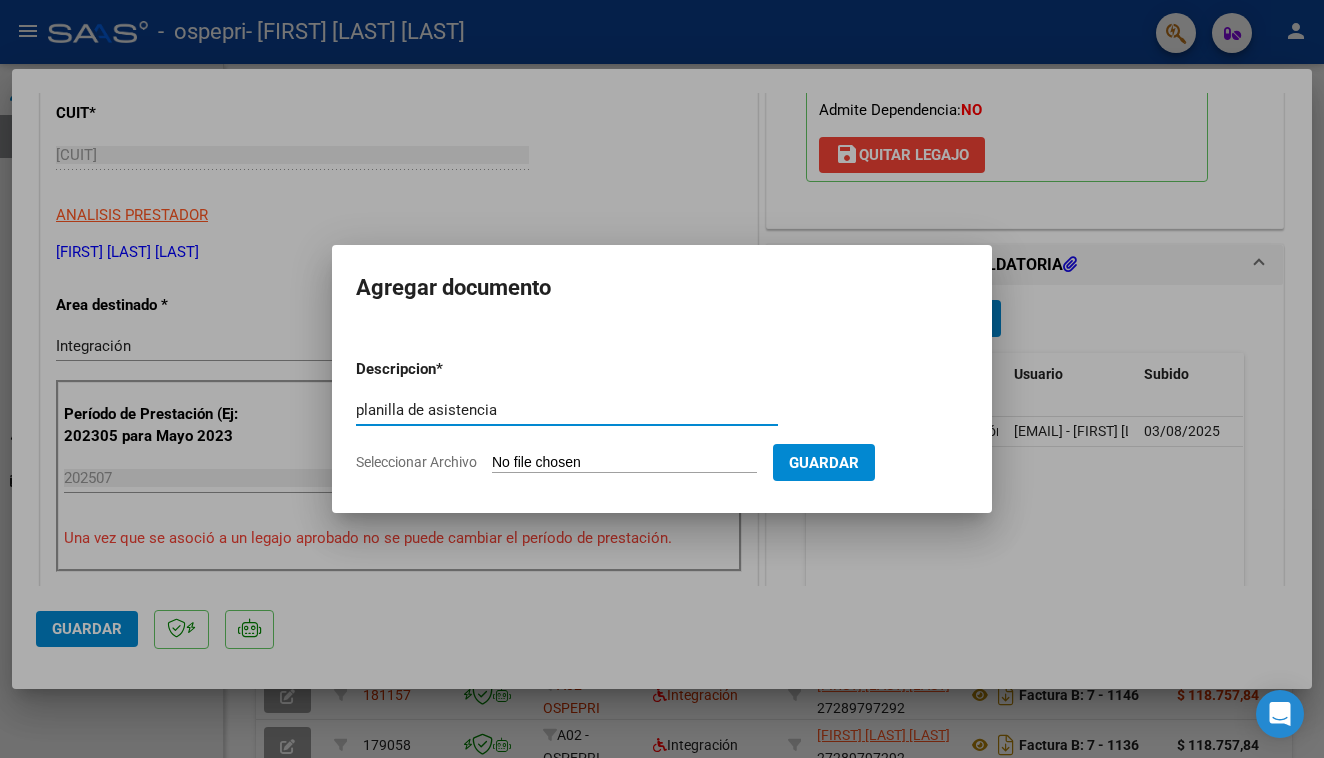 type on "planilla de asistencia" 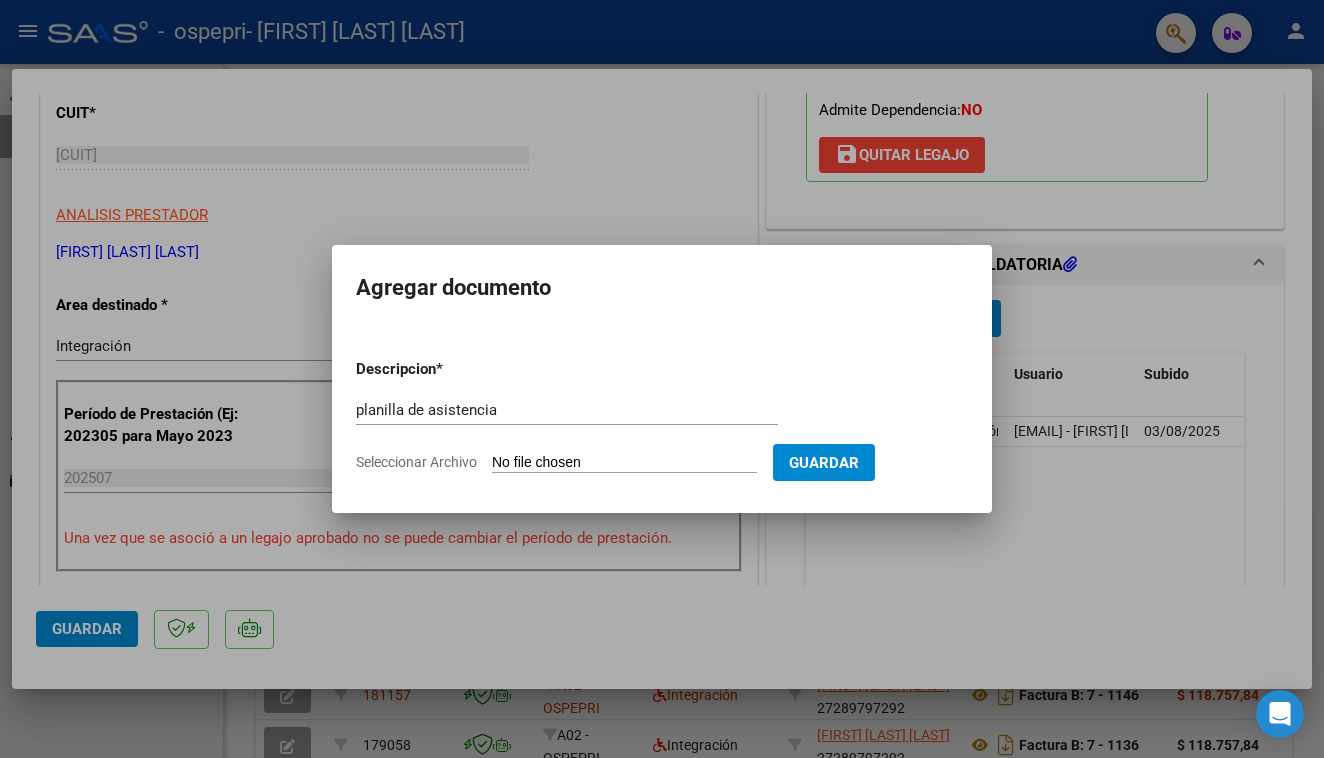 click on "Seleccionar Archivo" at bounding box center [624, 463] 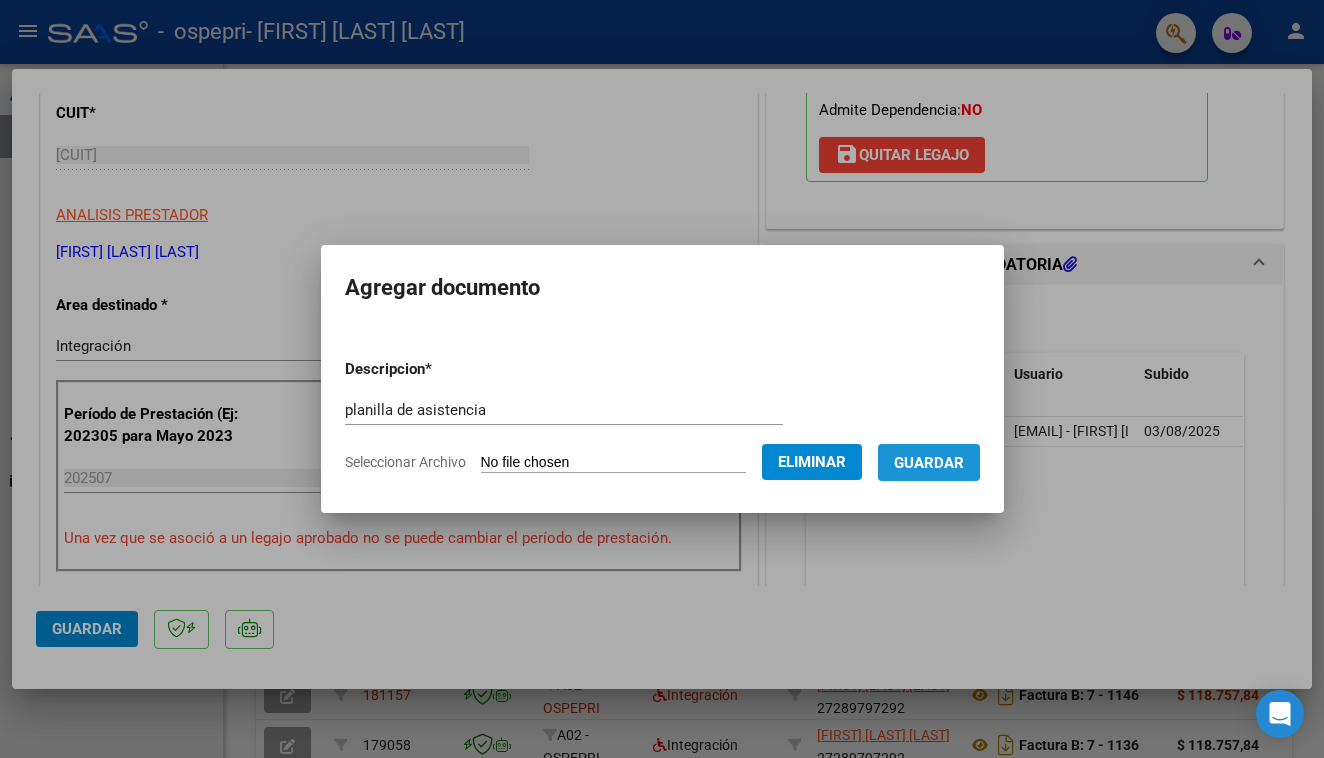click on "Guardar" at bounding box center [929, 463] 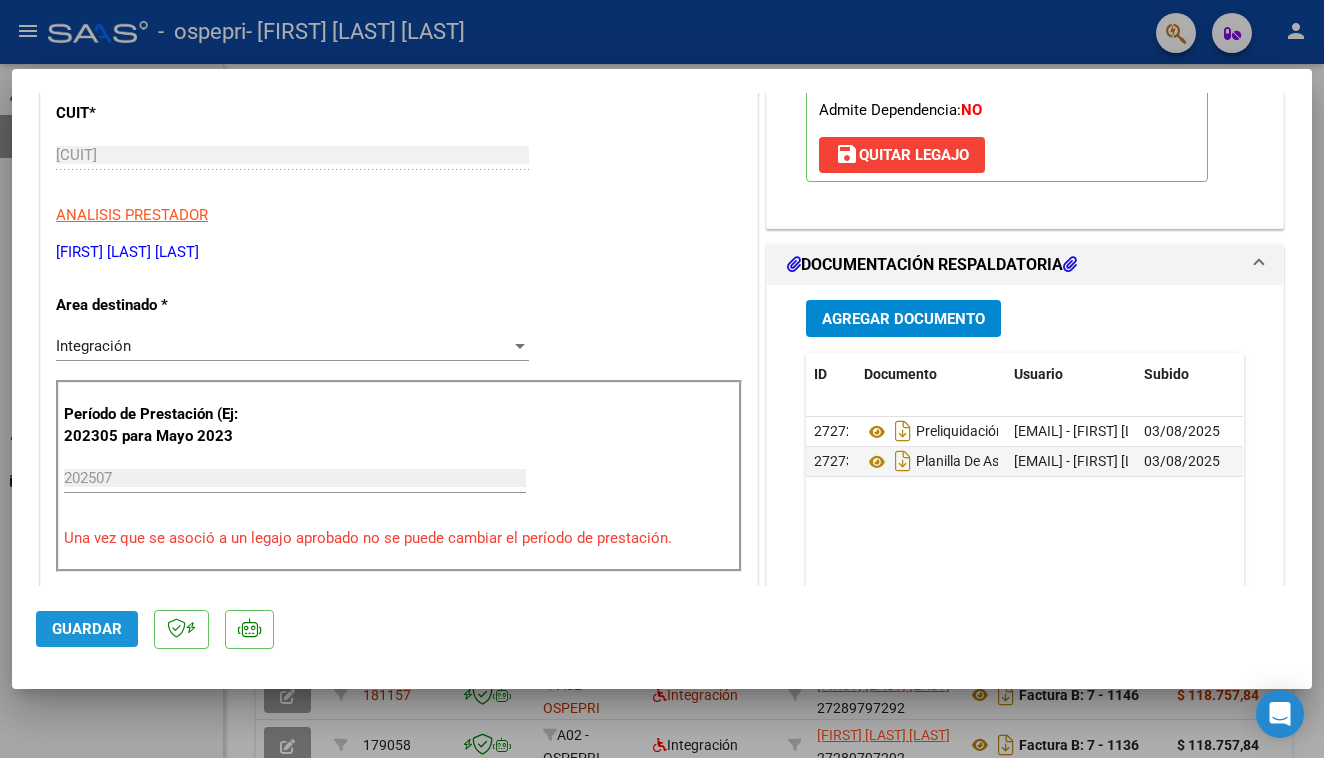 click on "Guardar" 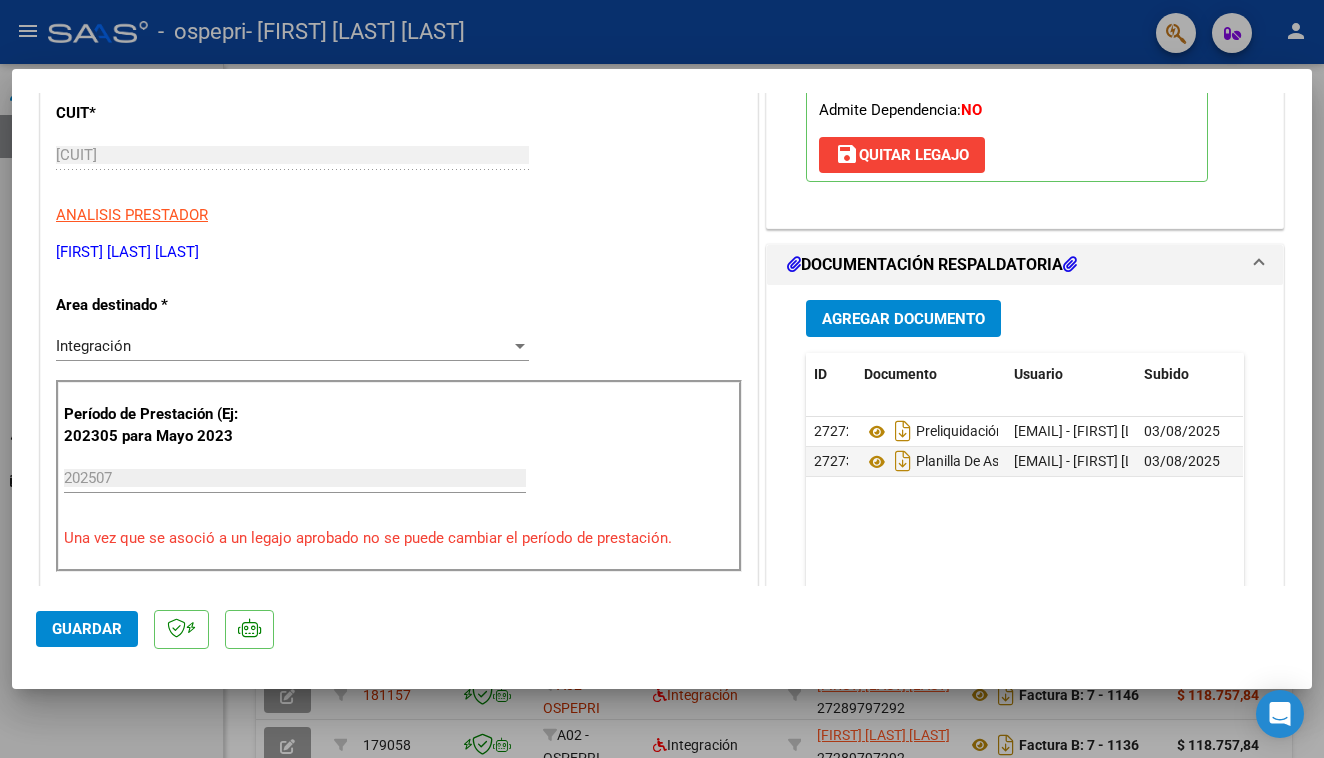 click on "Guardar" 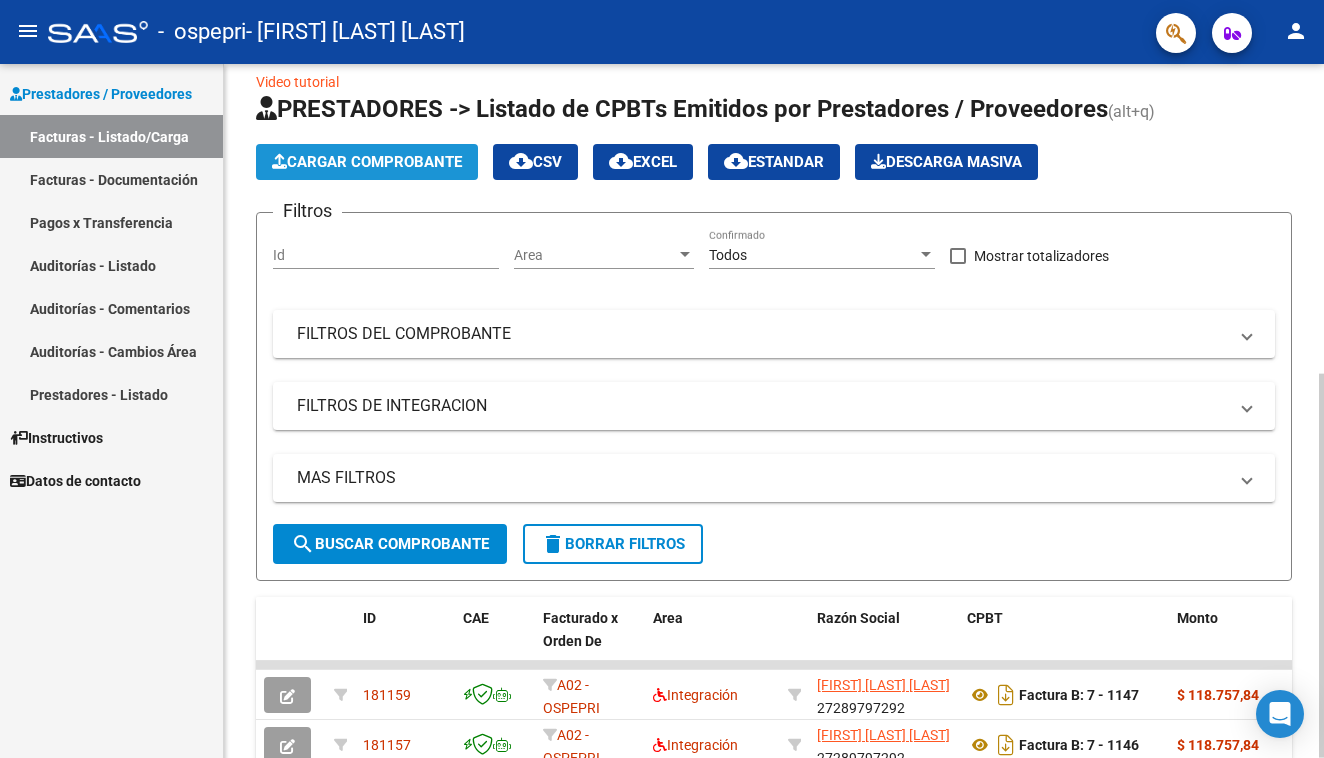 click on "Cargar Comprobante" 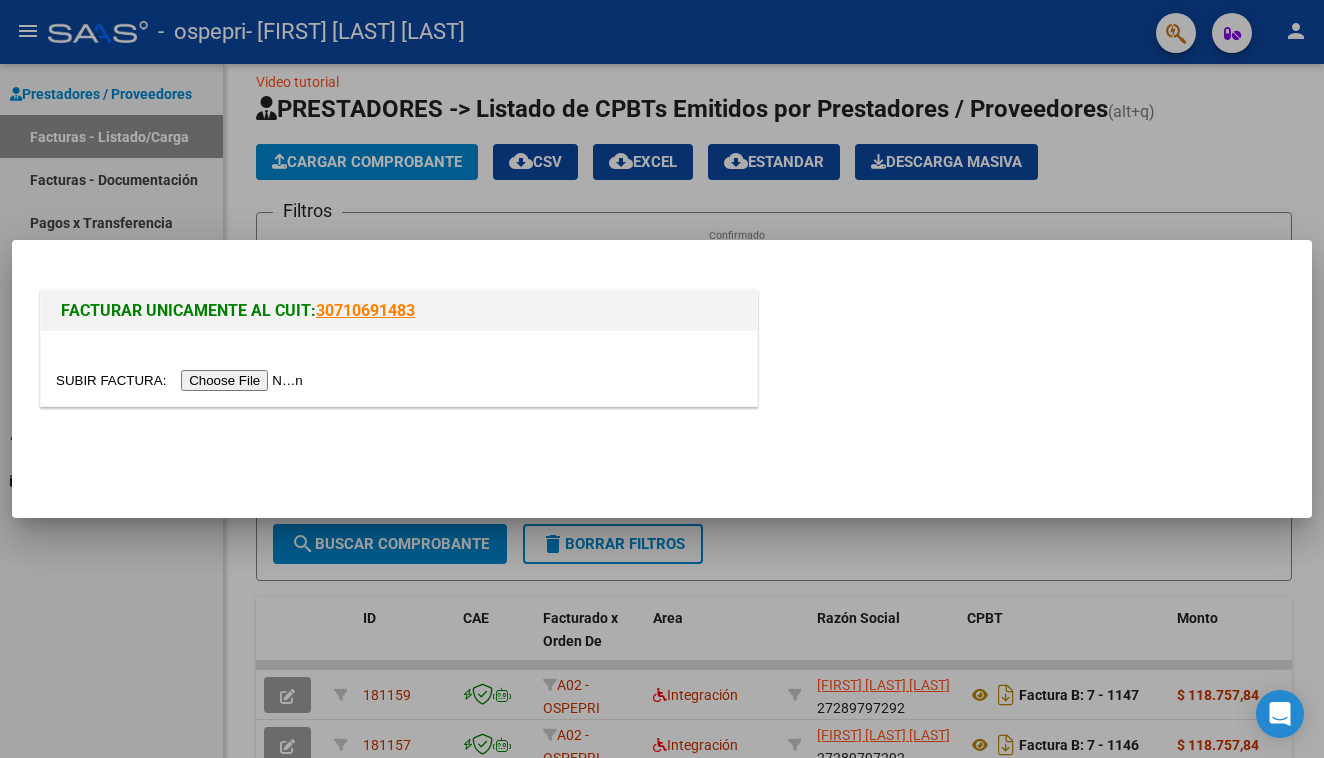 click at bounding box center [182, 380] 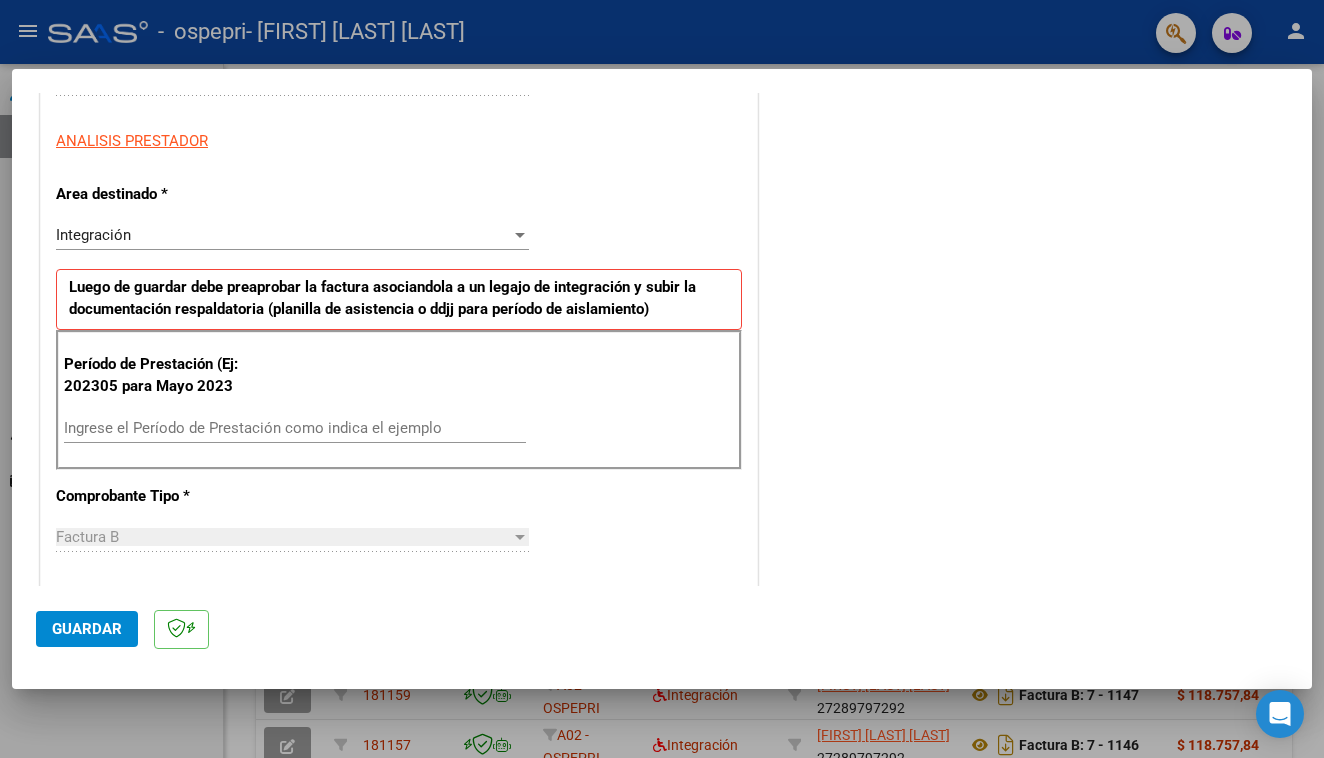 scroll, scrollTop: 346, scrollLeft: 0, axis: vertical 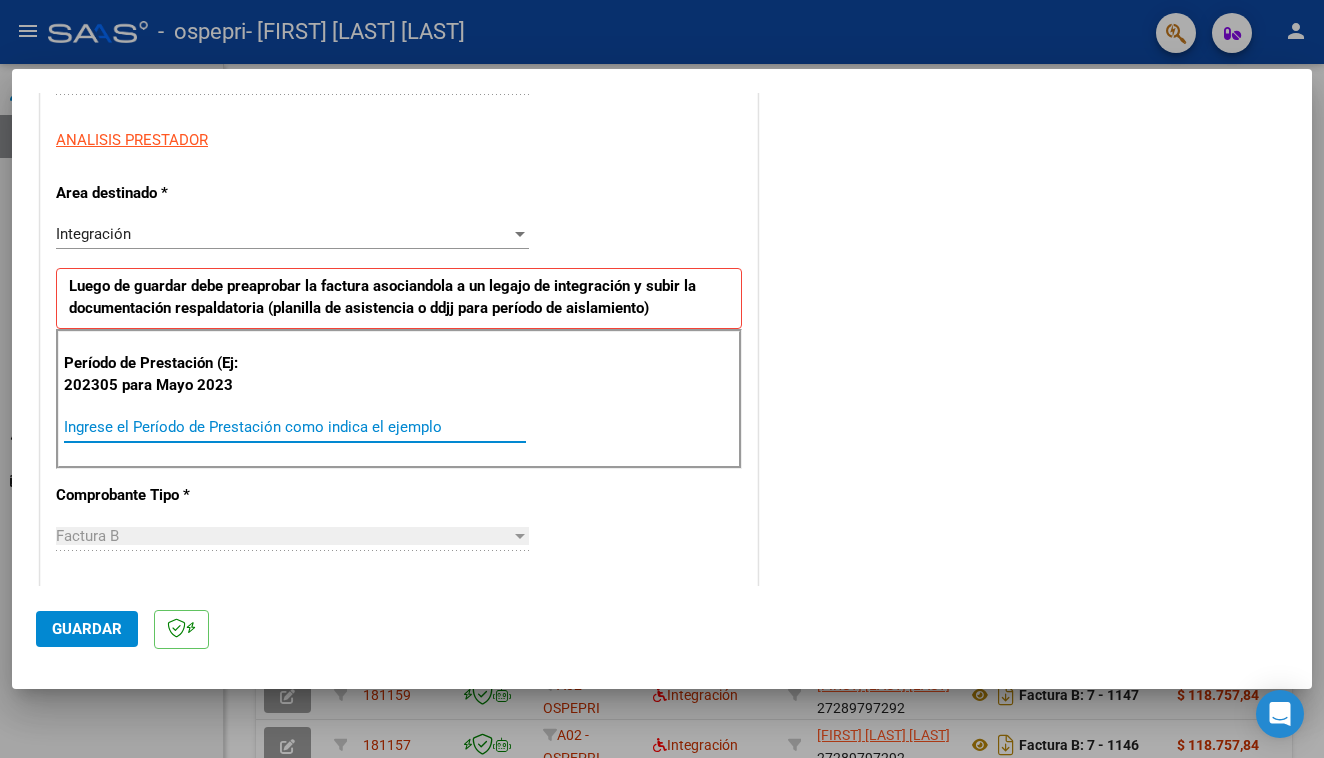 click on "Ingrese el Período de Prestación como indica el ejemplo" at bounding box center (295, 427) 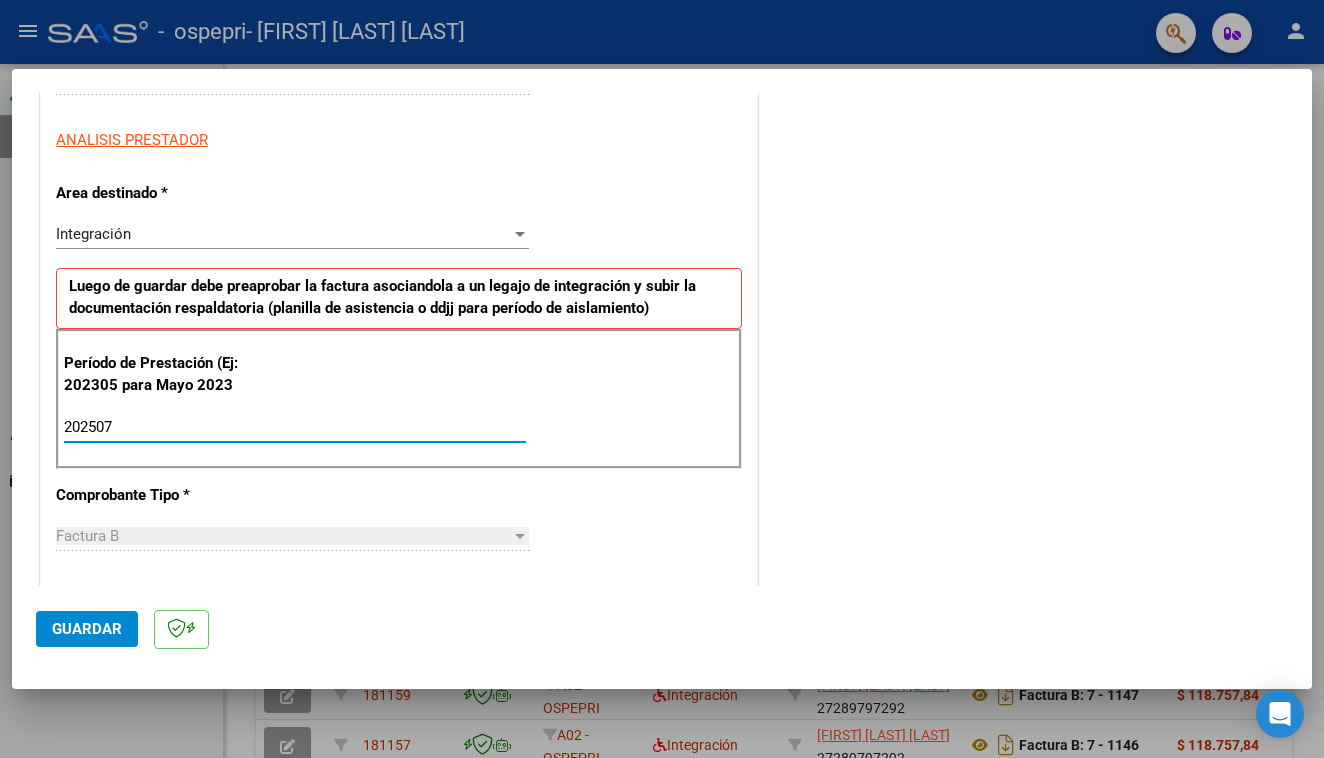 type on "202507" 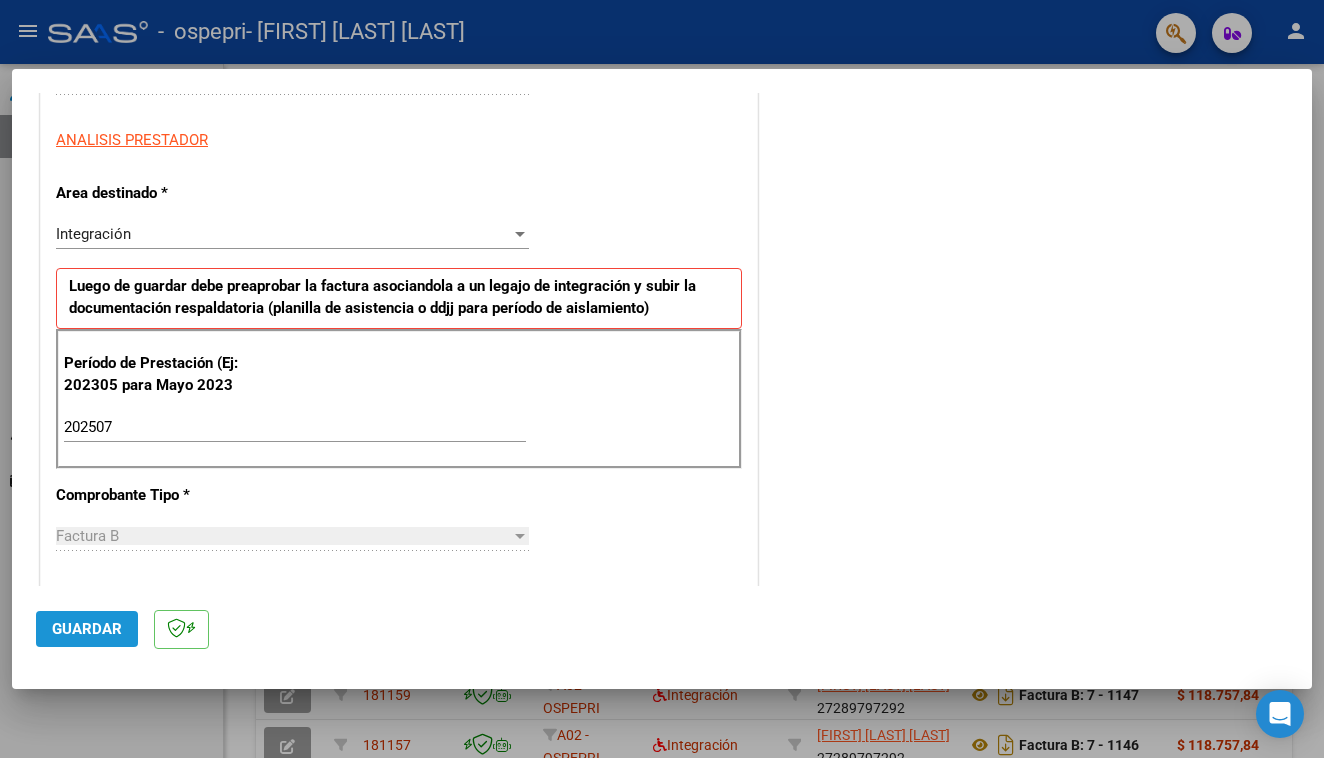 click on "Guardar" 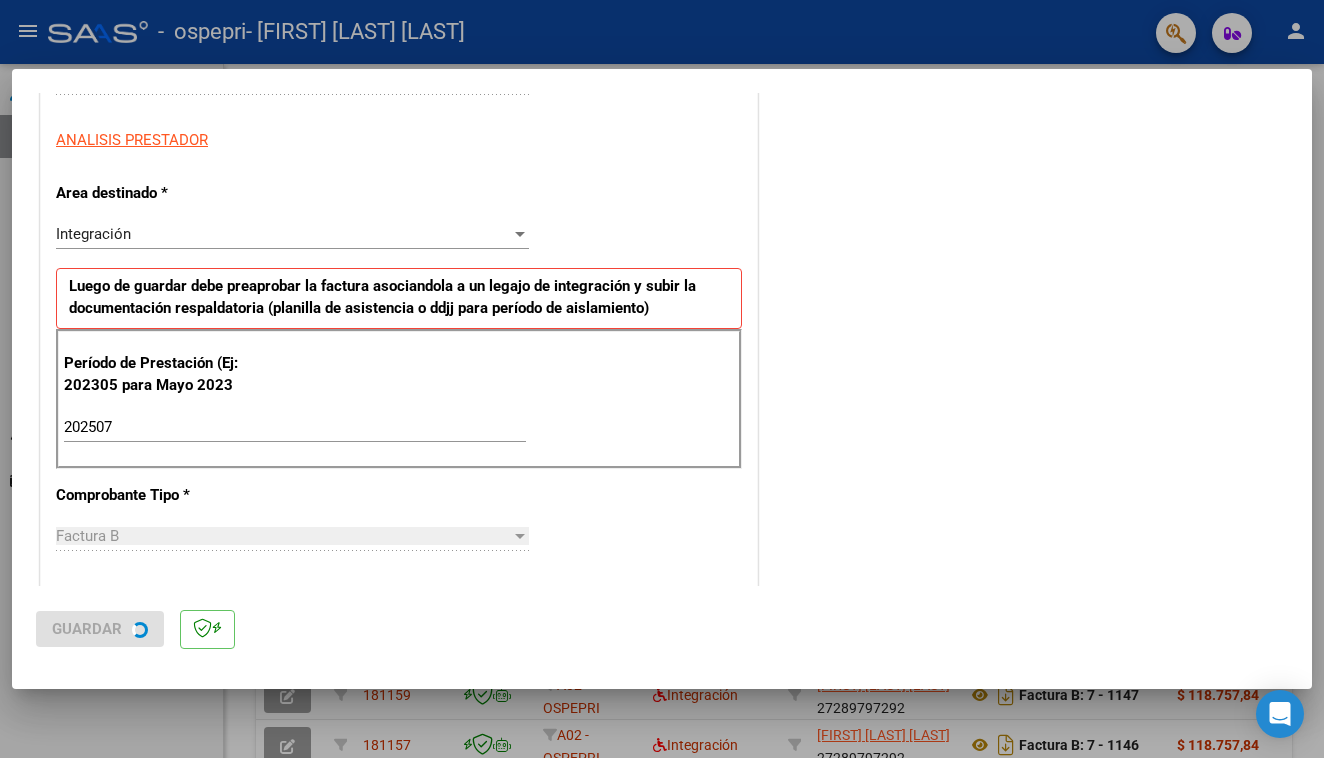 scroll, scrollTop: 0, scrollLeft: 0, axis: both 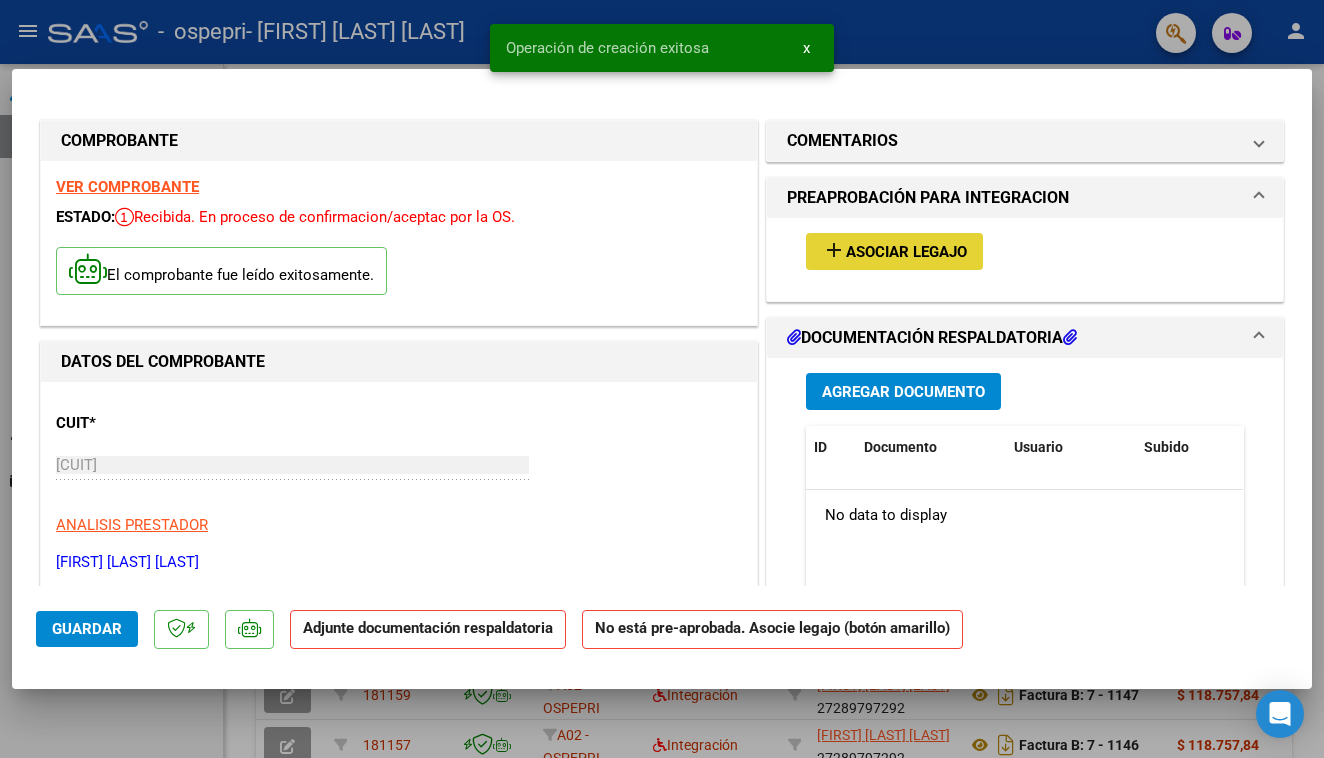click on "Asociar Legajo" at bounding box center (906, 252) 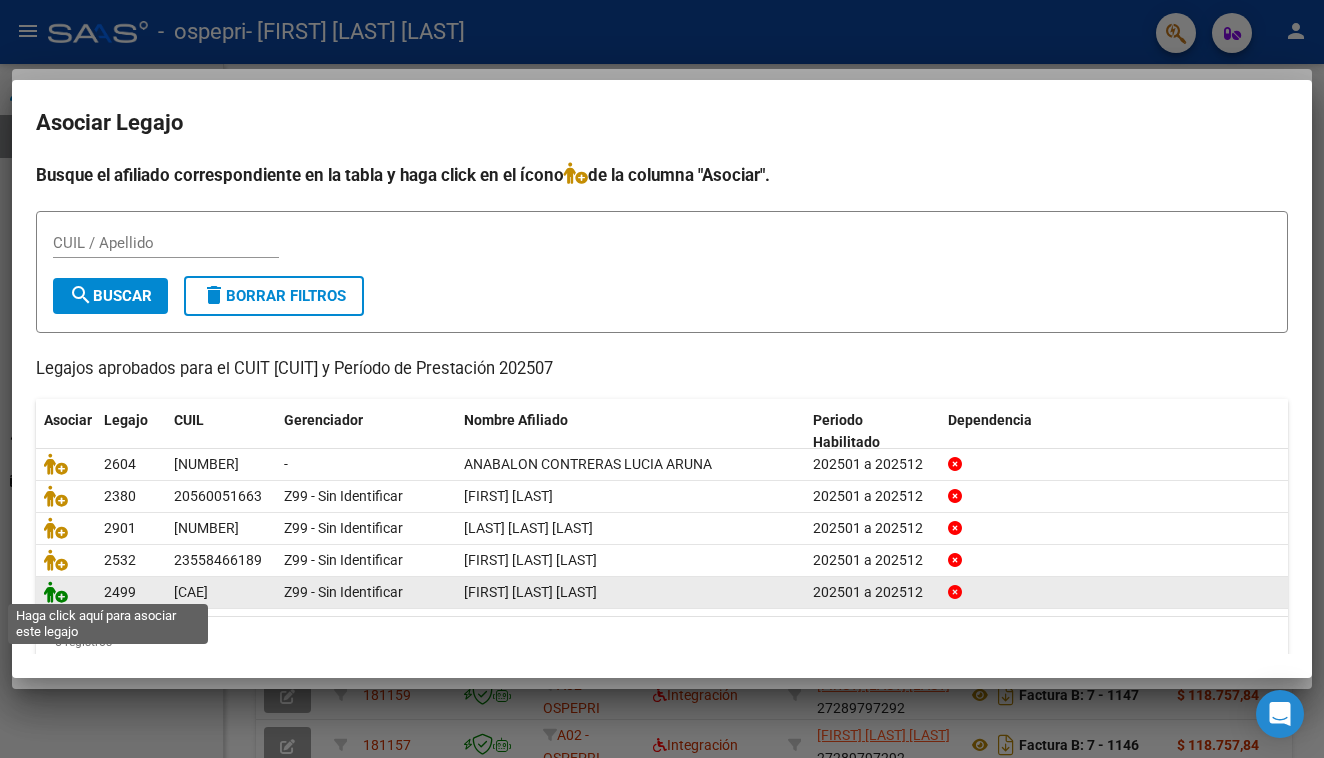 click 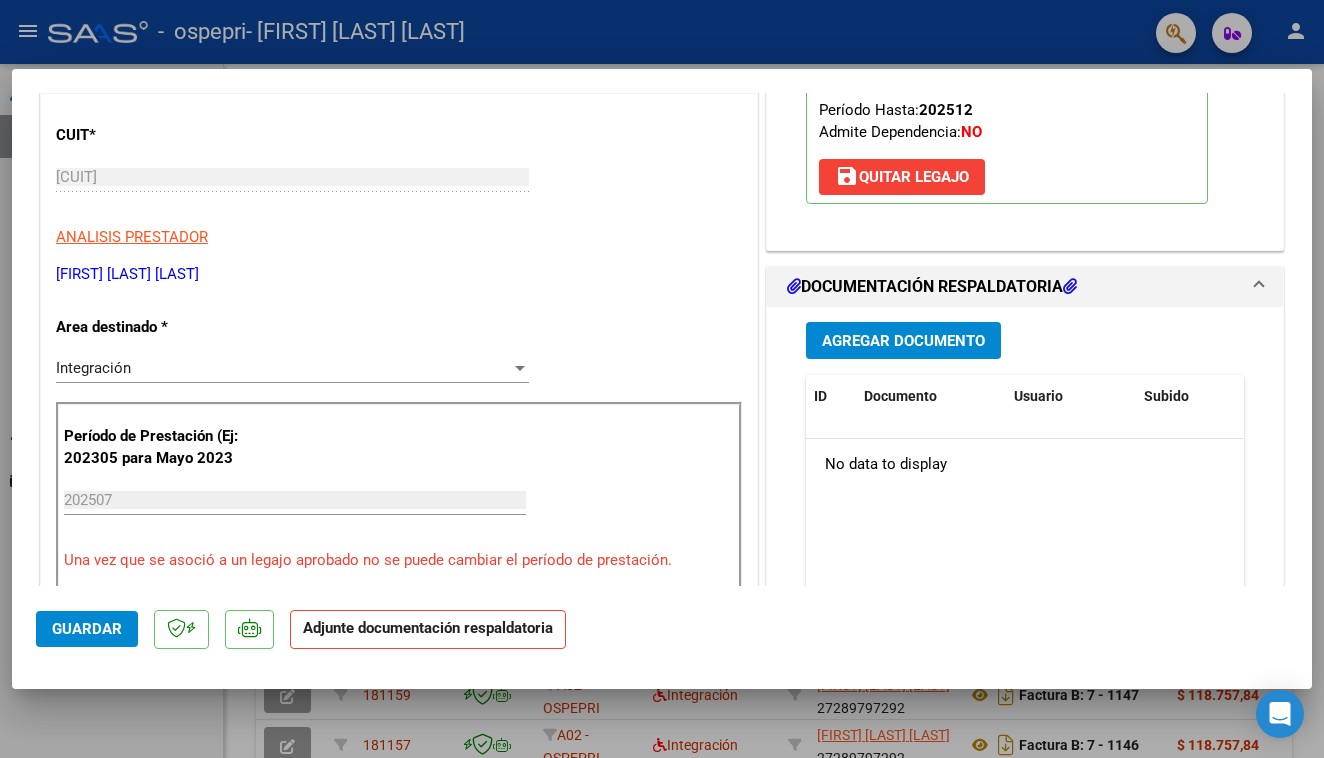 scroll, scrollTop: 292, scrollLeft: 0, axis: vertical 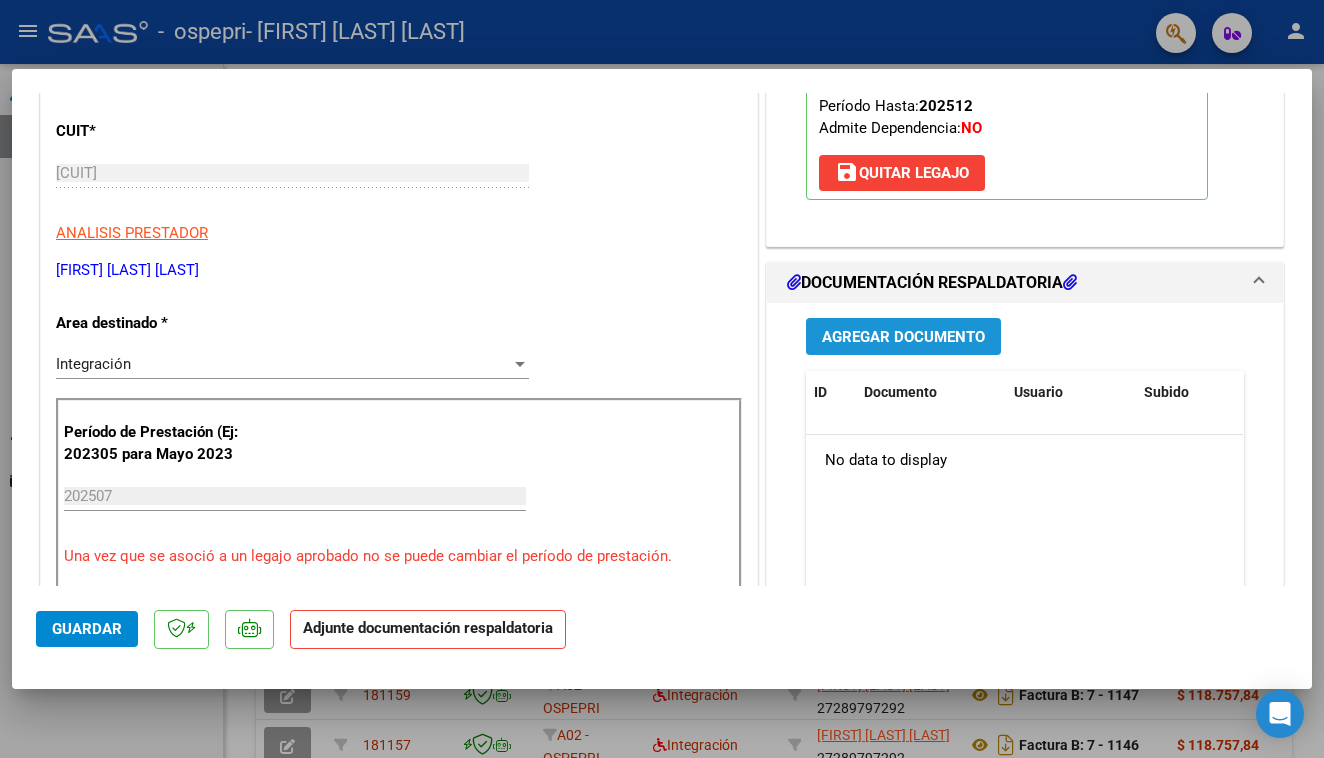 click on "Agregar Documento" at bounding box center (903, 337) 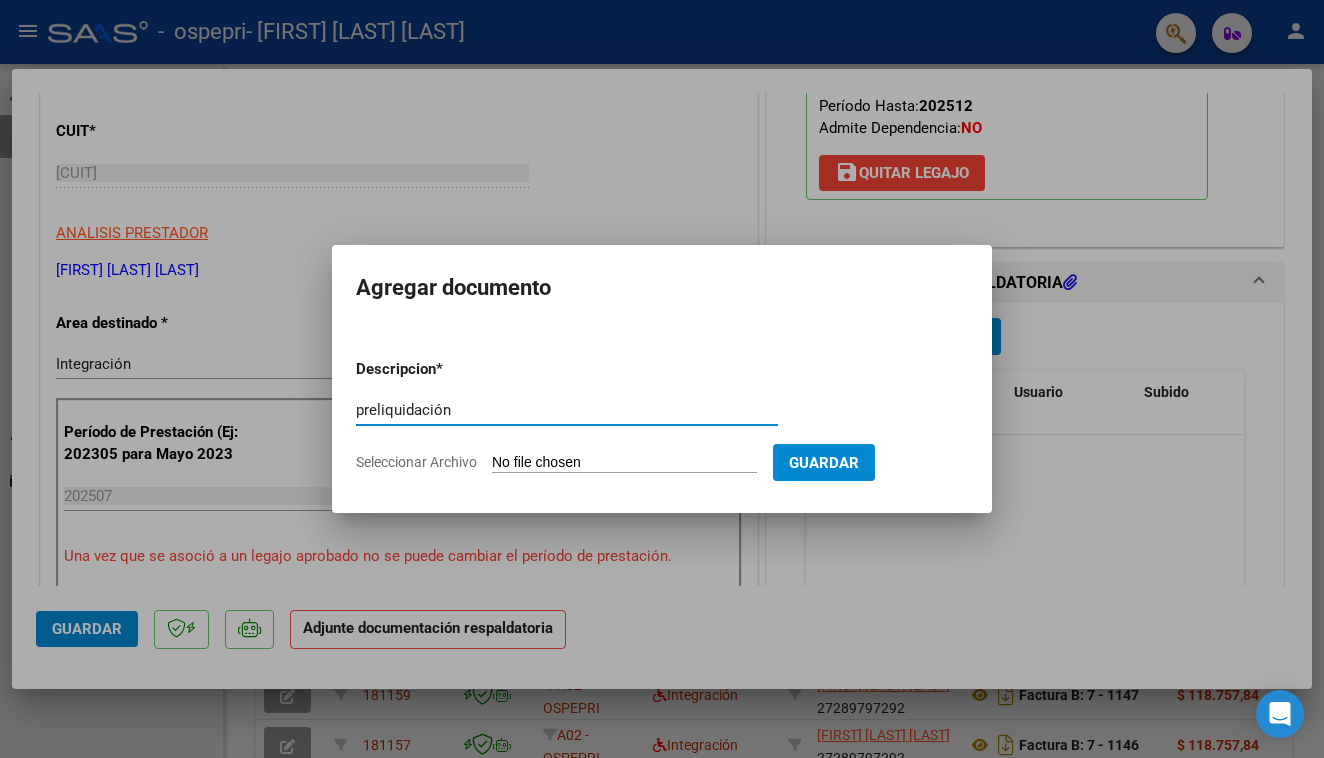 type on "preliquidación" 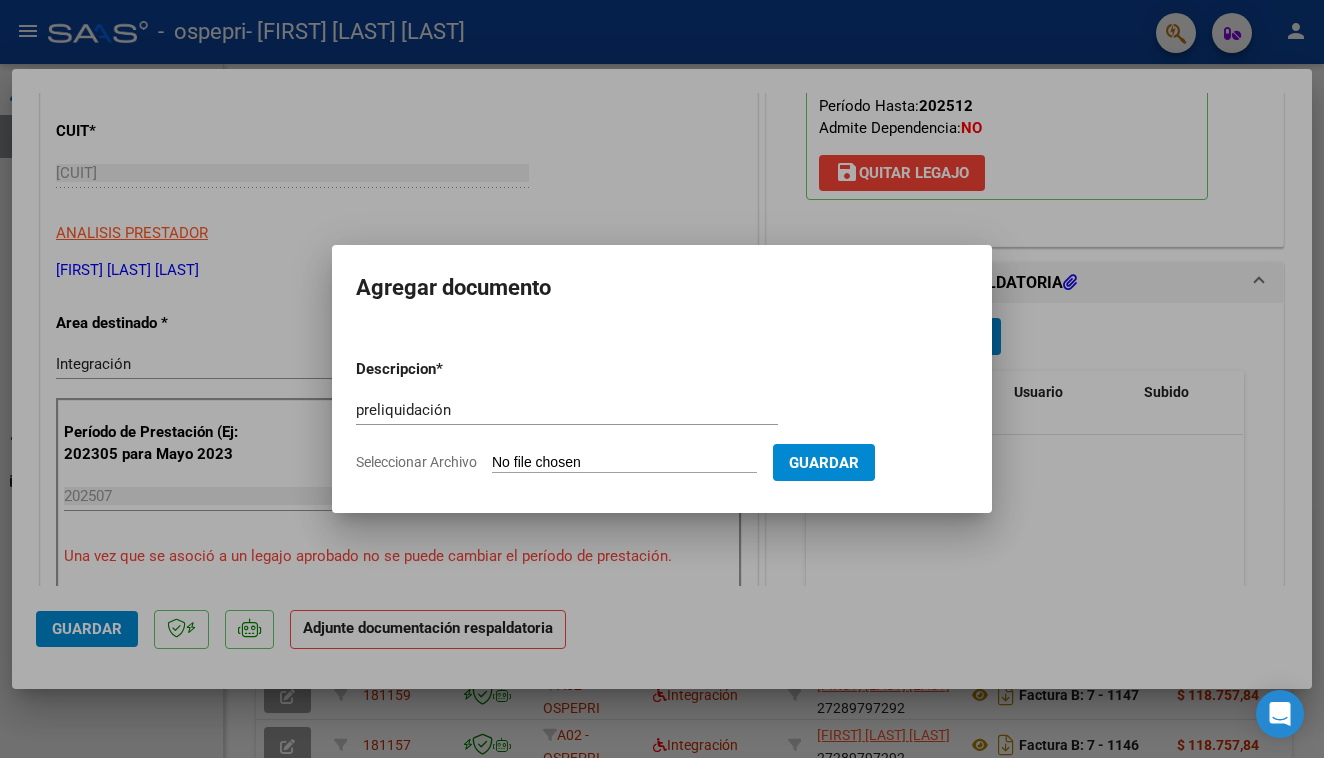 click on "Seleccionar Archivo" at bounding box center [624, 463] 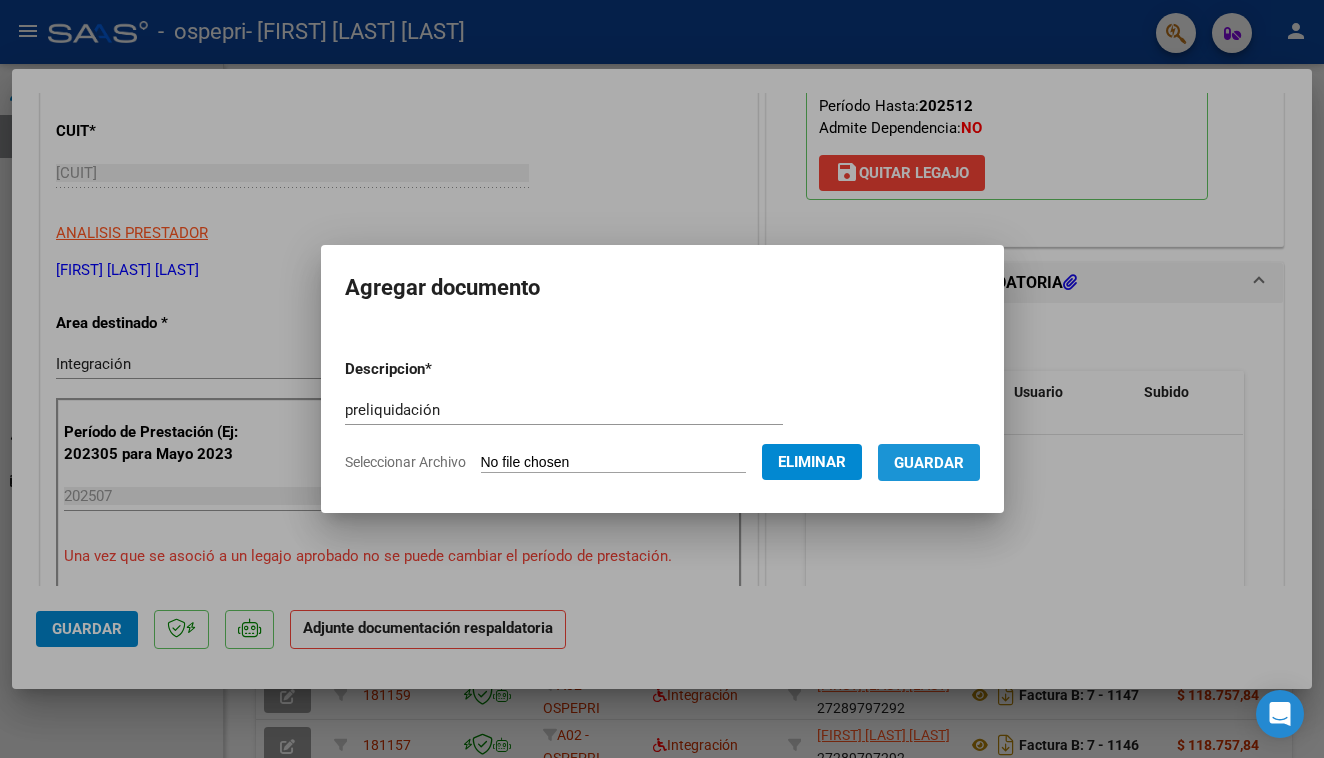 click on "Guardar" at bounding box center [929, 463] 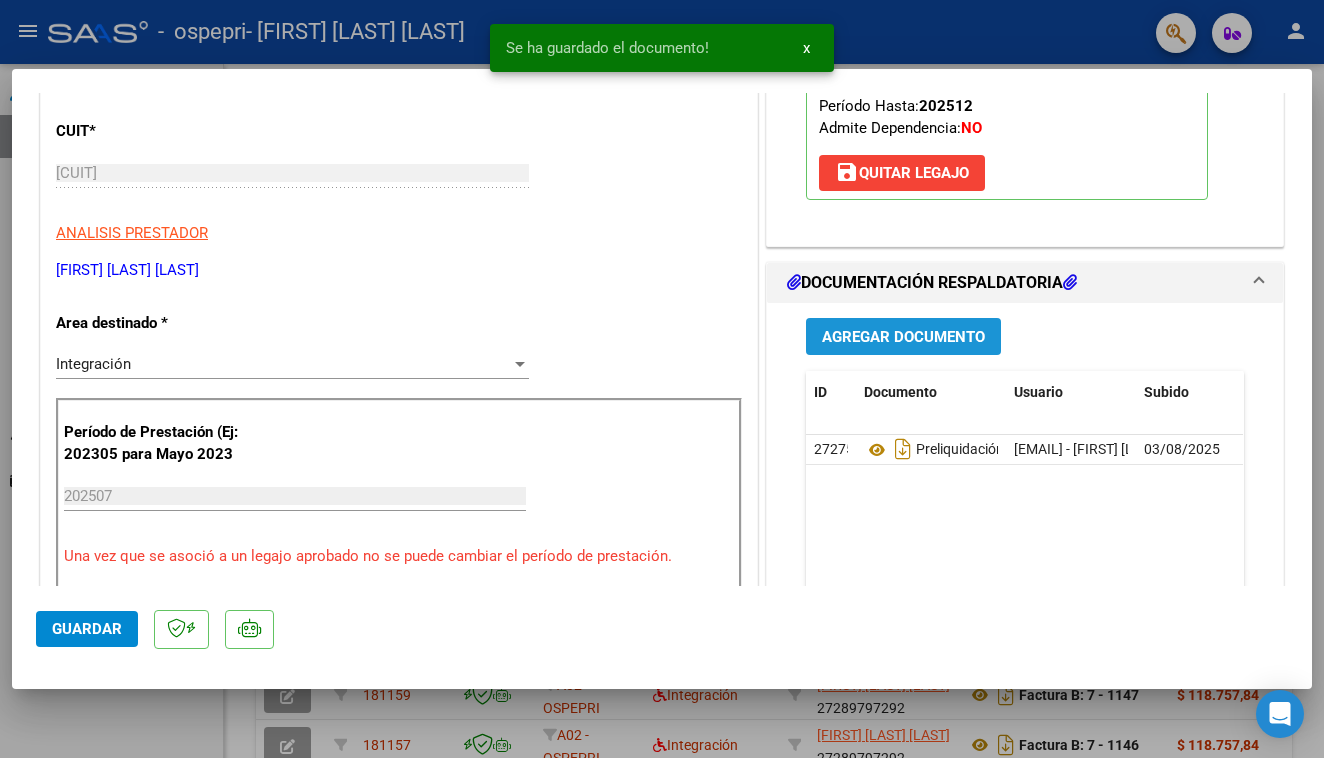 click on "Agregar Documento" at bounding box center (903, 337) 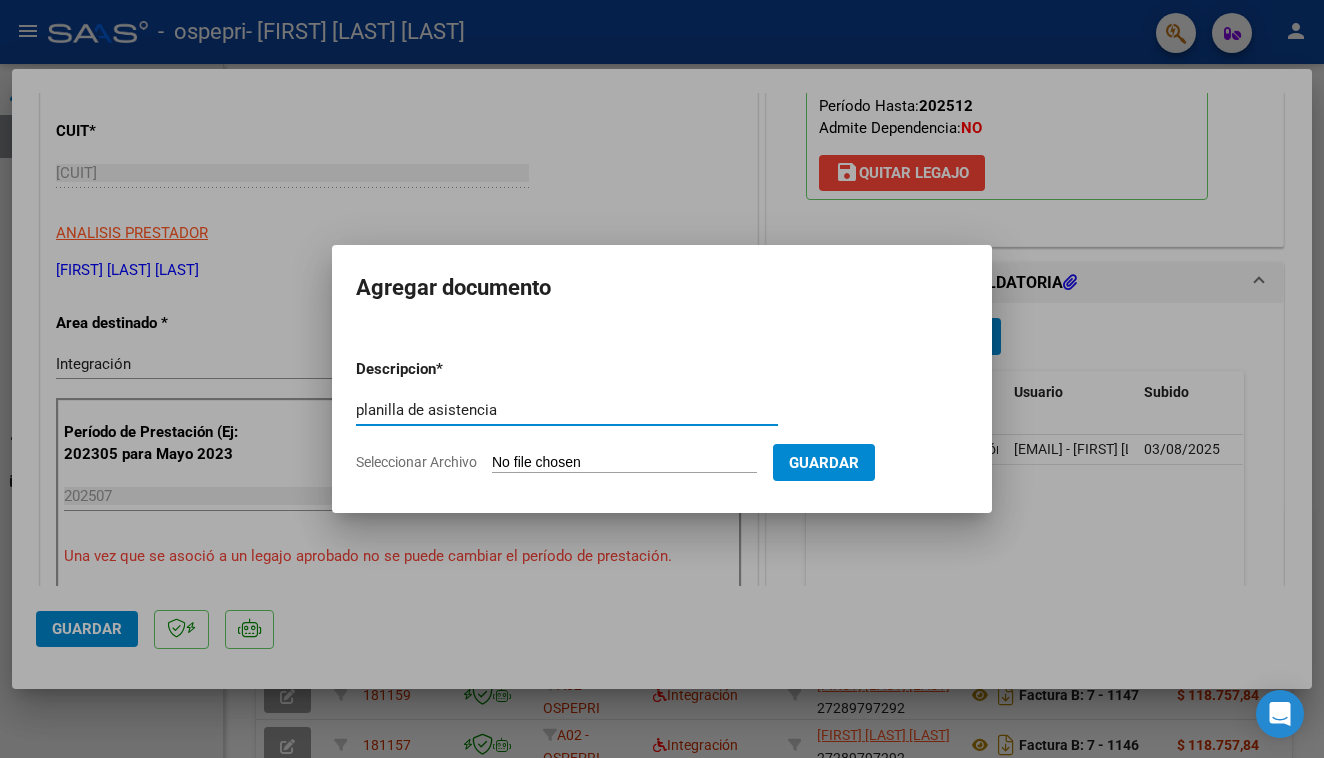 type on "planilla de asistencia" 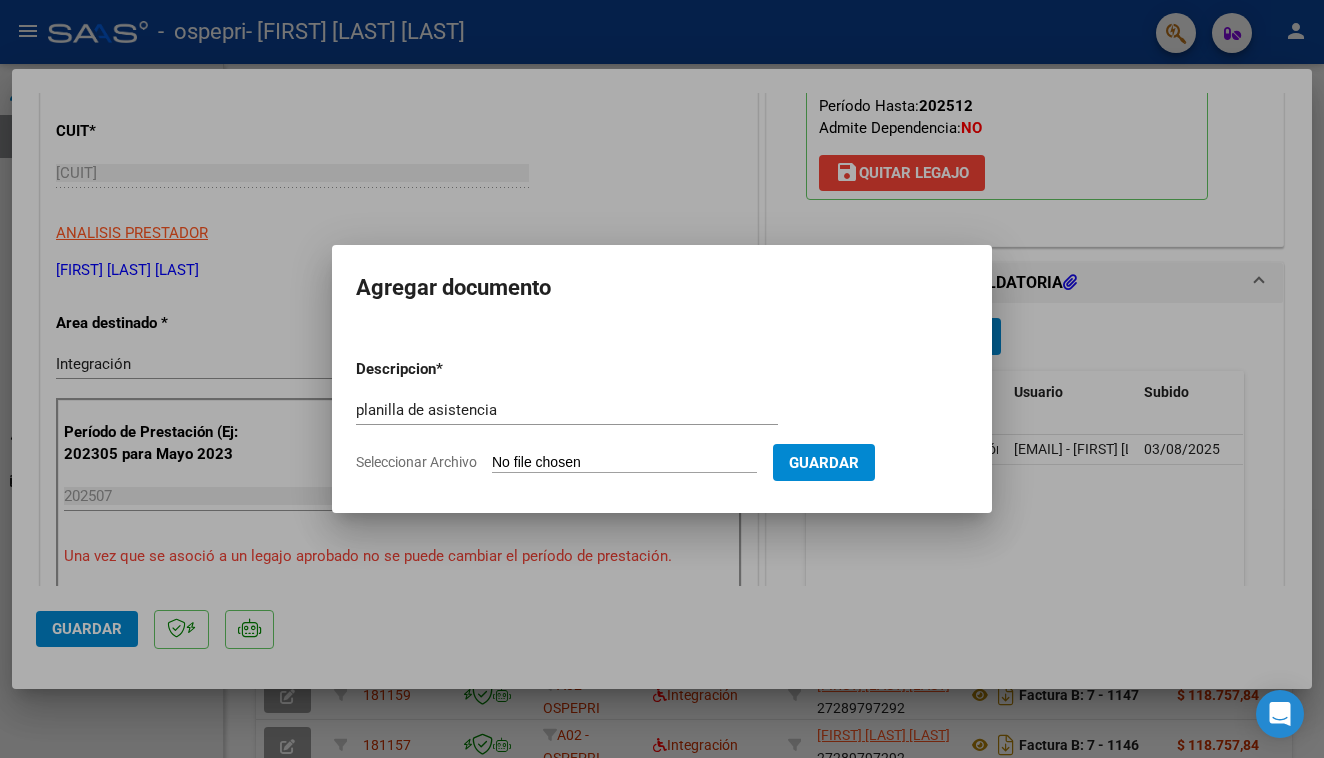 click on "Seleccionar Archivo" at bounding box center [624, 463] 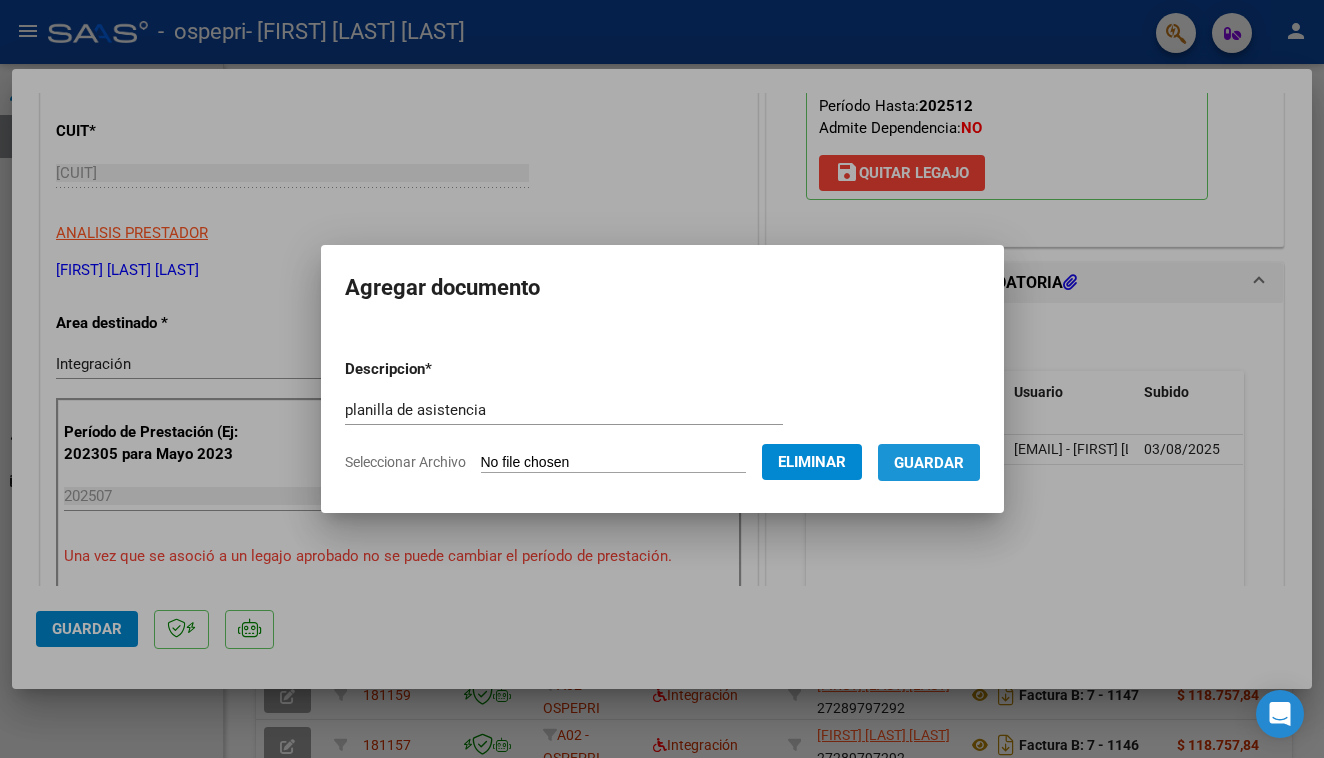 click on "Guardar" at bounding box center (929, 463) 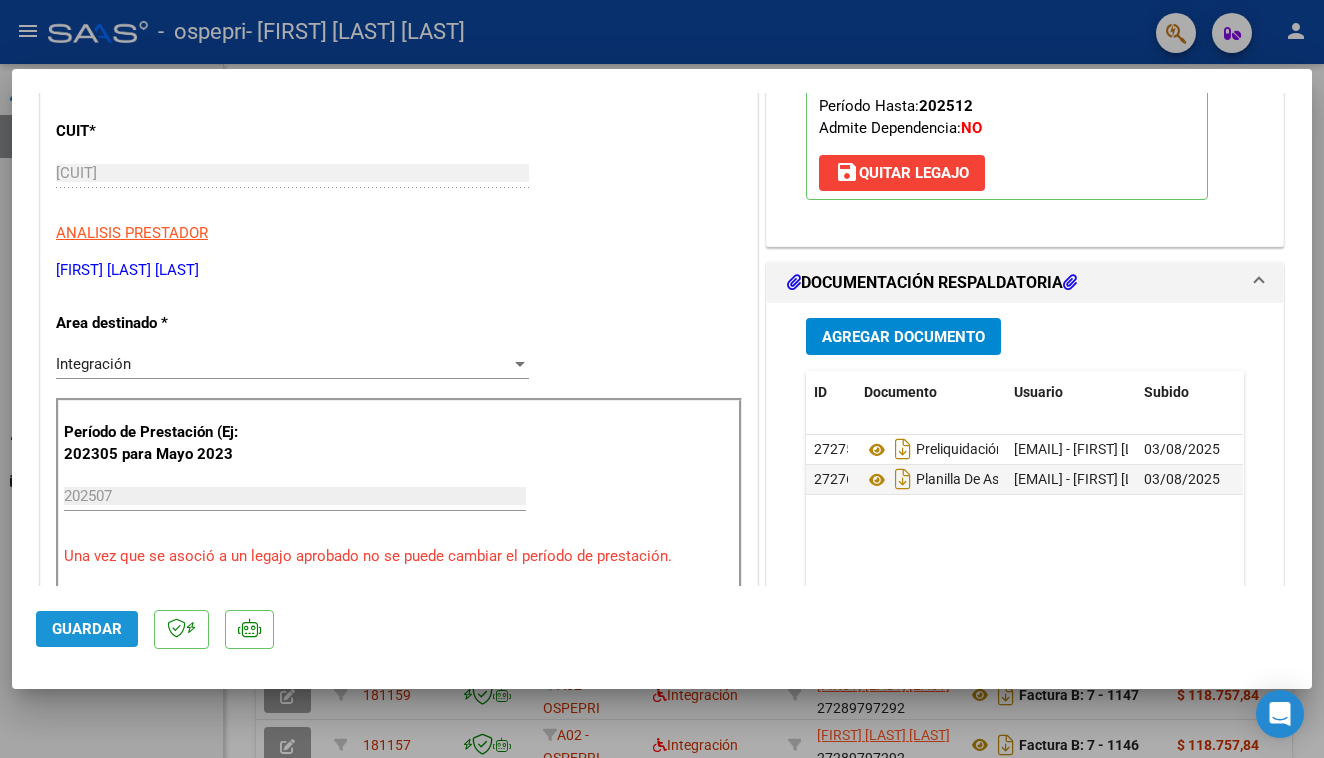 click on "Guardar" 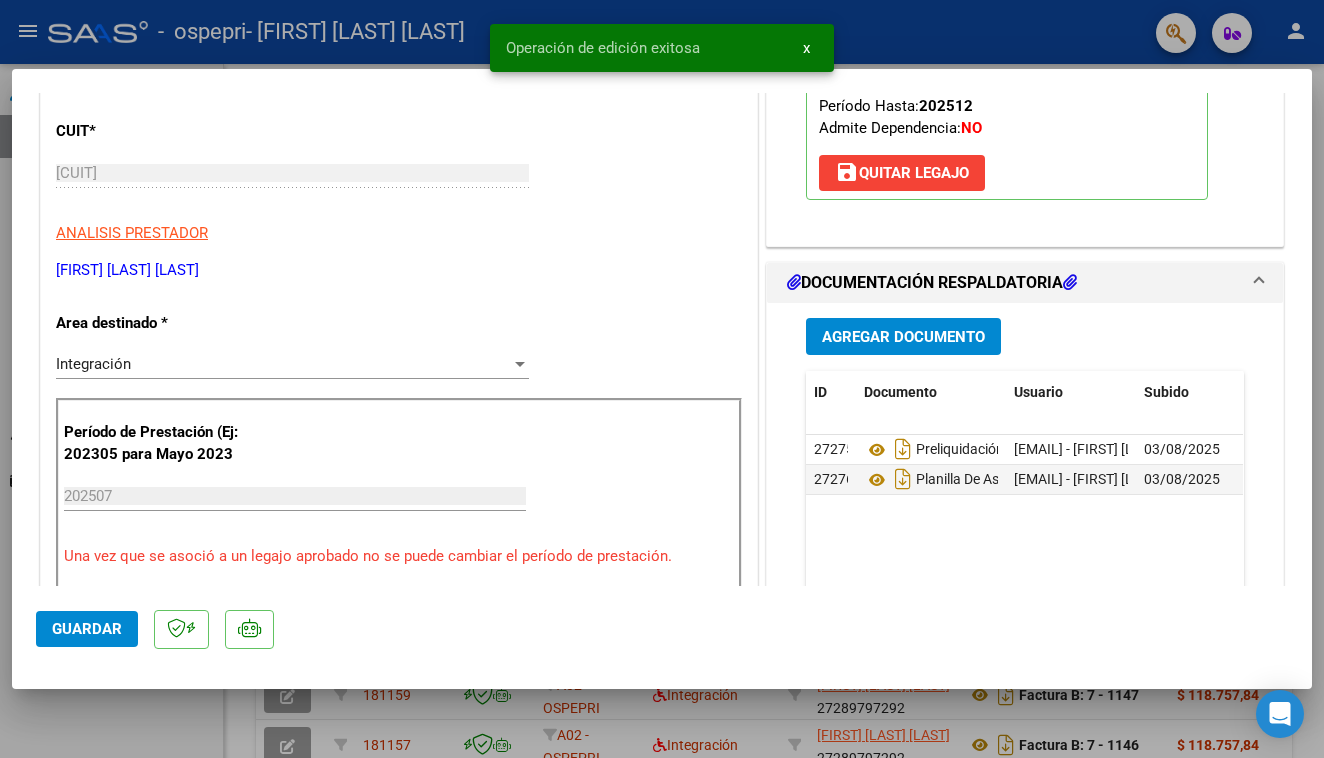 click at bounding box center (662, 379) 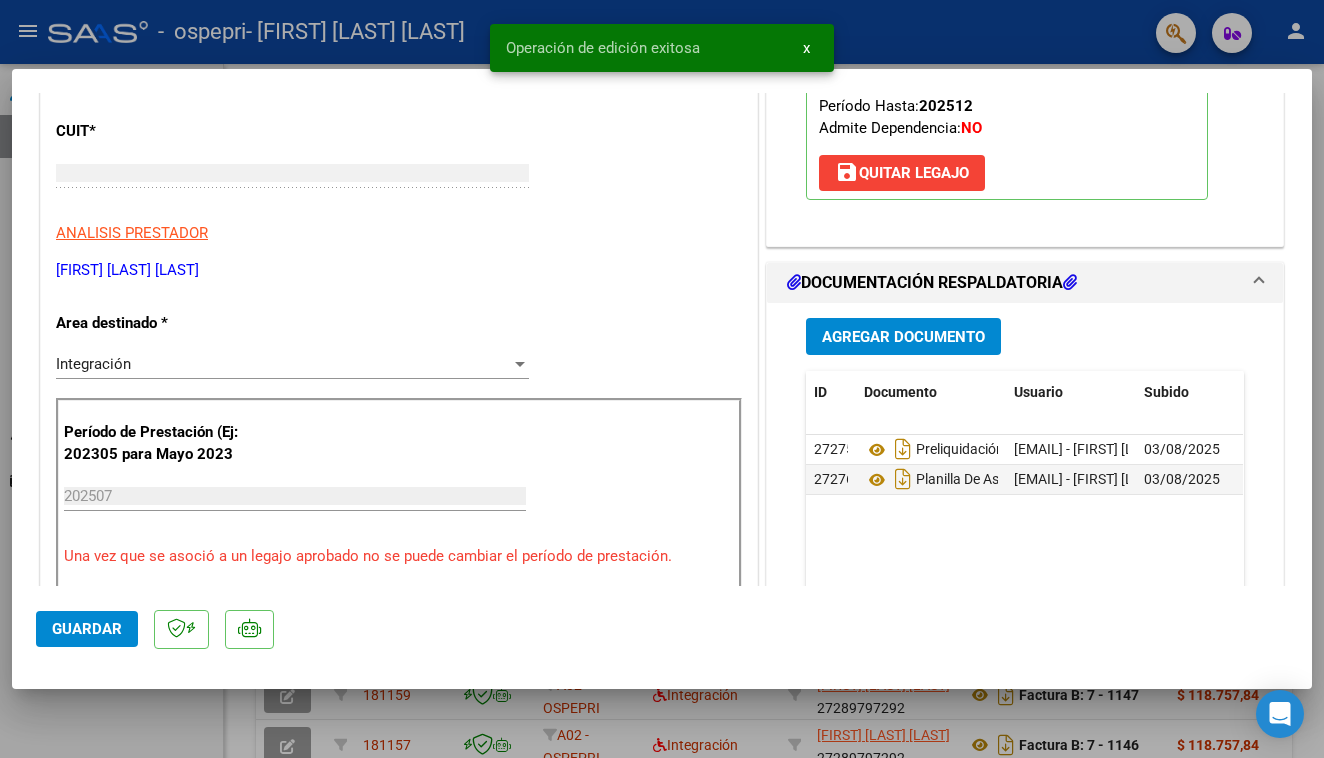 type 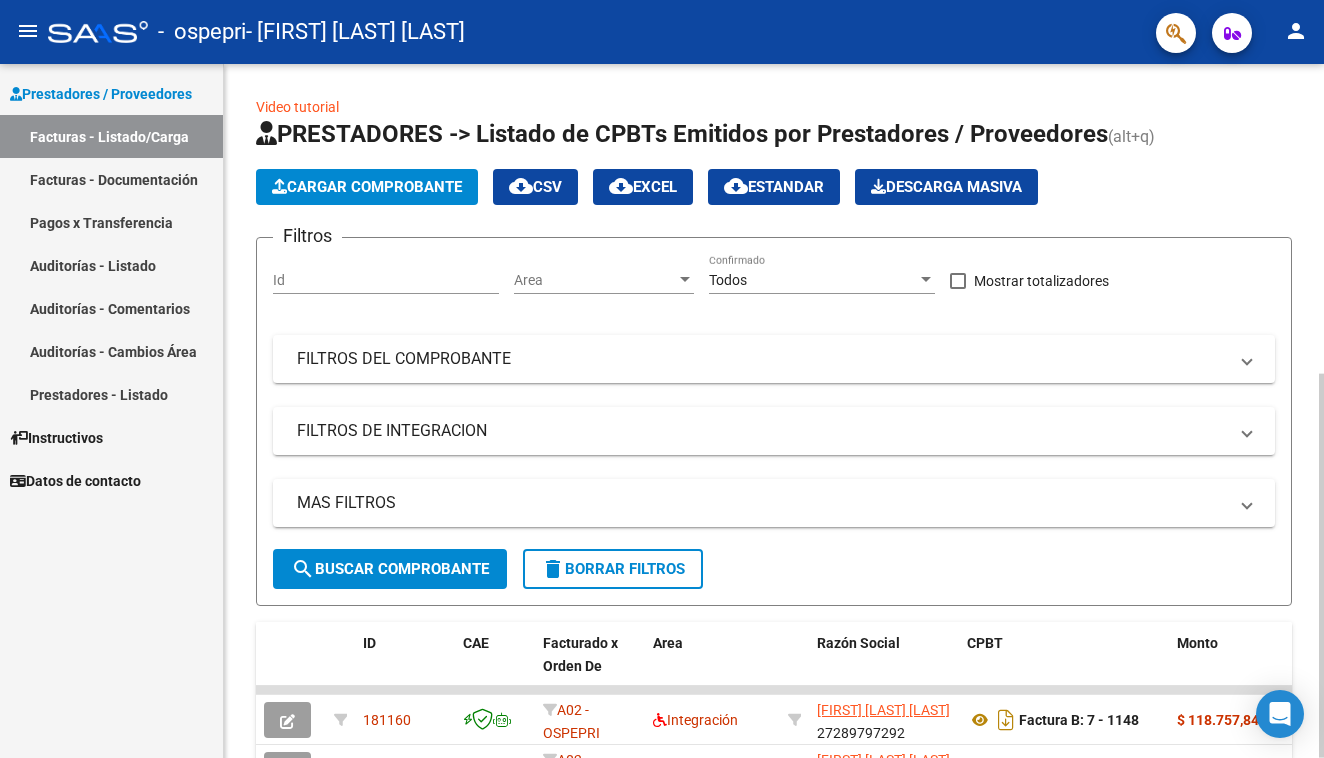 scroll, scrollTop: 0, scrollLeft: 0, axis: both 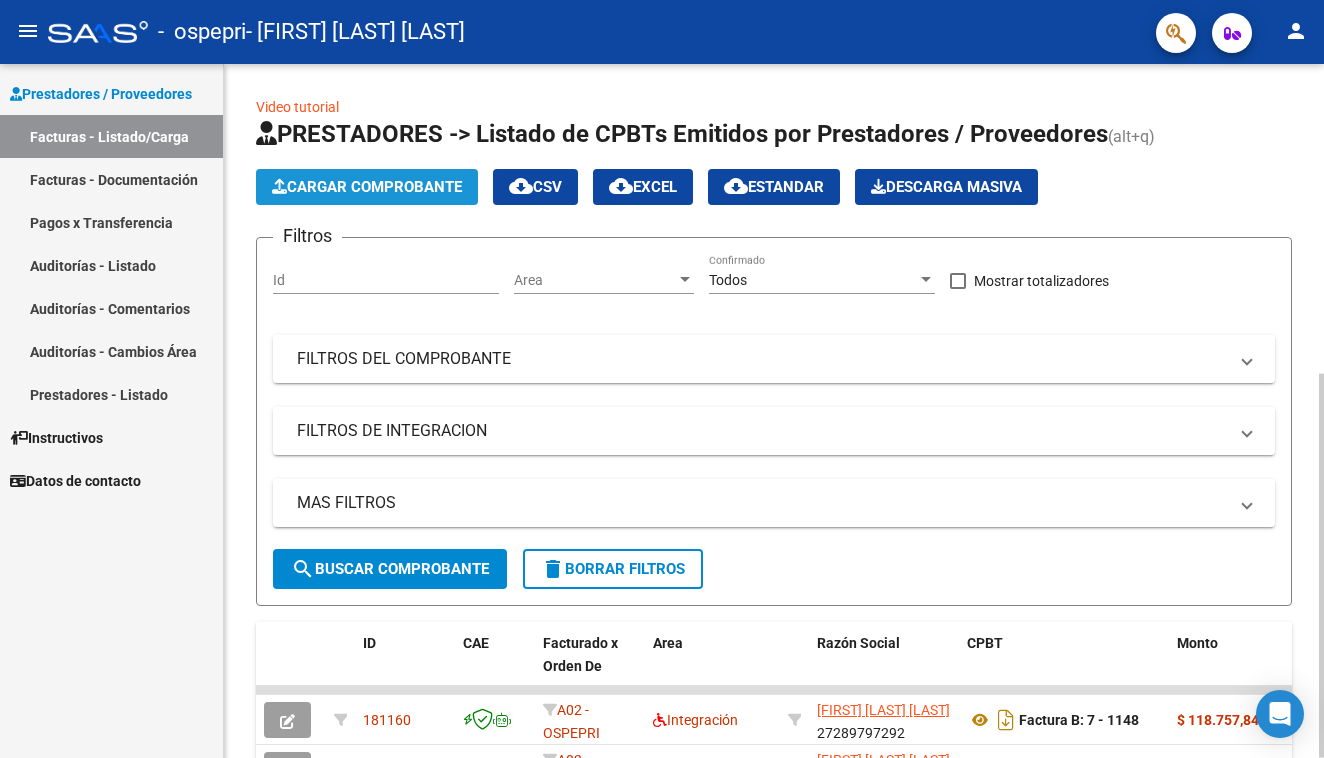 click on "Cargar Comprobante" 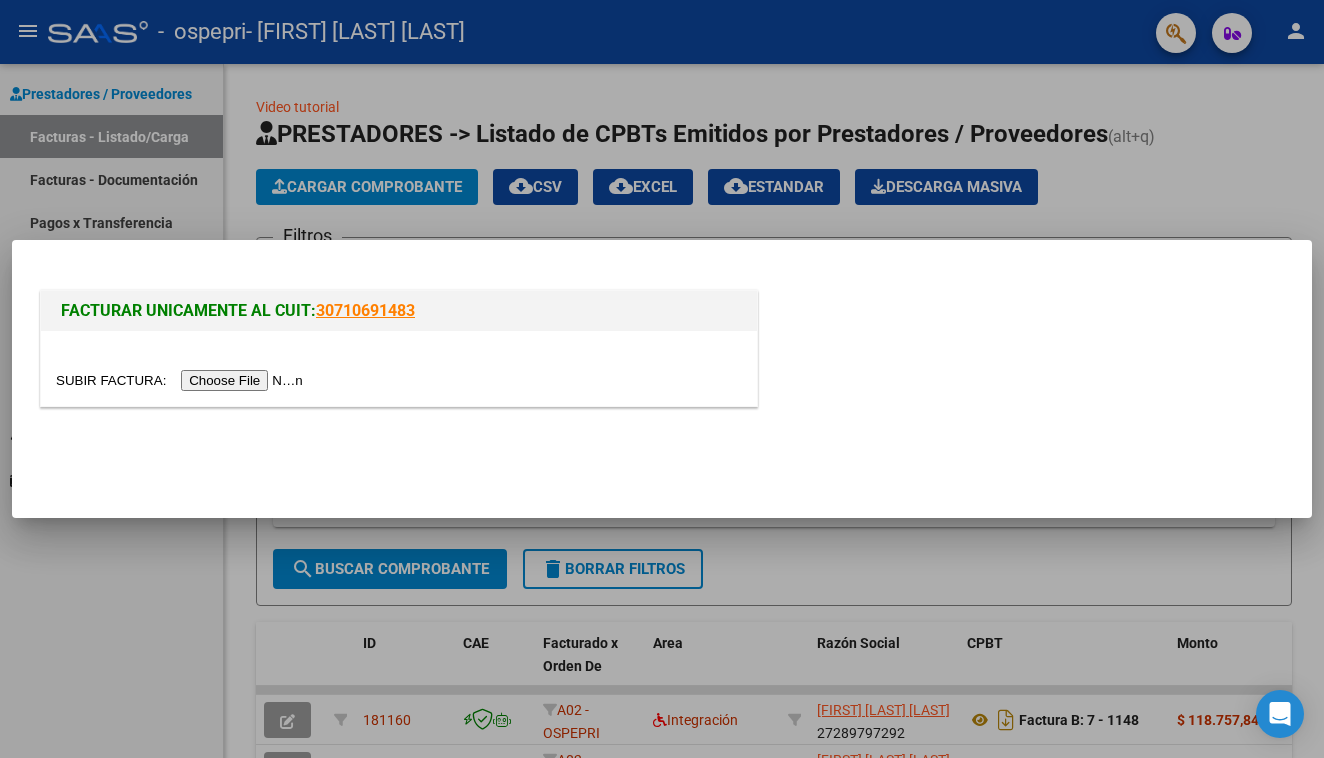 click at bounding box center [182, 380] 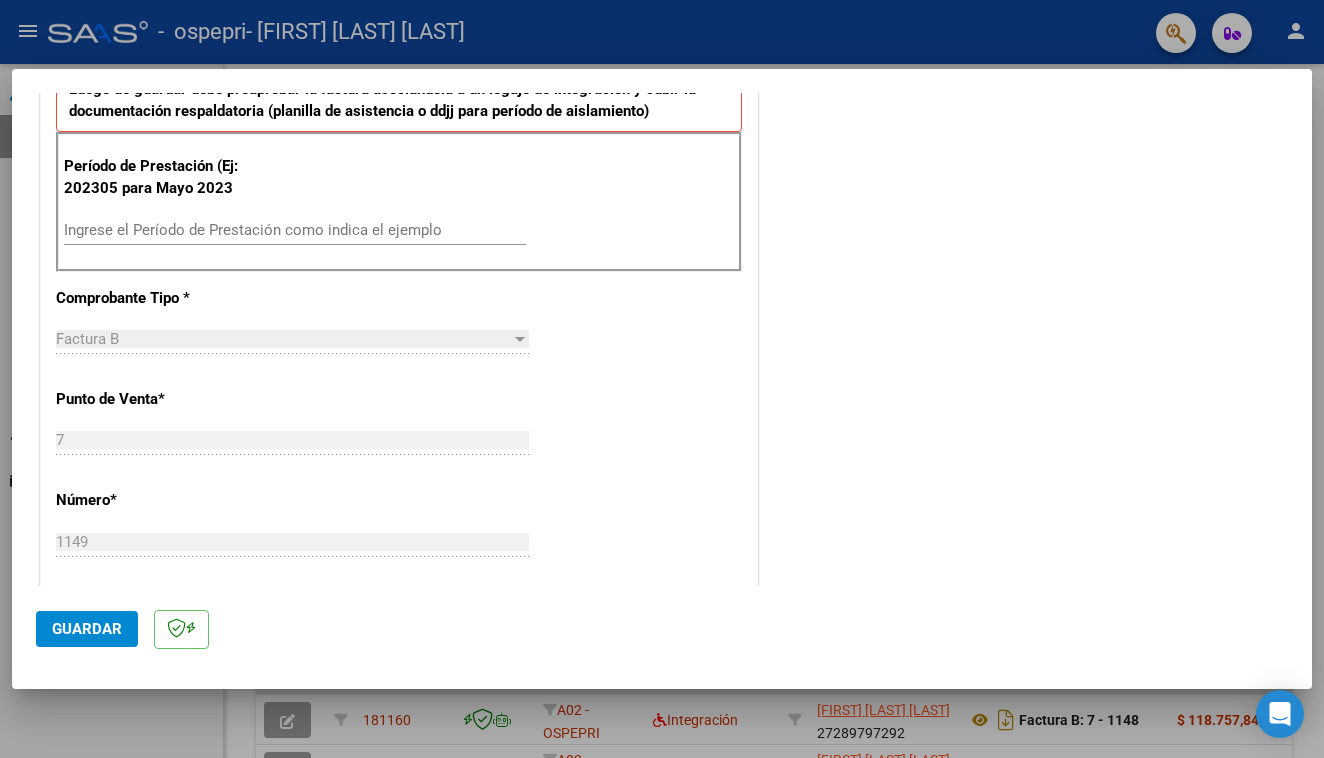 scroll, scrollTop: 550, scrollLeft: 0, axis: vertical 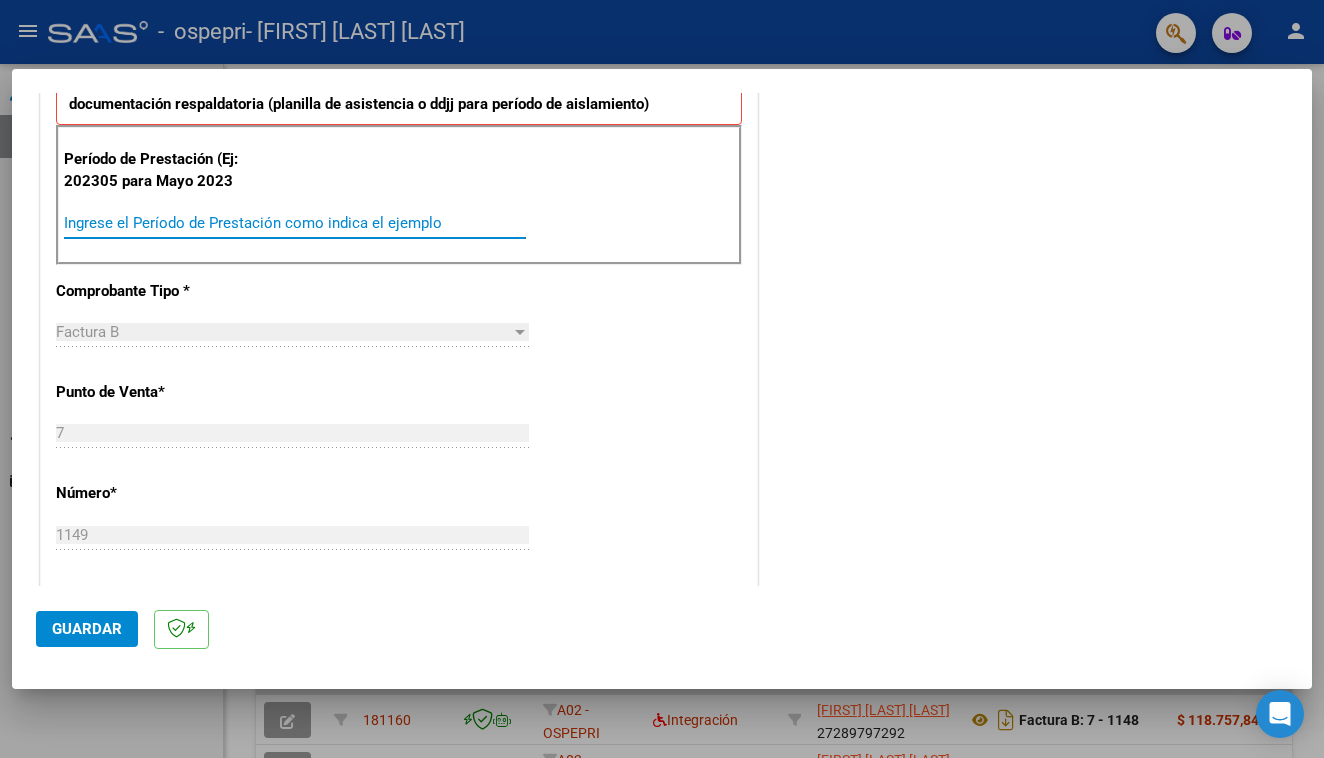 click on "Ingrese el Período de Prestación como indica el ejemplo" at bounding box center (295, 223) 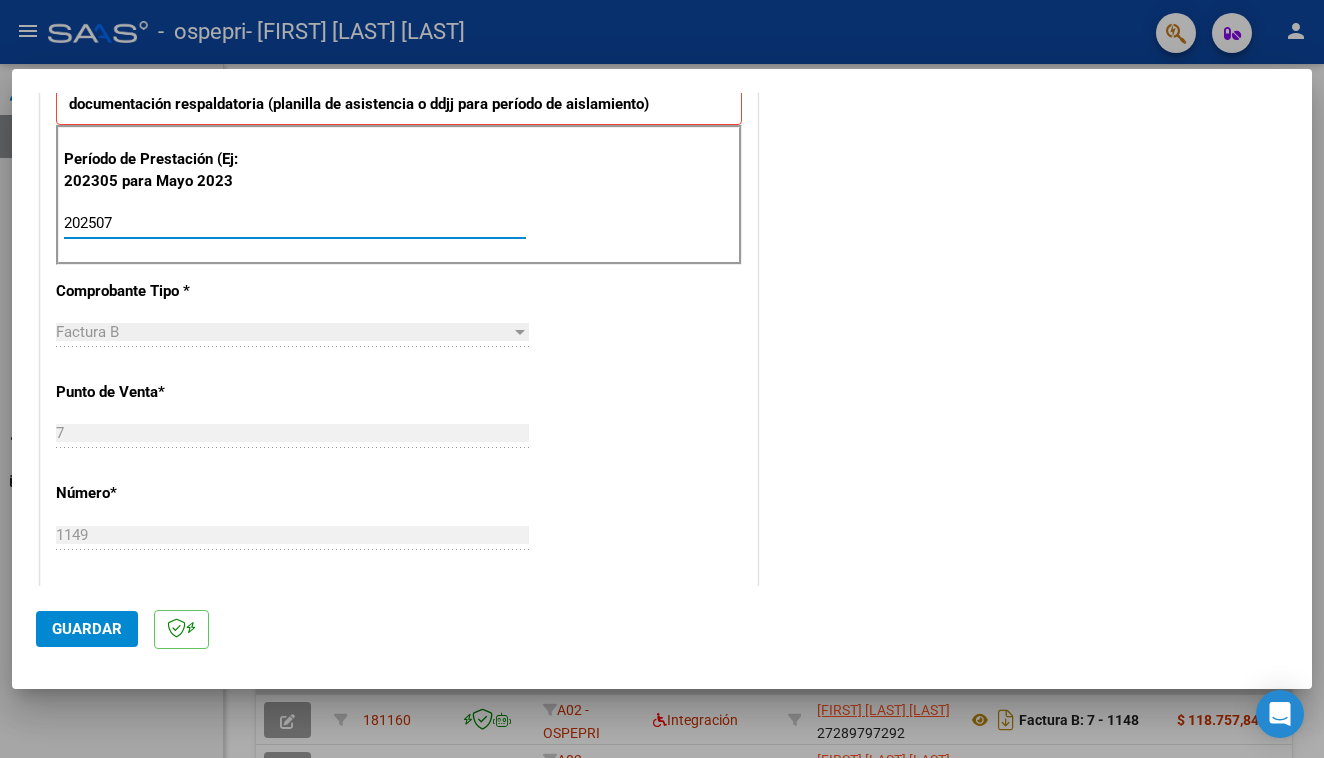type on "202507" 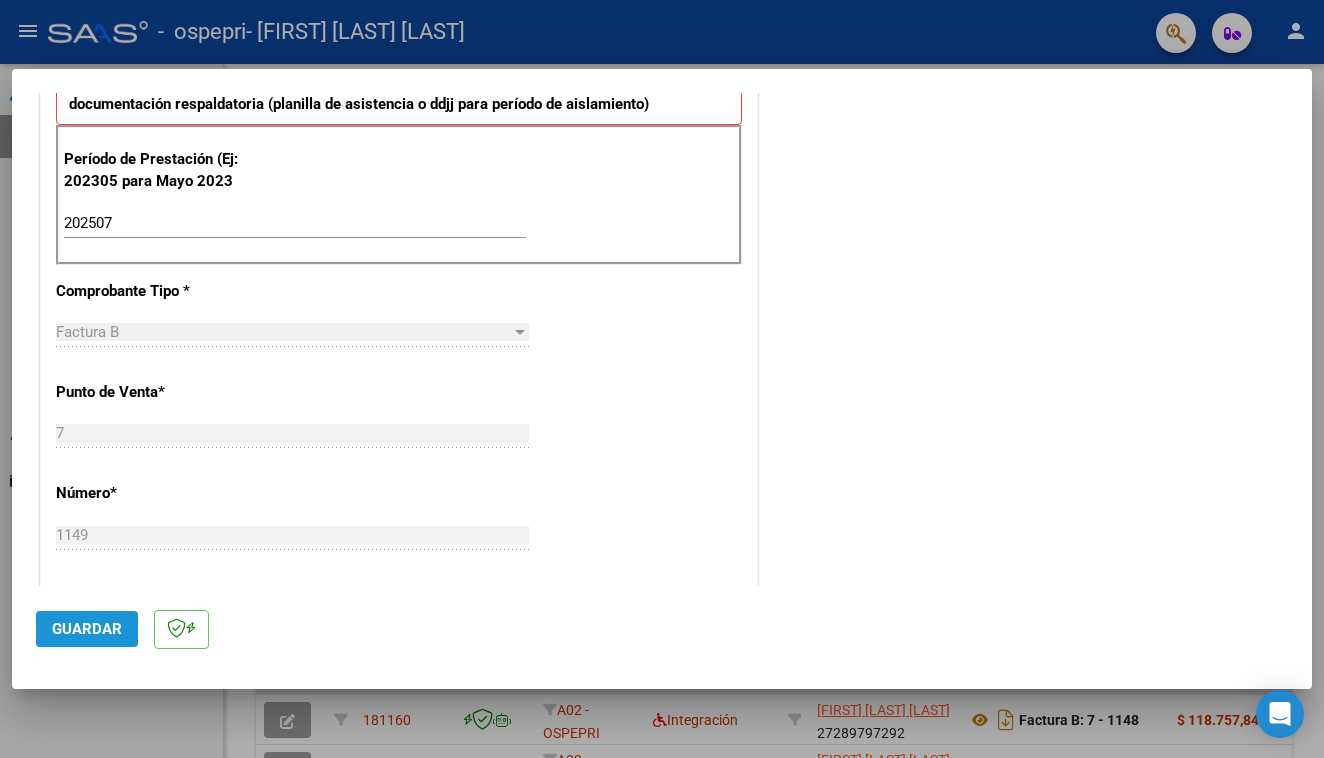 click on "Guardar" 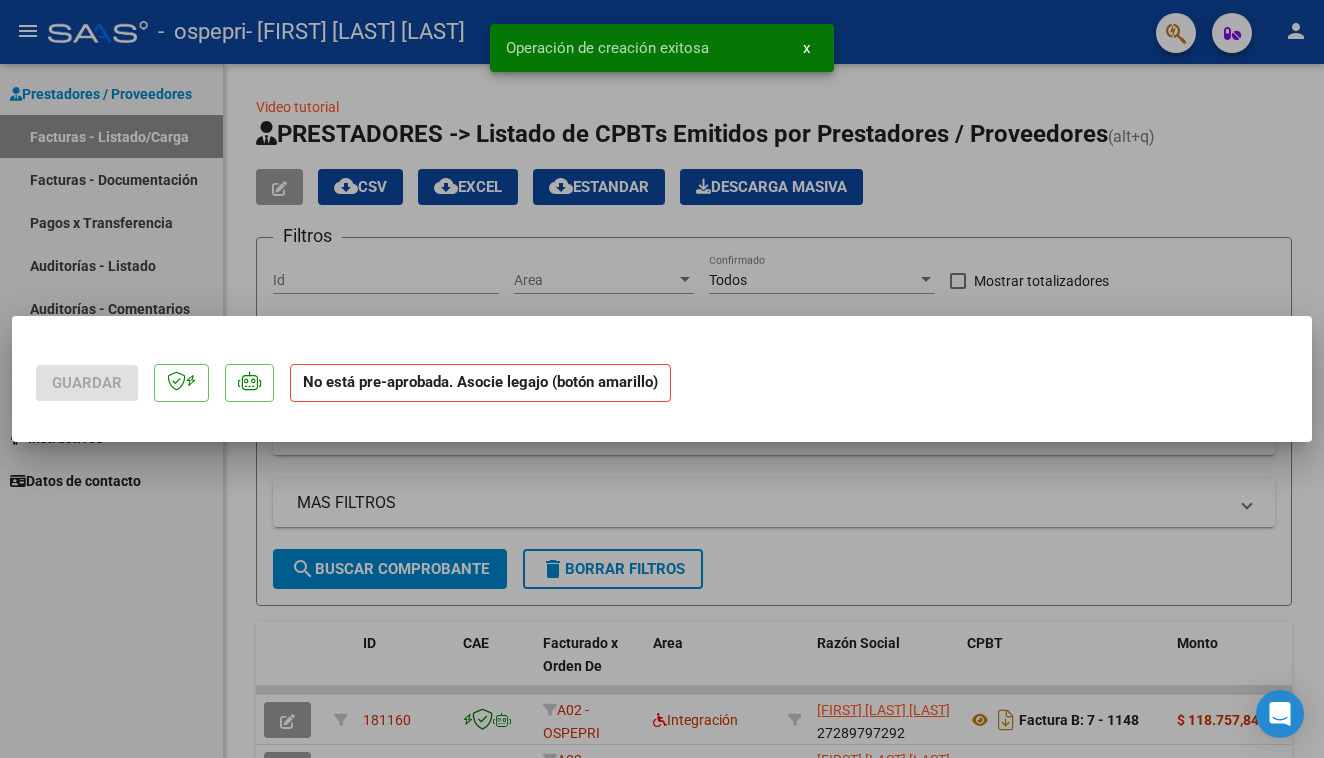scroll, scrollTop: 0, scrollLeft: 0, axis: both 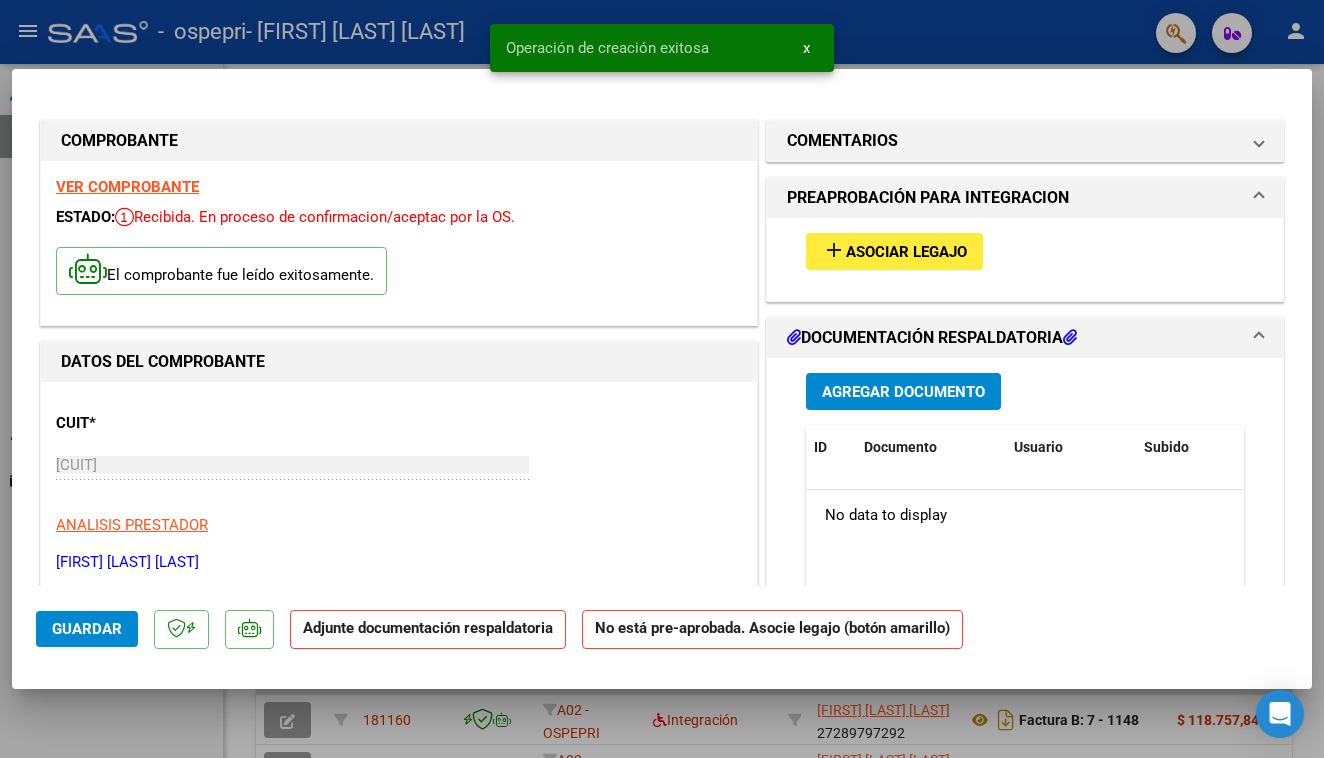 click on "Asociar Legajo" at bounding box center (906, 252) 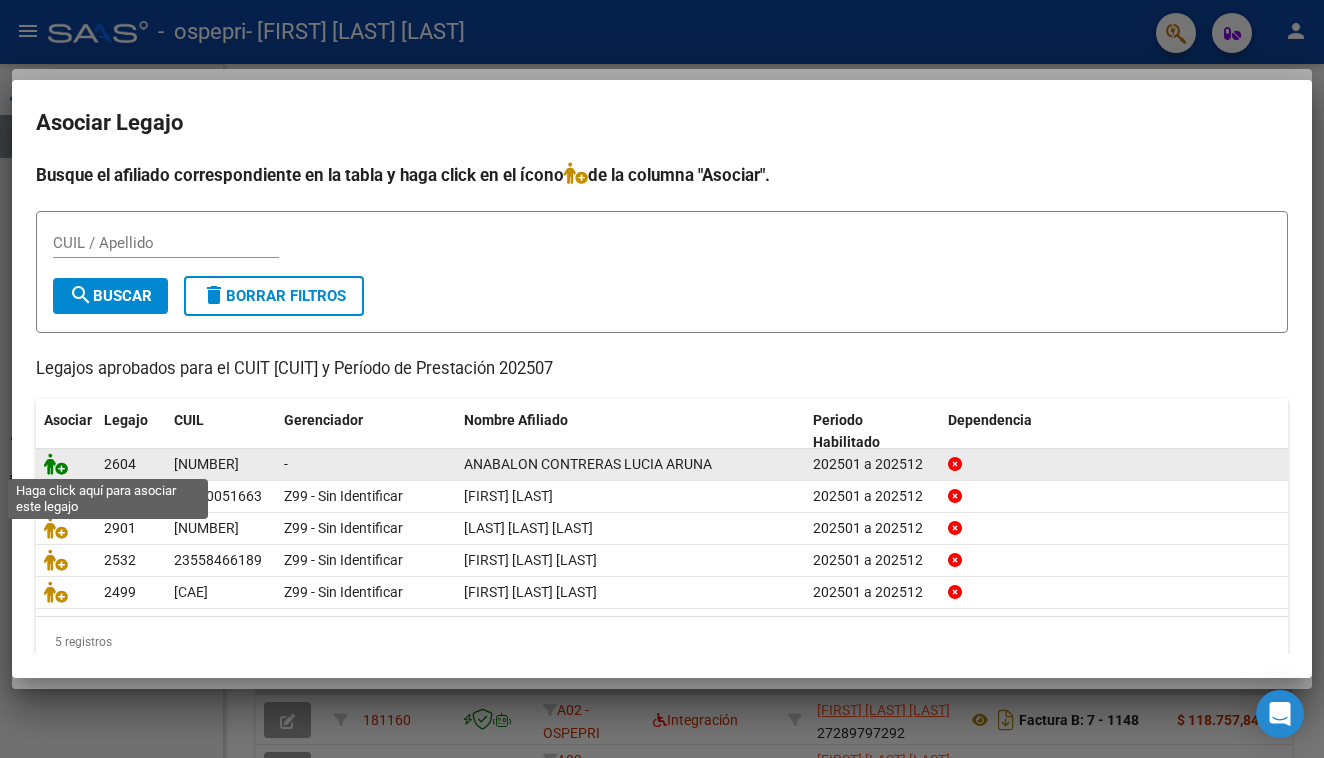 click 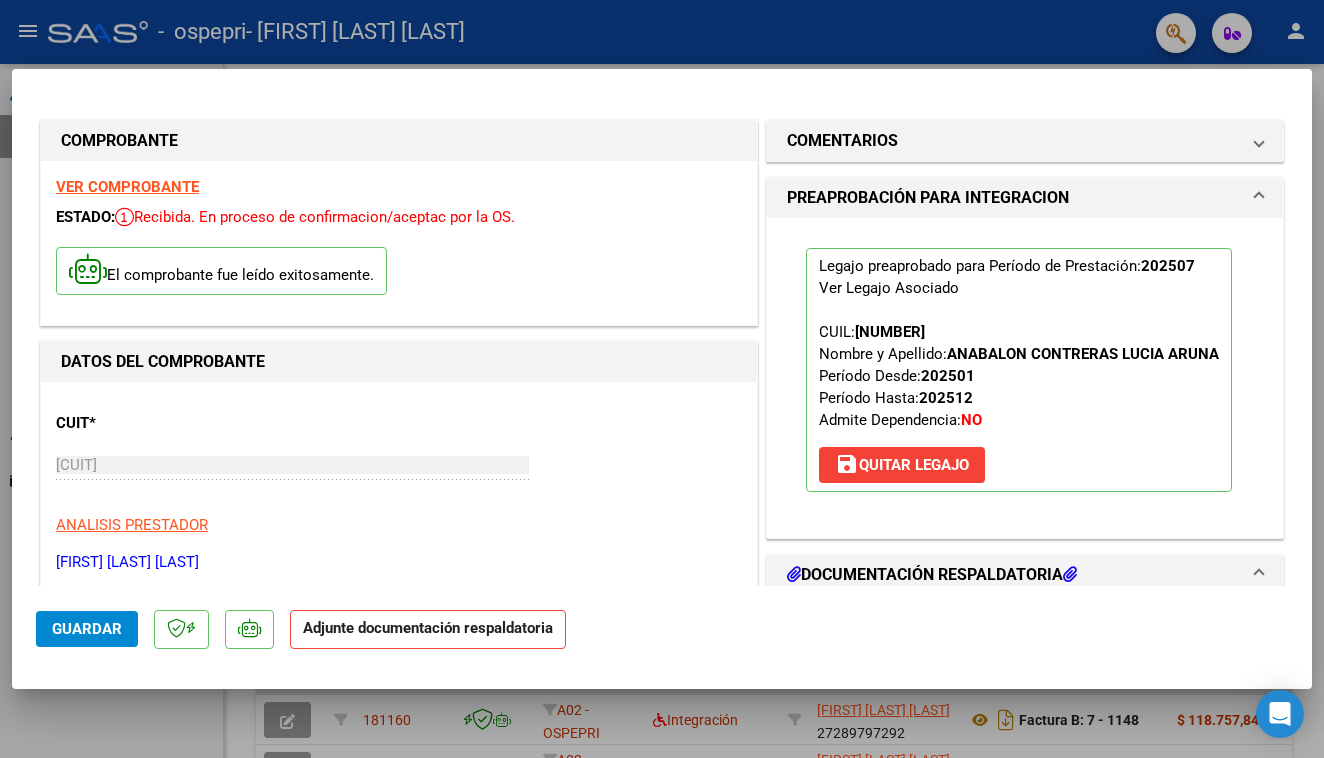 scroll, scrollTop: 0, scrollLeft: 0, axis: both 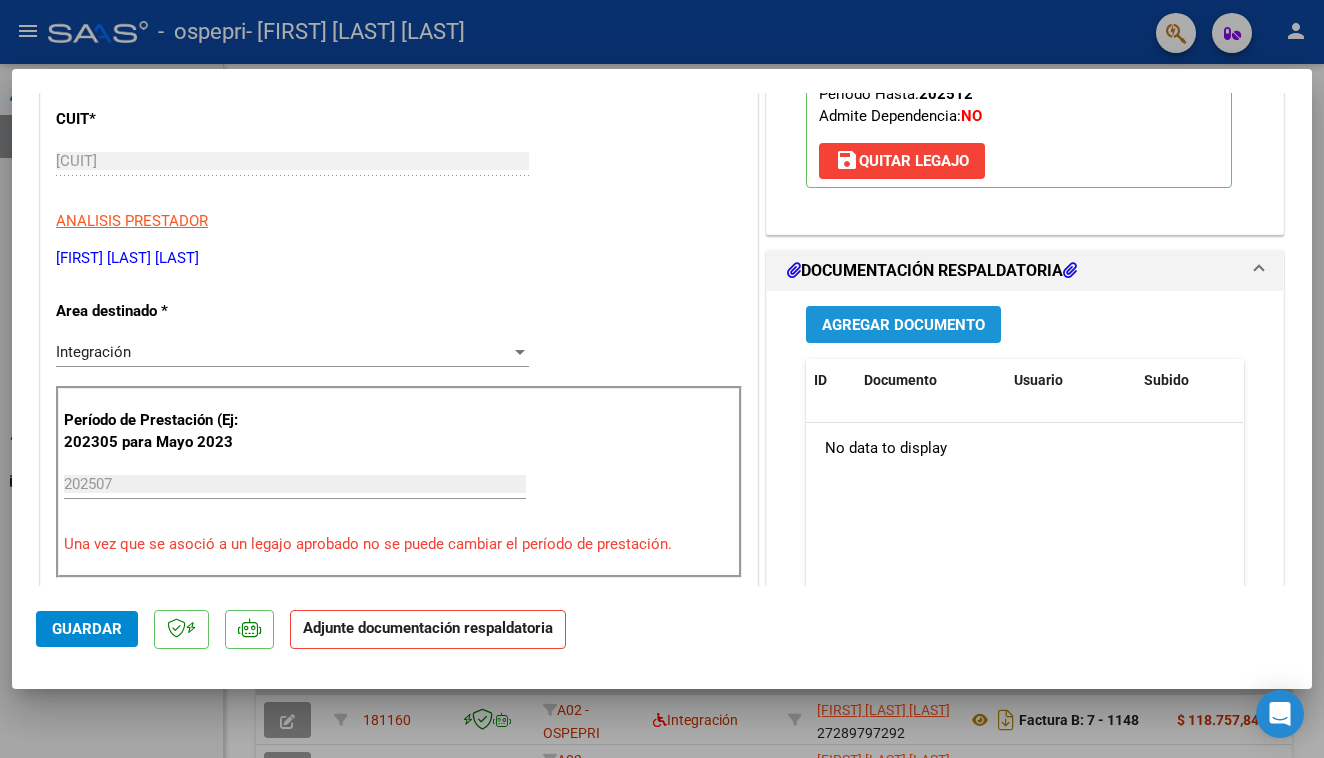 click on "Agregar Documento" at bounding box center [903, 325] 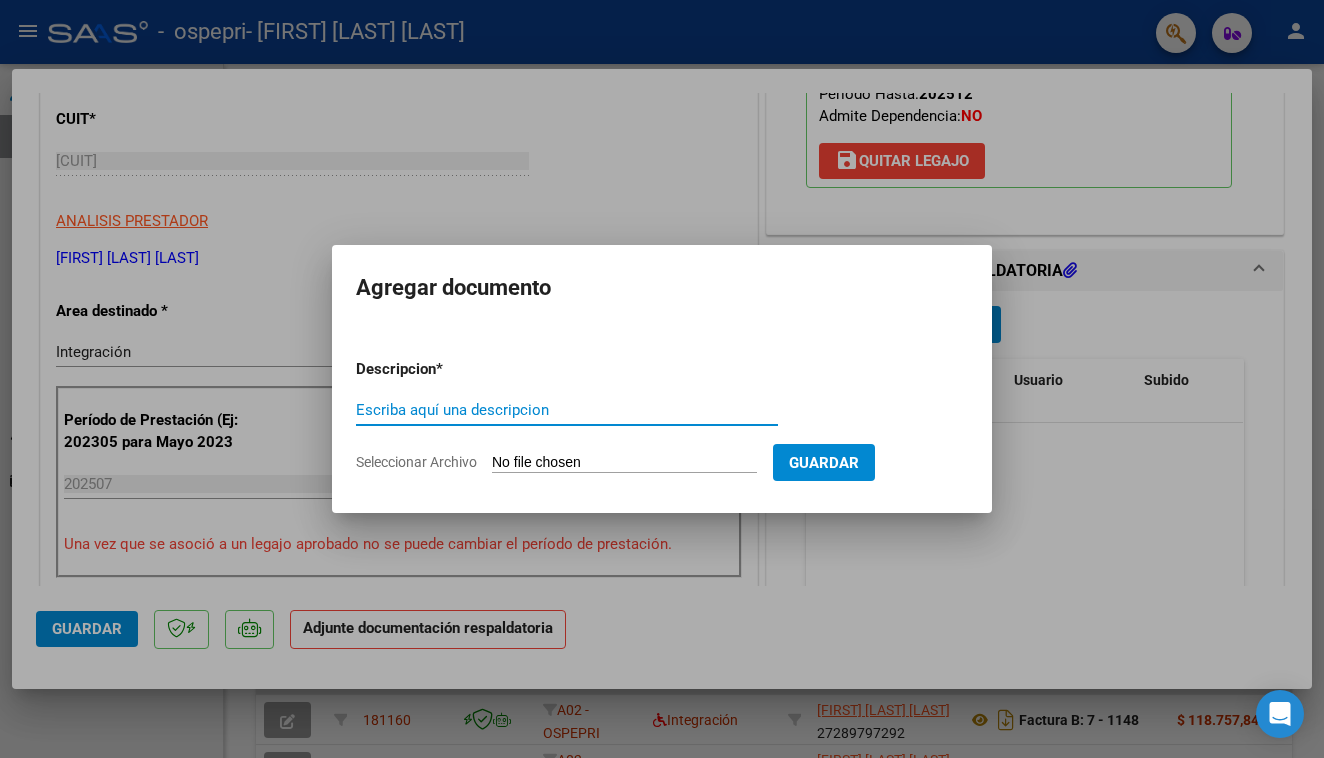 click on "Escriba aquí una descripcion" at bounding box center [567, 410] 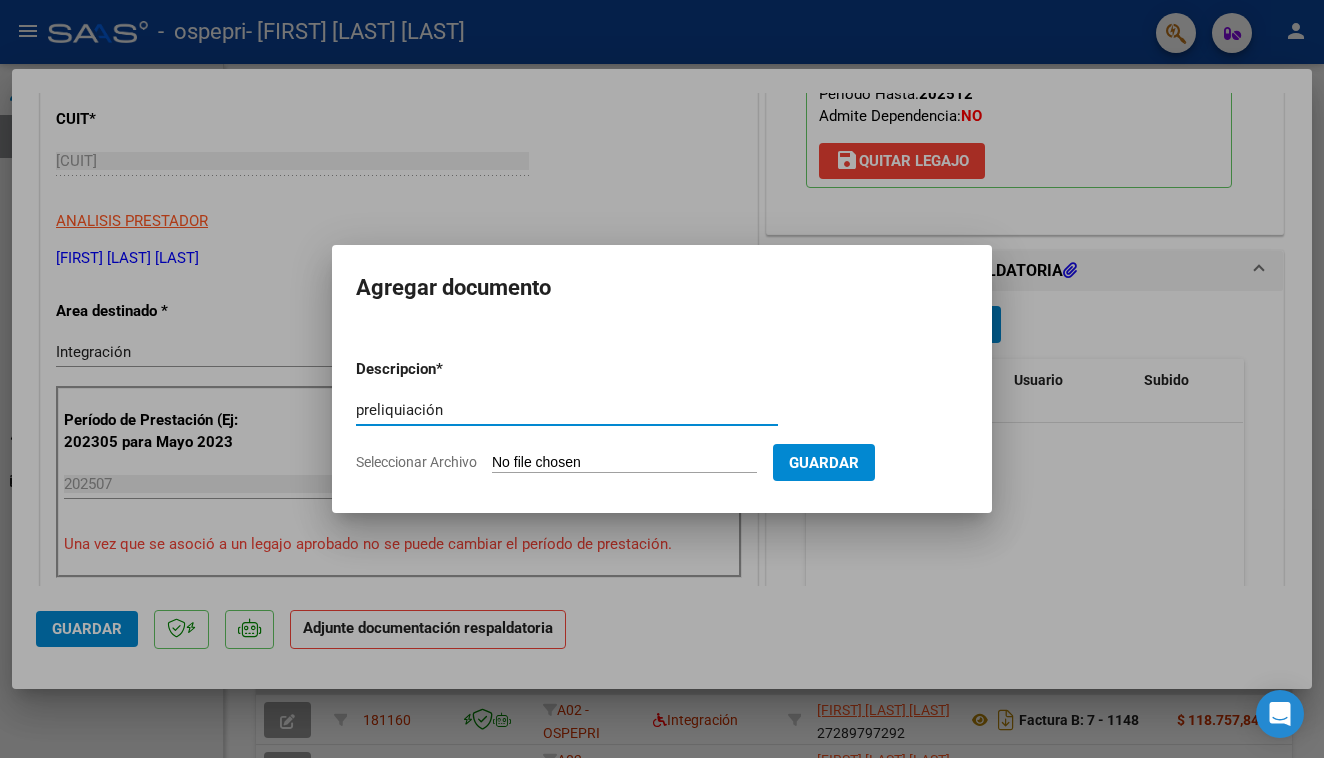 type on "preliquiación" 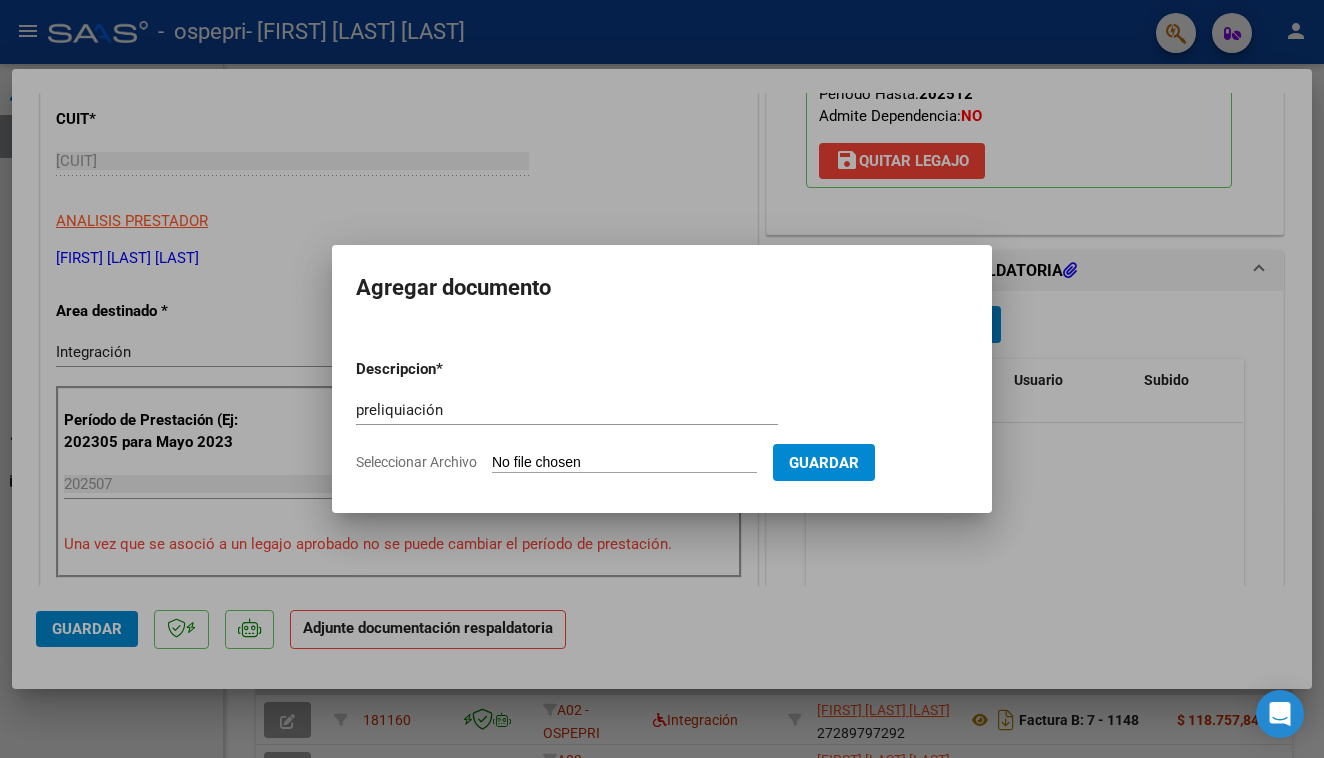 click on "Seleccionar Archivo" at bounding box center (624, 463) 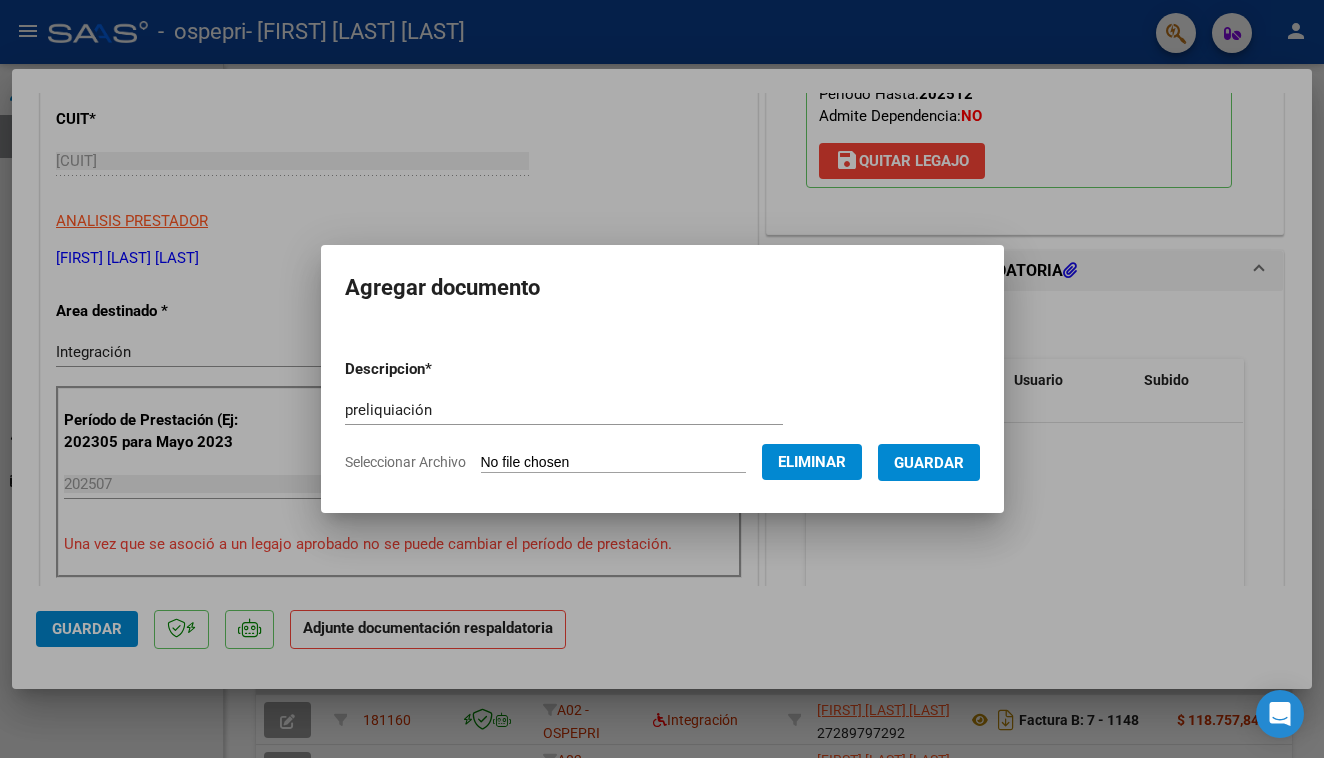 click on "Eliminar" 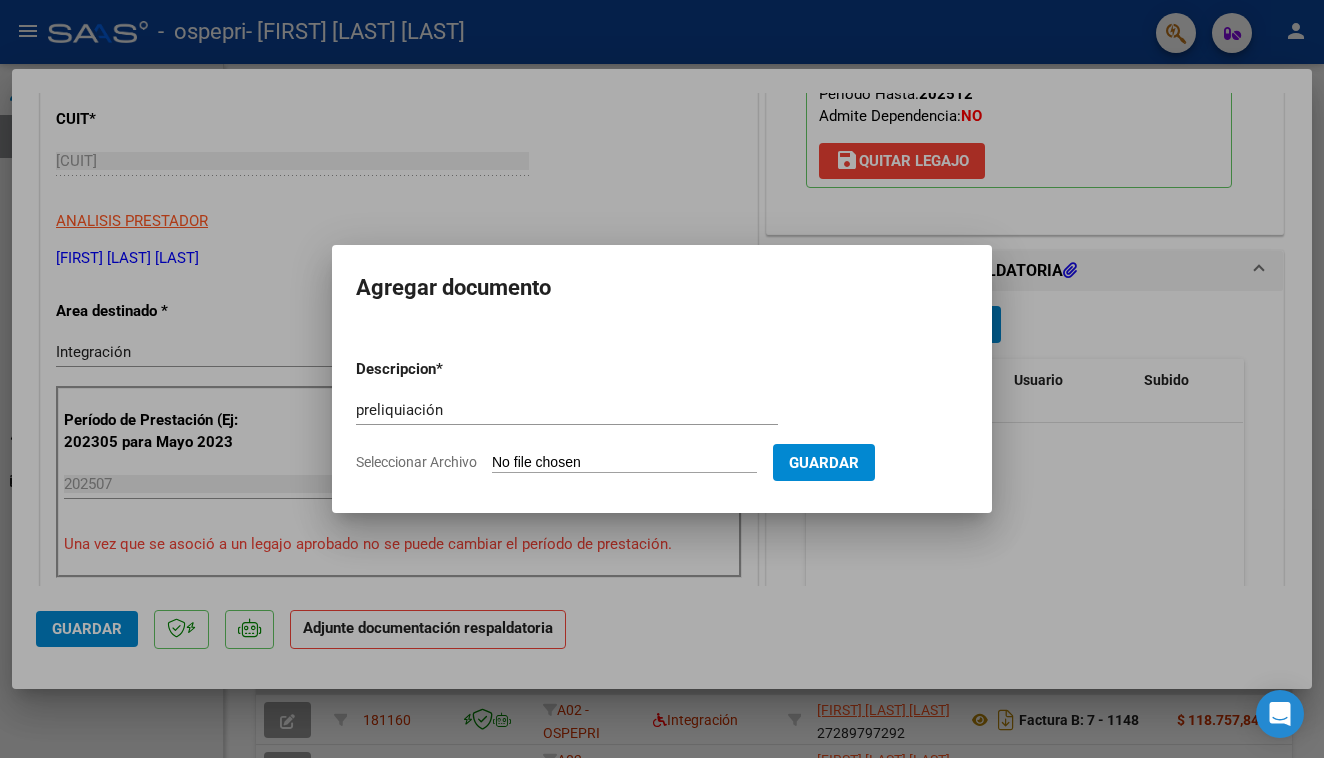 click on "Seleccionar Archivo" at bounding box center (624, 463) 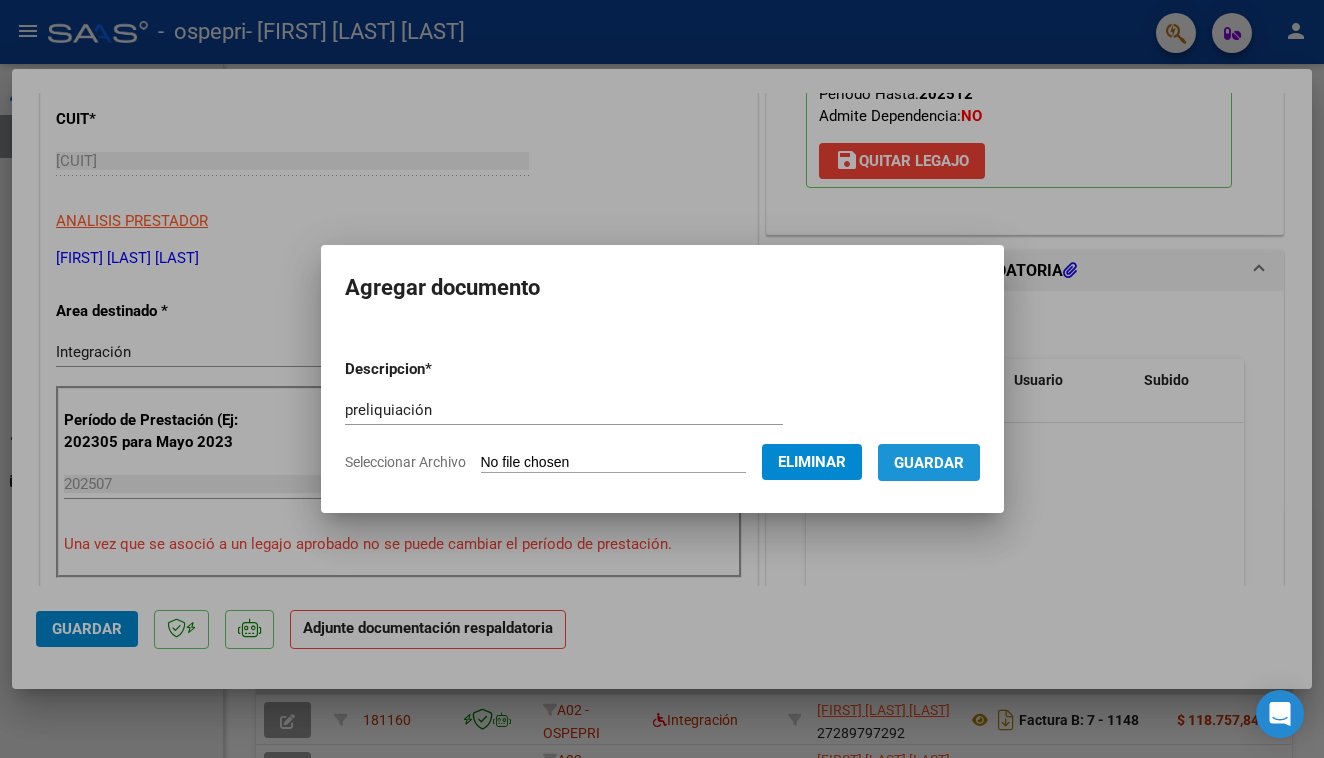 click on "Guardar" at bounding box center (929, 463) 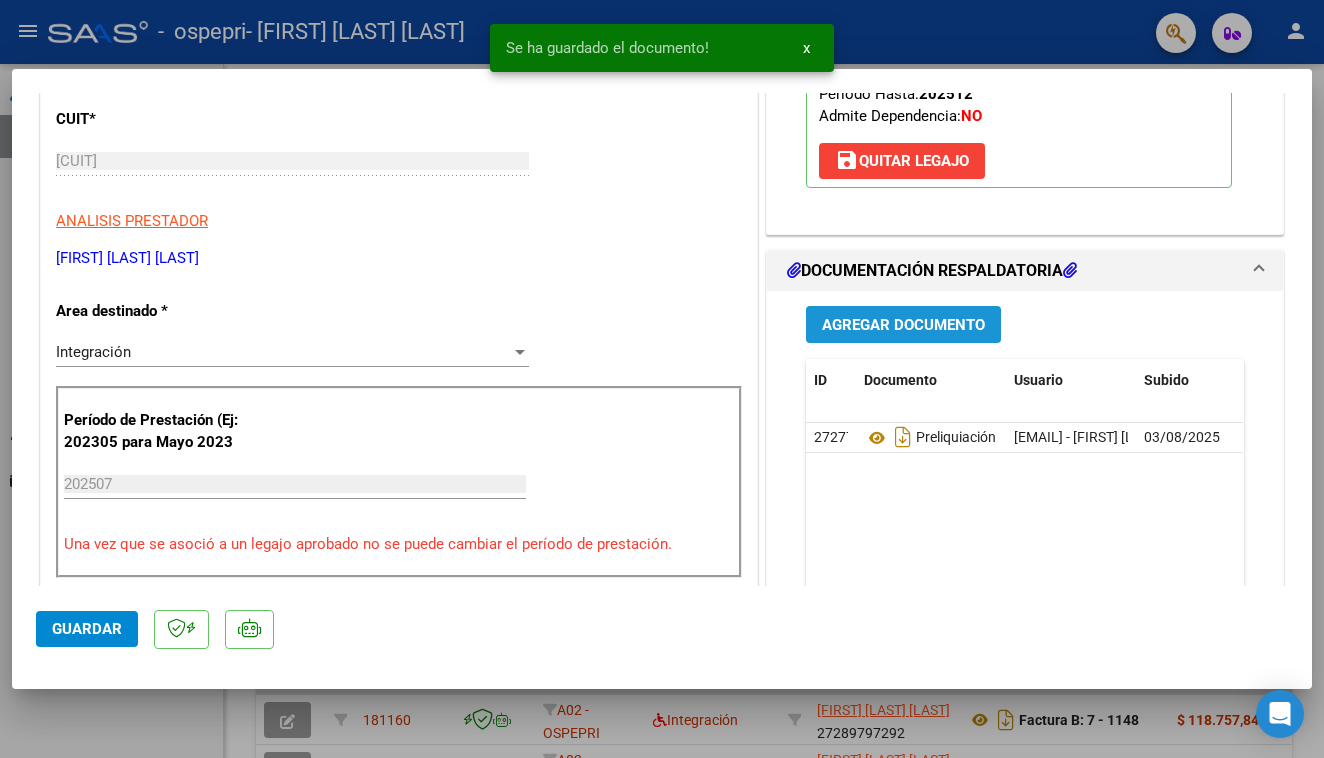 click on "Agregar Documento" at bounding box center (903, 325) 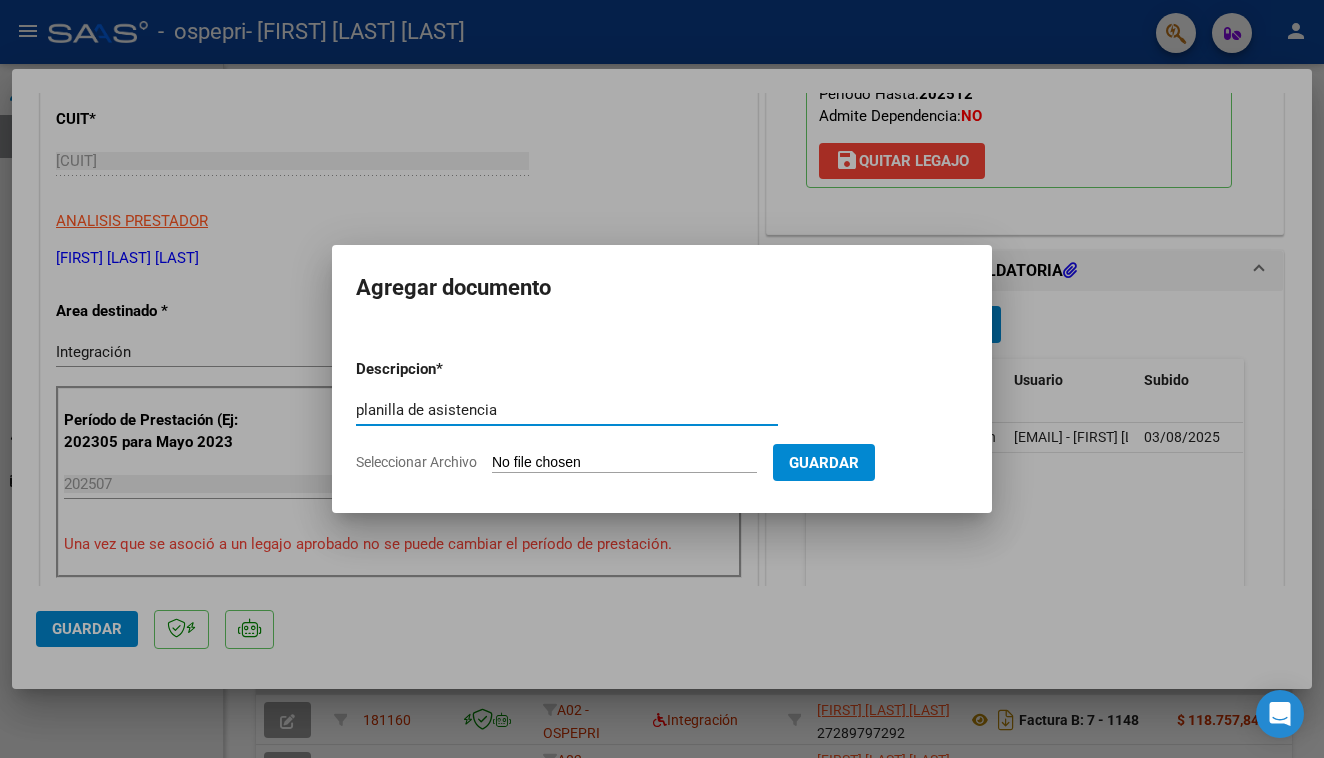 type on "planilla de asistencia" 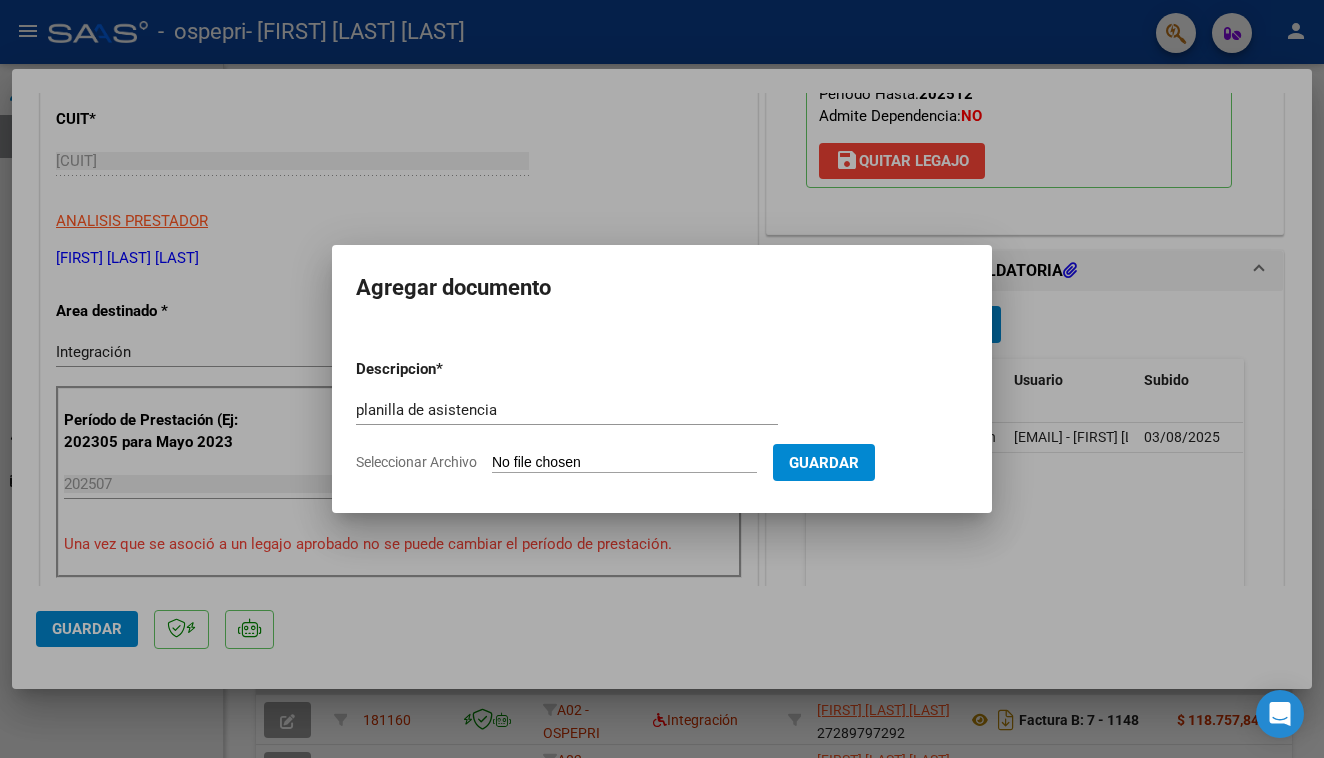 click on "Seleccionar Archivo" at bounding box center (624, 463) 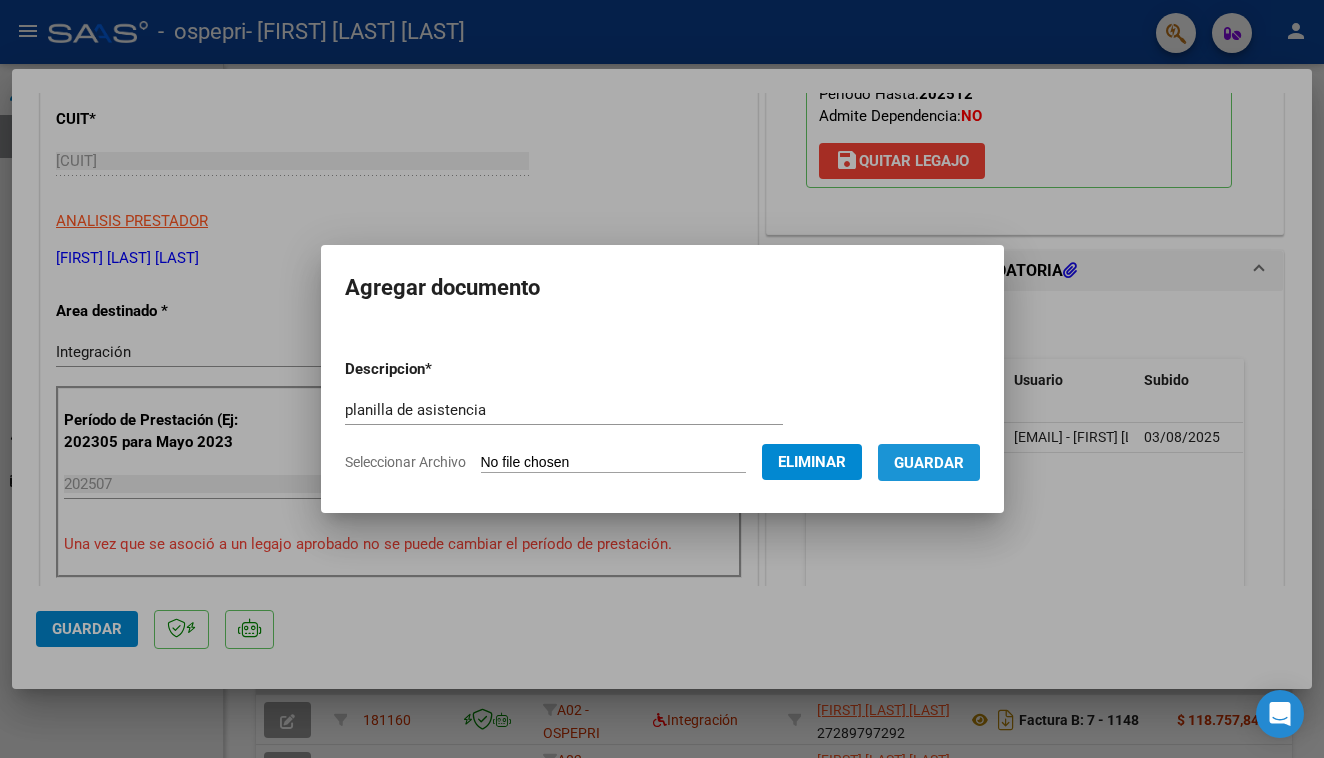 click on "Guardar" at bounding box center [929, 463] 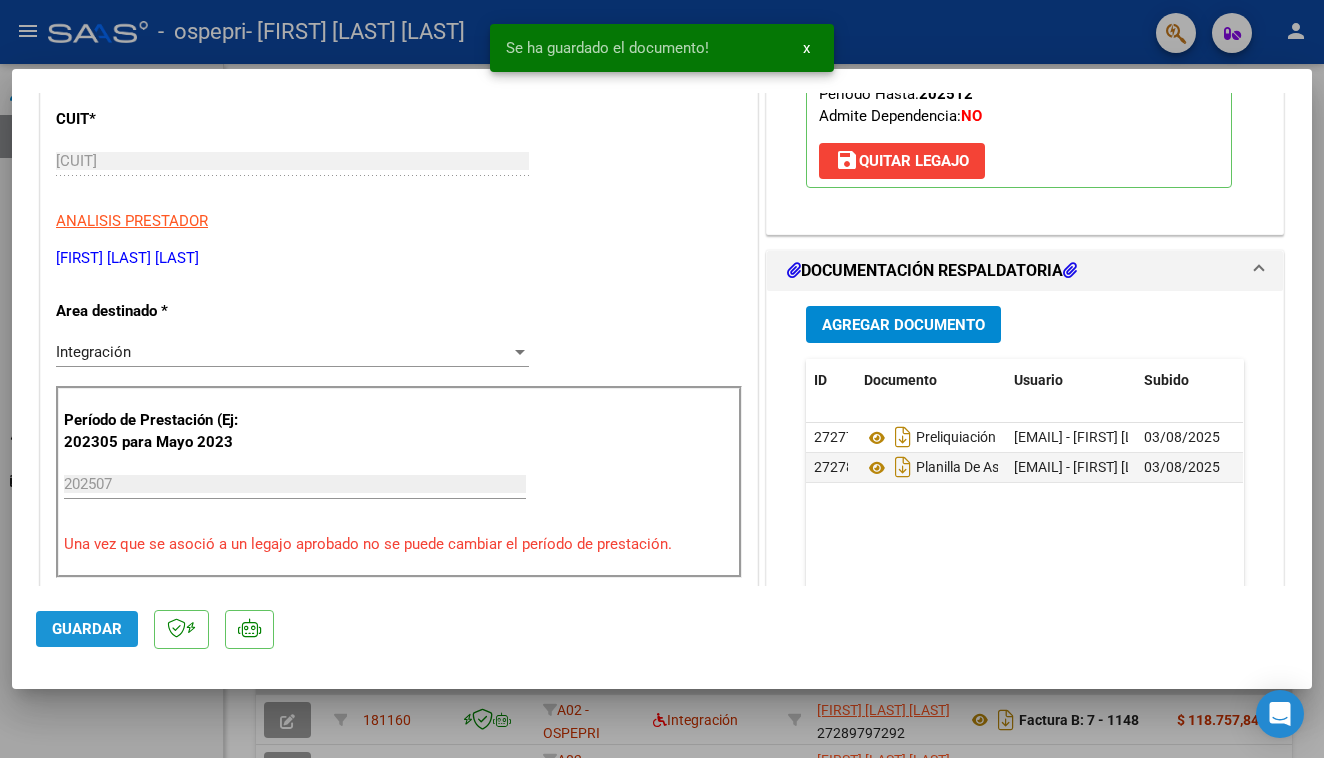 click on "Guardar" 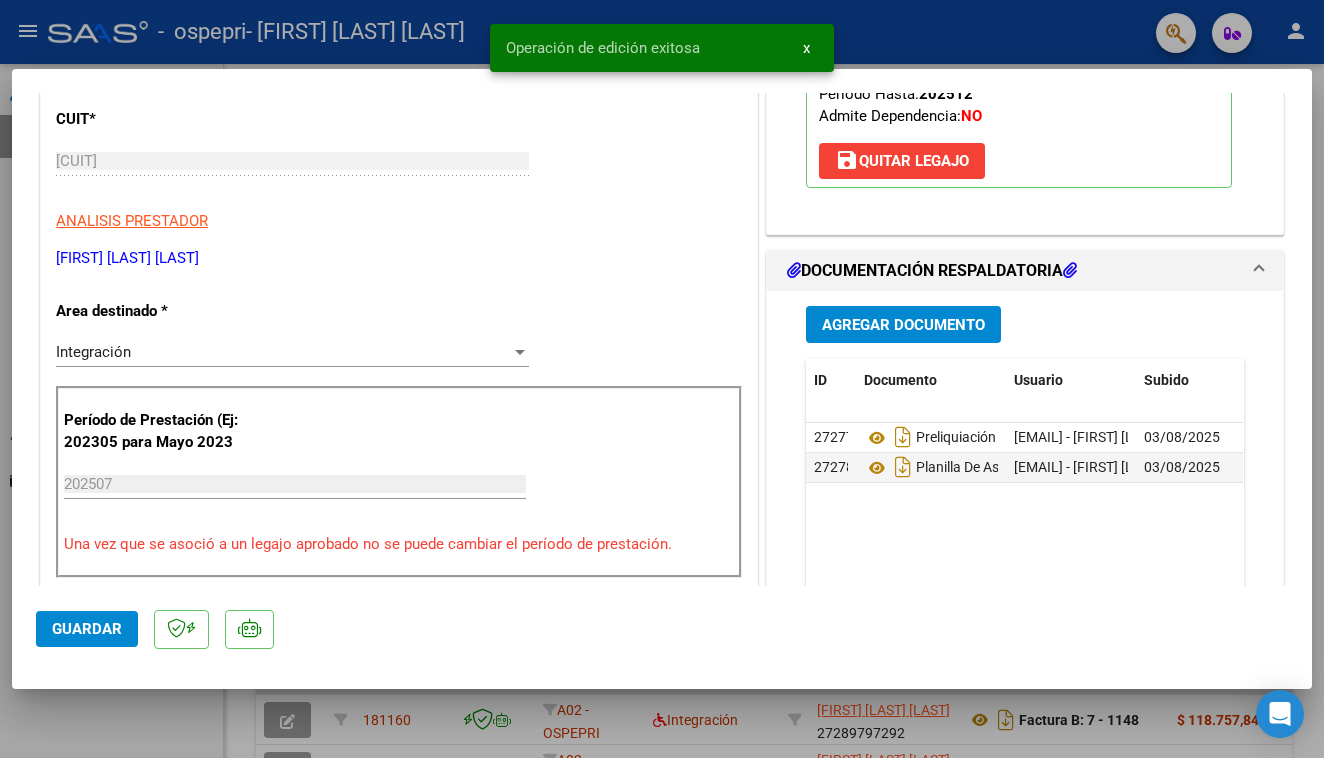 click at bounding box center (662, 379) 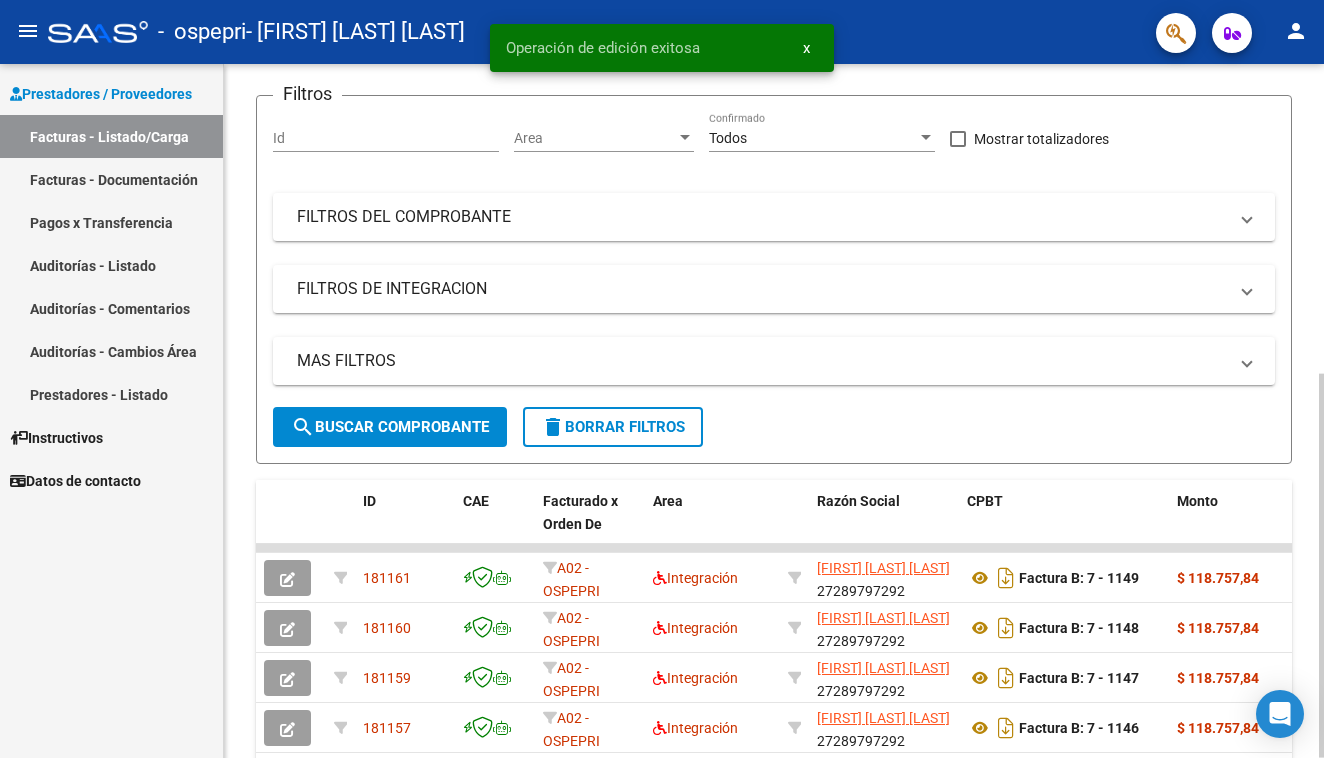 scroll, scrollTop: 161, scrollLeft: 0, axis: vertical 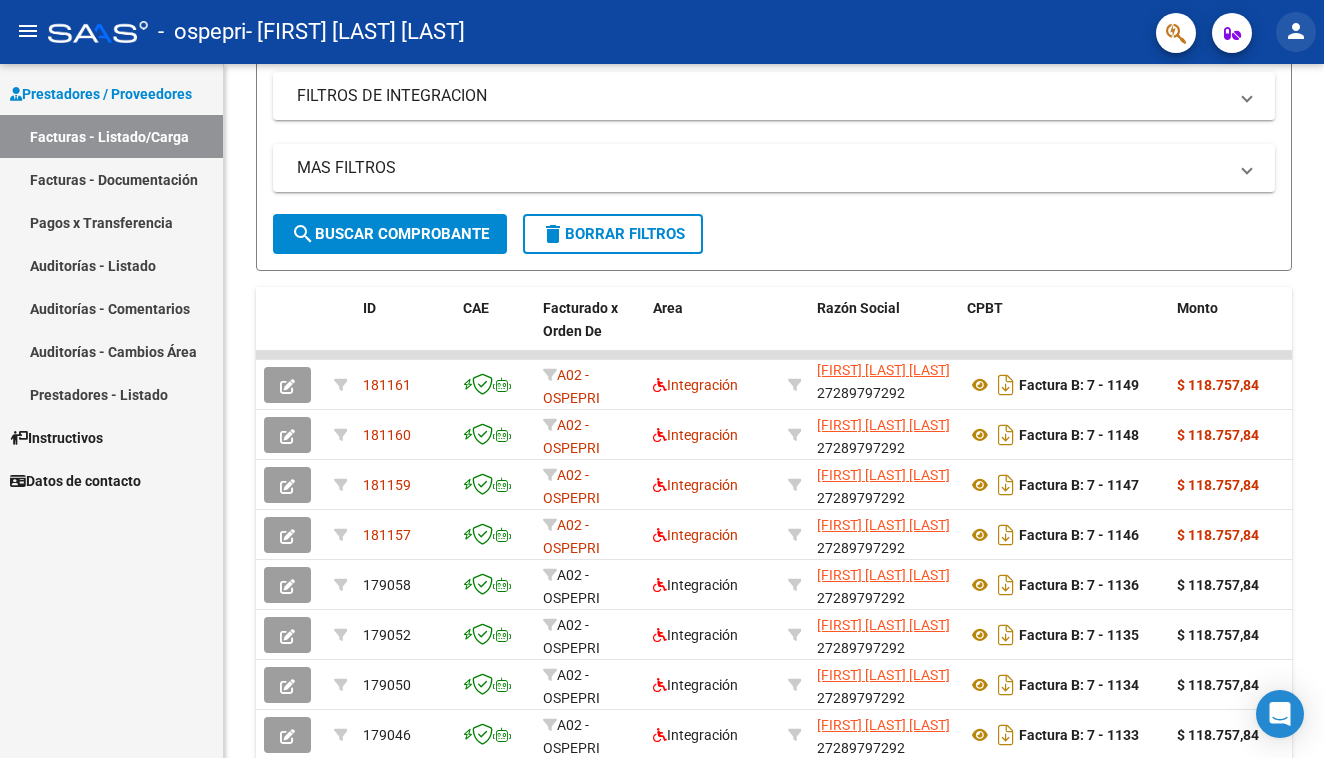 click on "person" 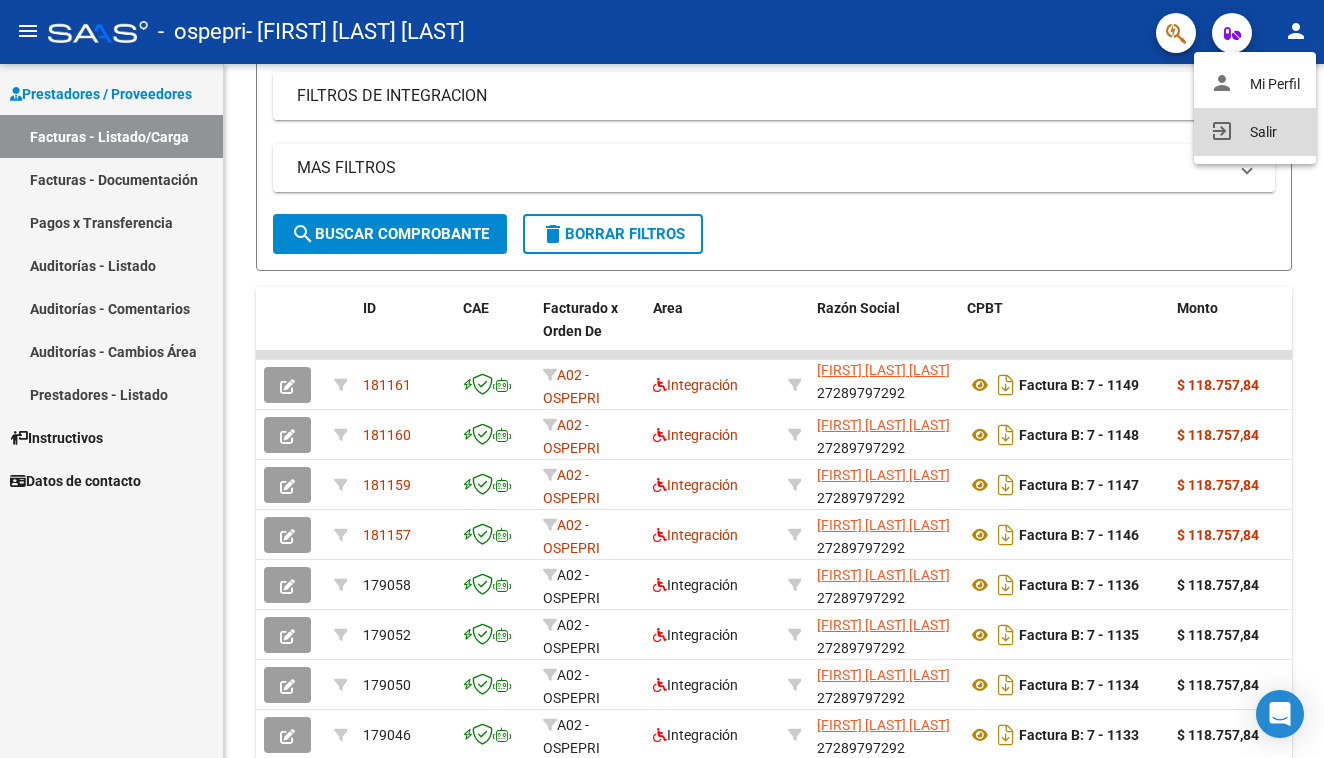 click on "exit_to_app  Salir" at bounding box center [1255, 132] 